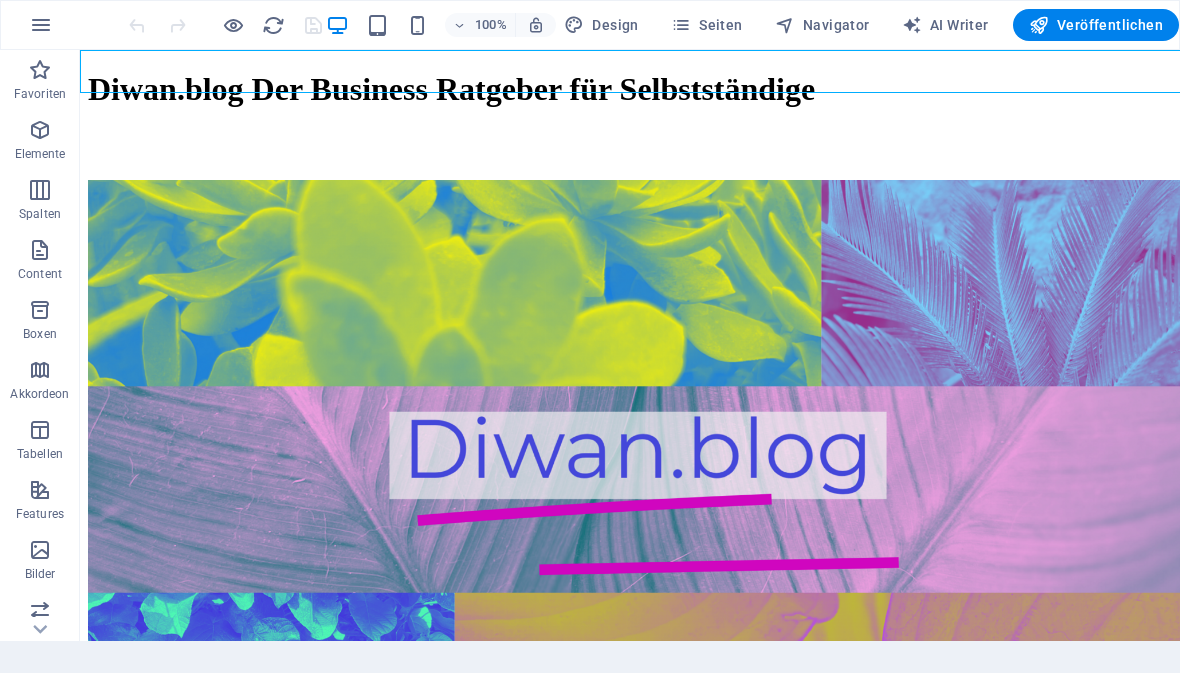 scroll, scrollTop: 0, scrollLeft: 0, axis: both 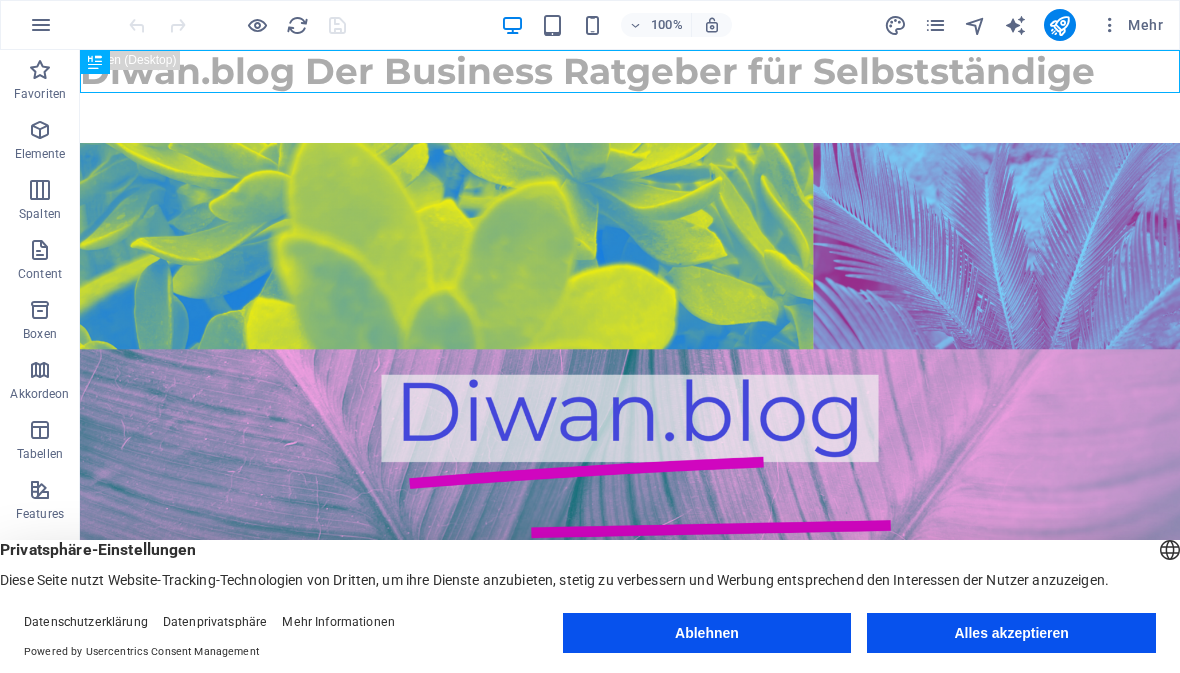 click on "Alles akzeptieren" at bounding box center [1011, 633] 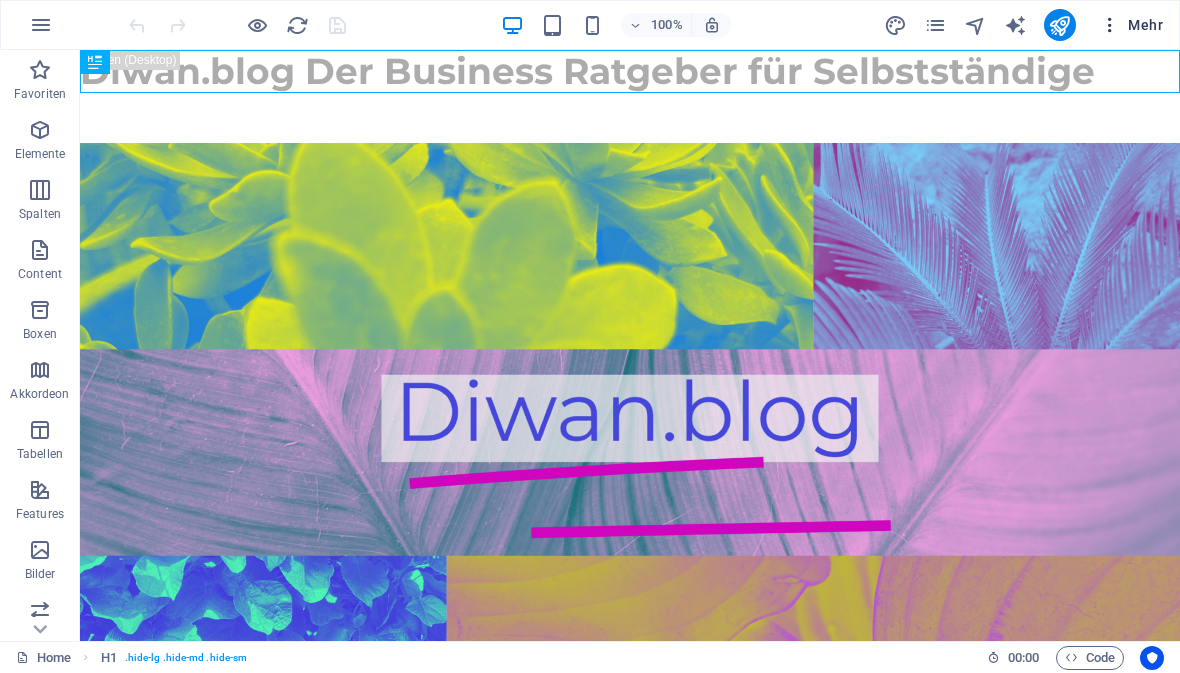 click on "Mehr" at bounding box center (1131, 25) 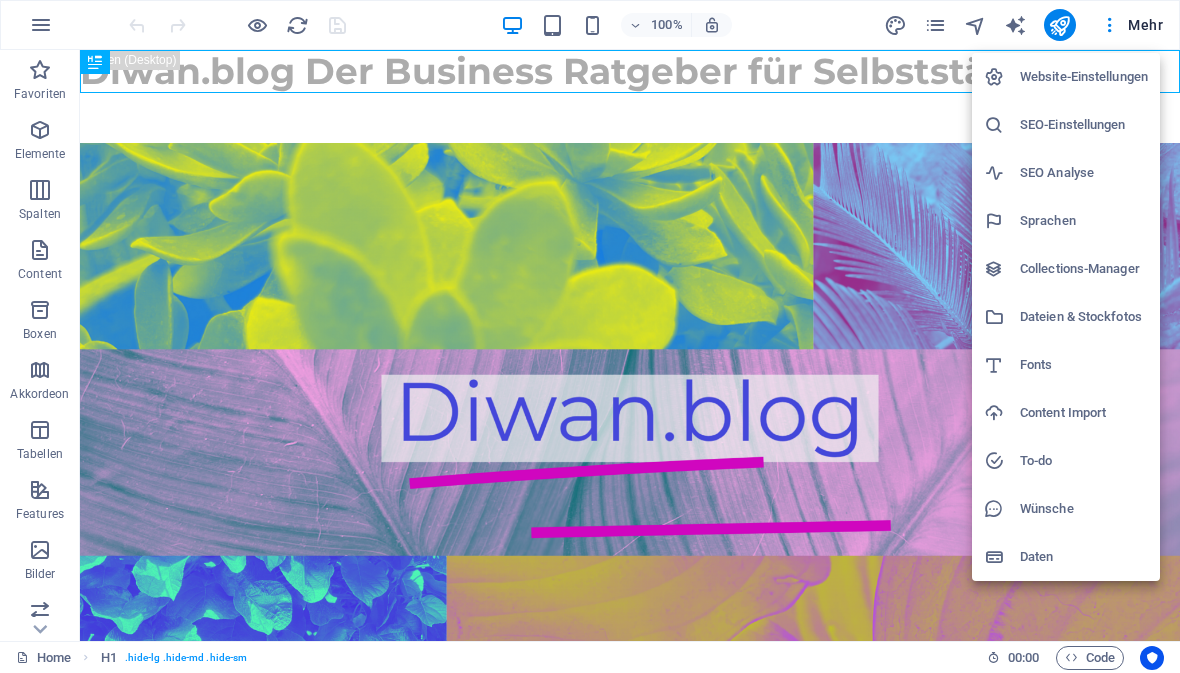 click on "Collections-Manager" at bounding box center [1084, 269] 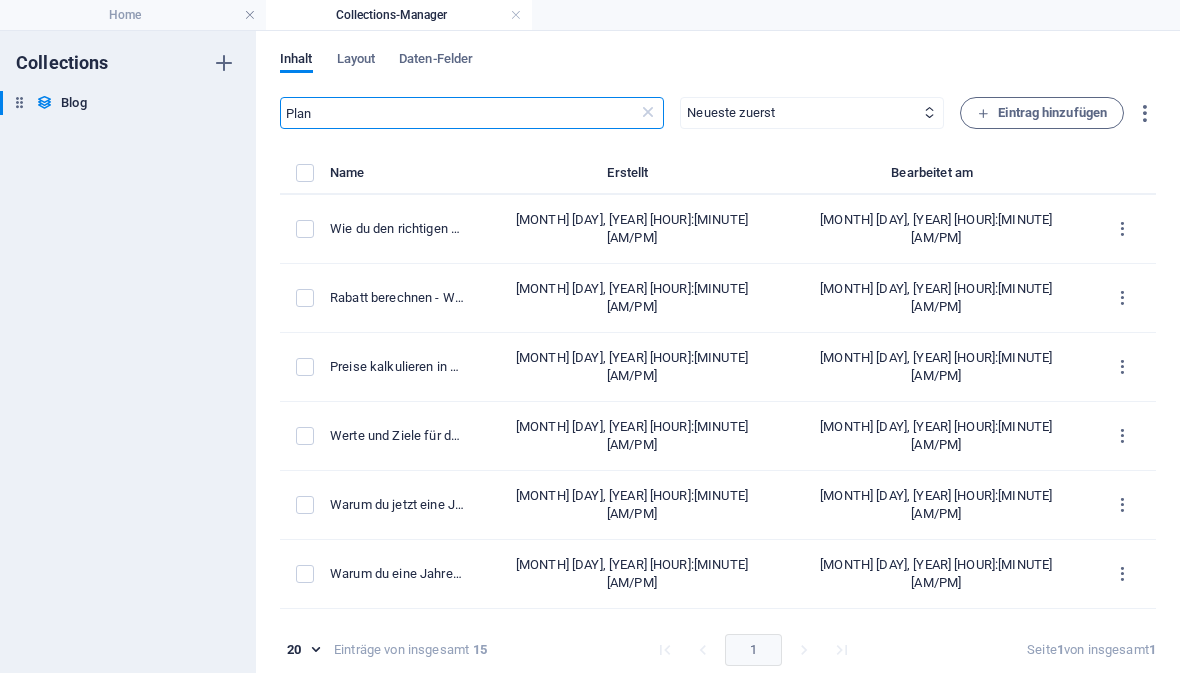 scroll, scrollTop: 0, scrollLeft: 0, axis: both 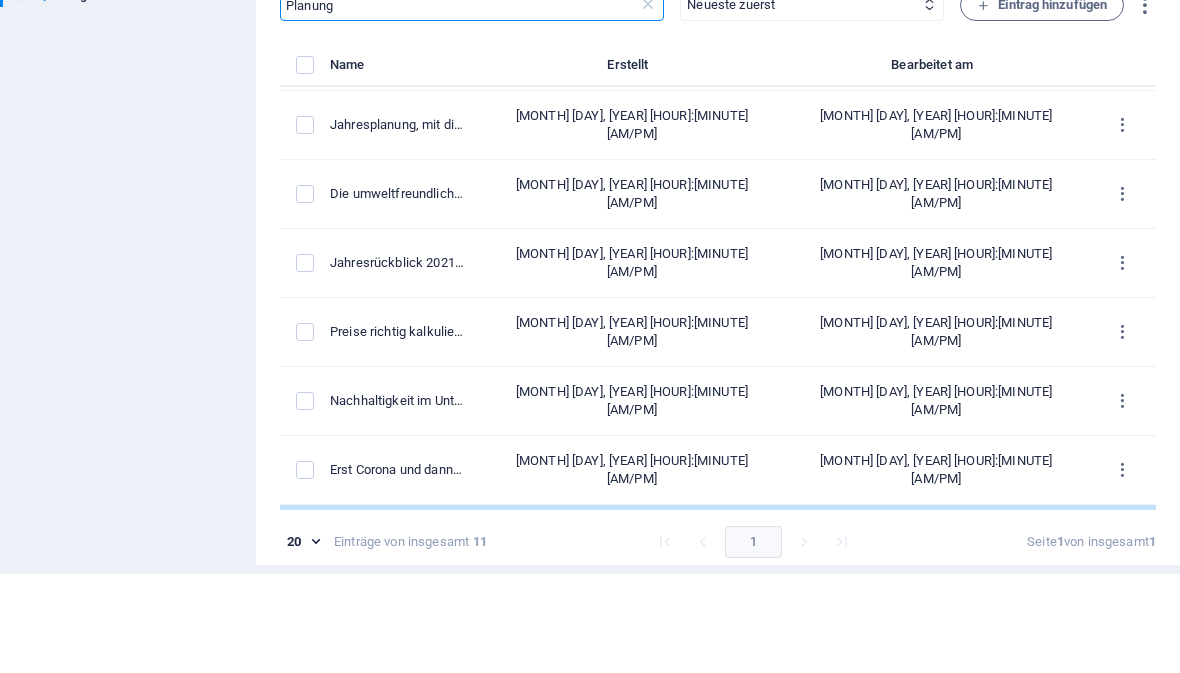 type on "Planung" 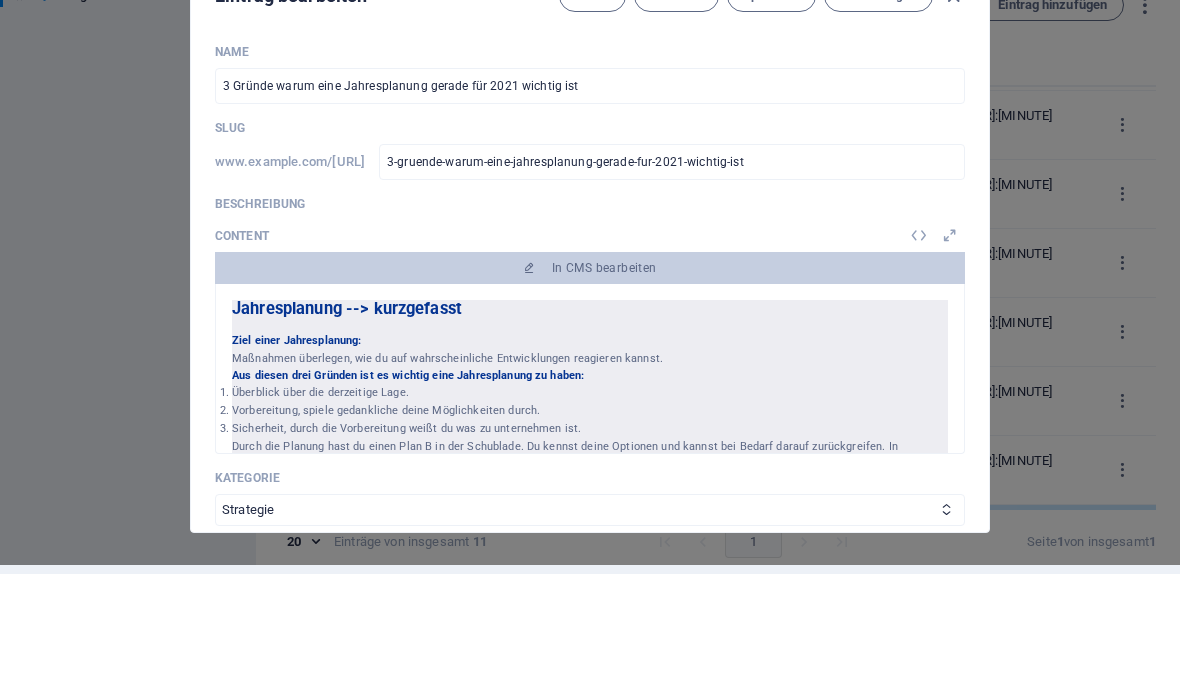 scroll, scrollTop: 0, scrollLeft: 0, axis: both 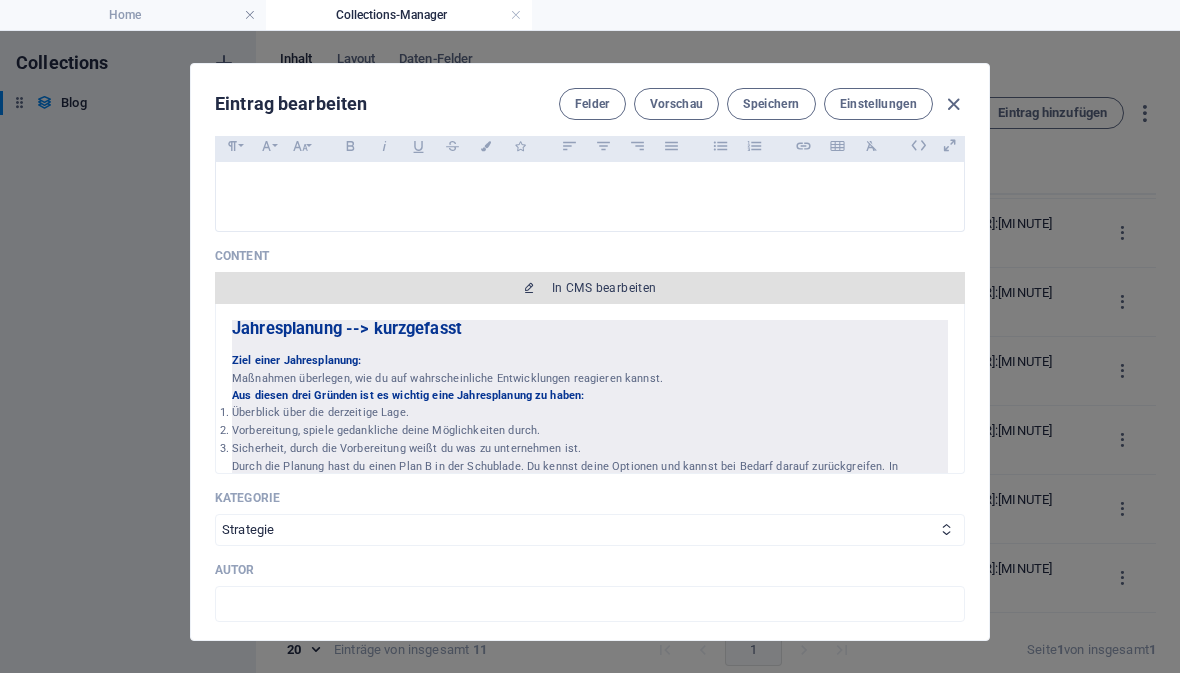 click on "In CMS bearbeiten" at bounding box center (604, 288) 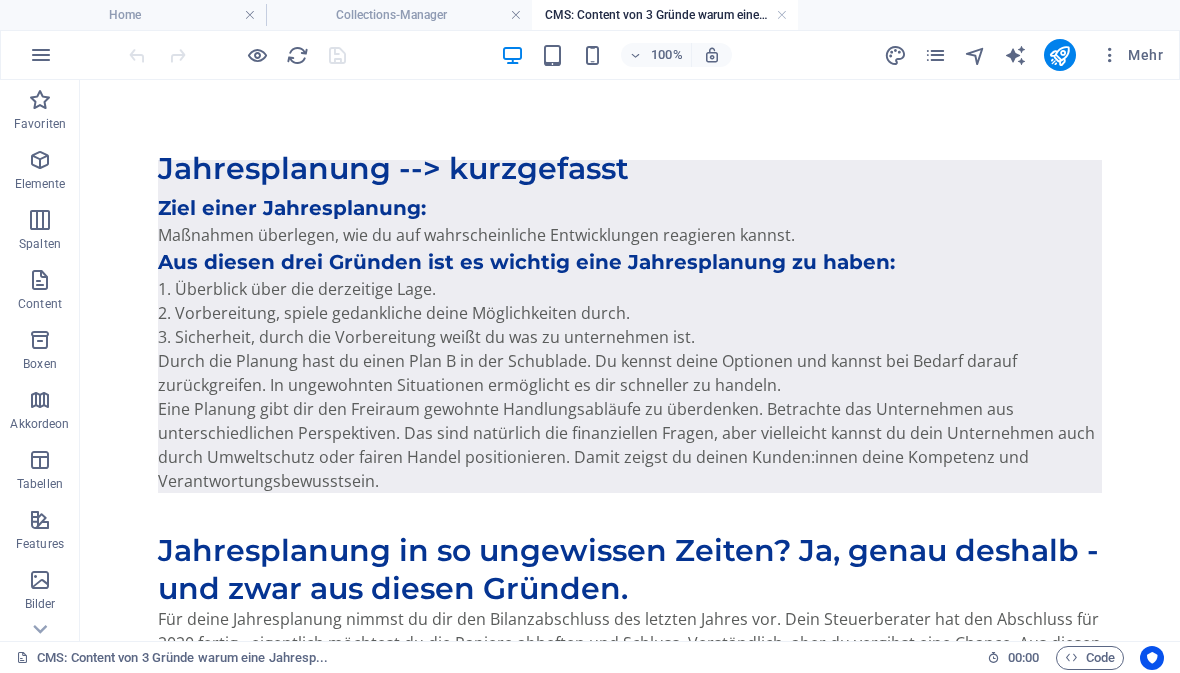scroll, scrollTop: 0, scrollLeft: 0, axis: both 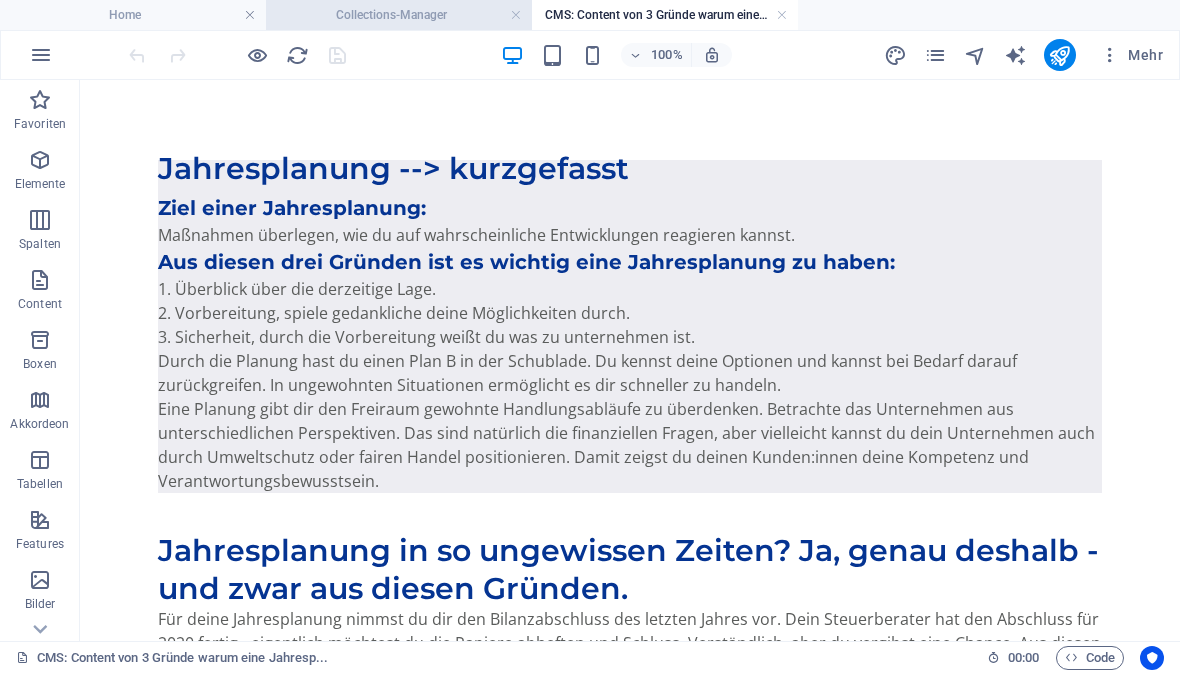 click on "Collections-Manager" at bounding box center (399, 15) 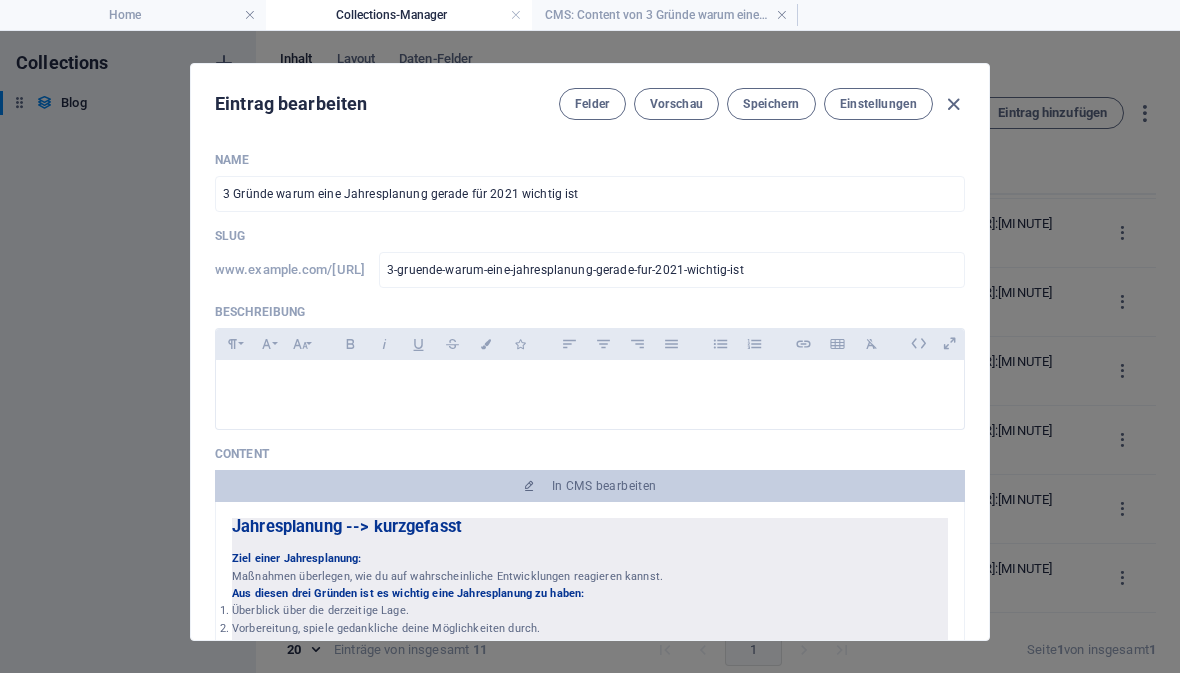 scroll, scrollTop: 0, scrollLeft: 0, axis: both 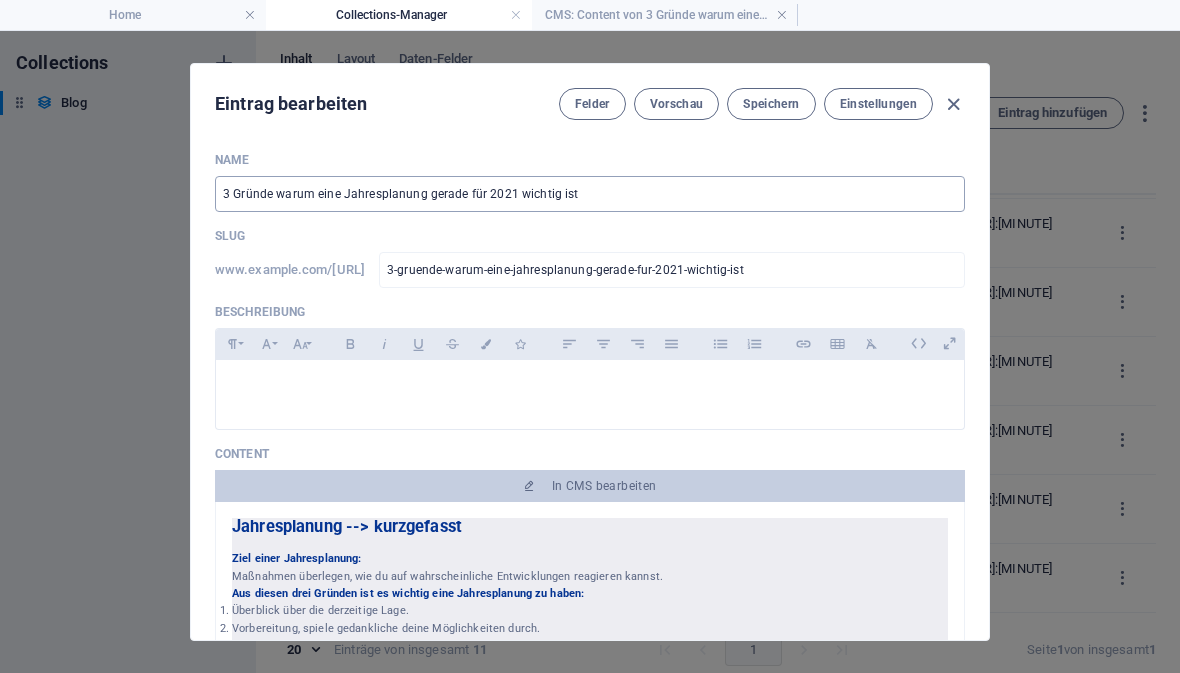 click on "3 Gründe warum eine Jahresplanung gerade für 2021 wichtig ist" at bounding box center [590, 194] 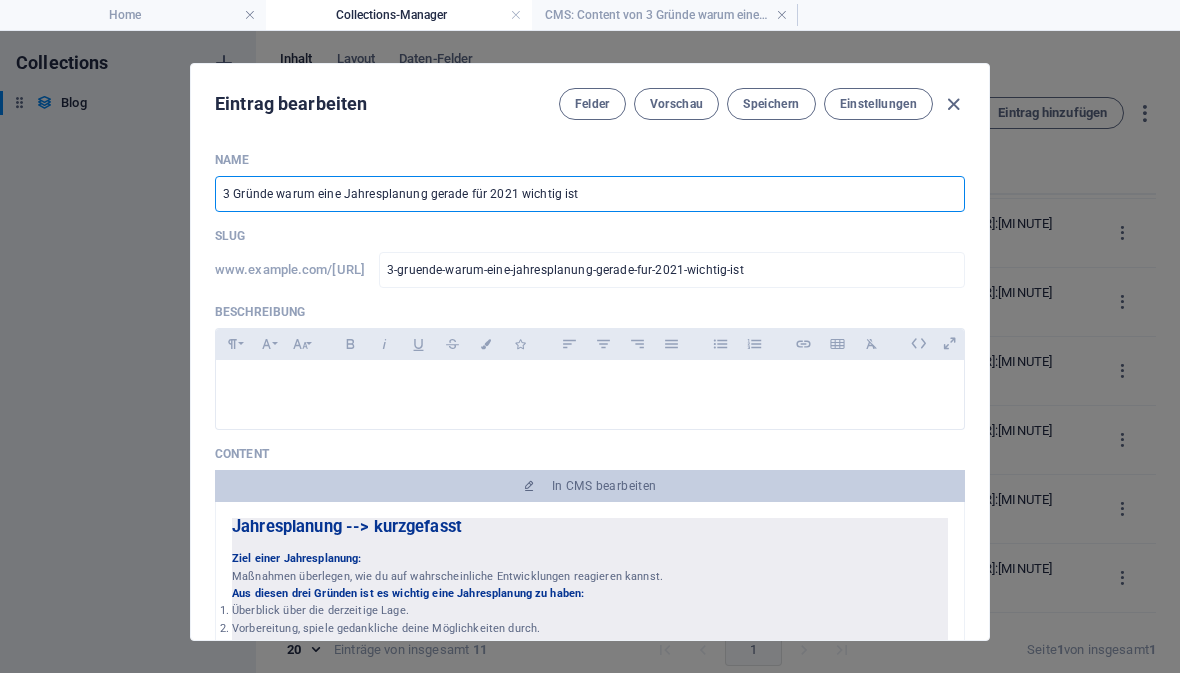 click on "3 Gründe warum eine Jahresplanung gerade für 2021 wichtig ist" at bounding box center [590, 194] 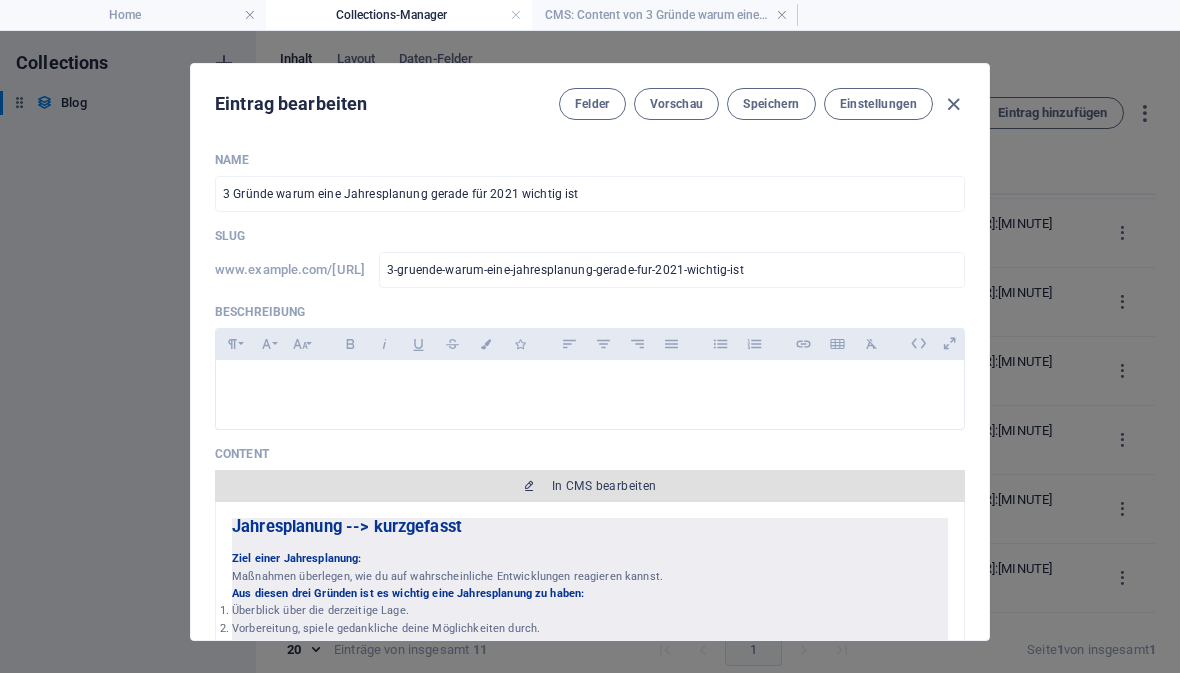 click on "In CMS bearbeiten" at bounding box center [604, 486] 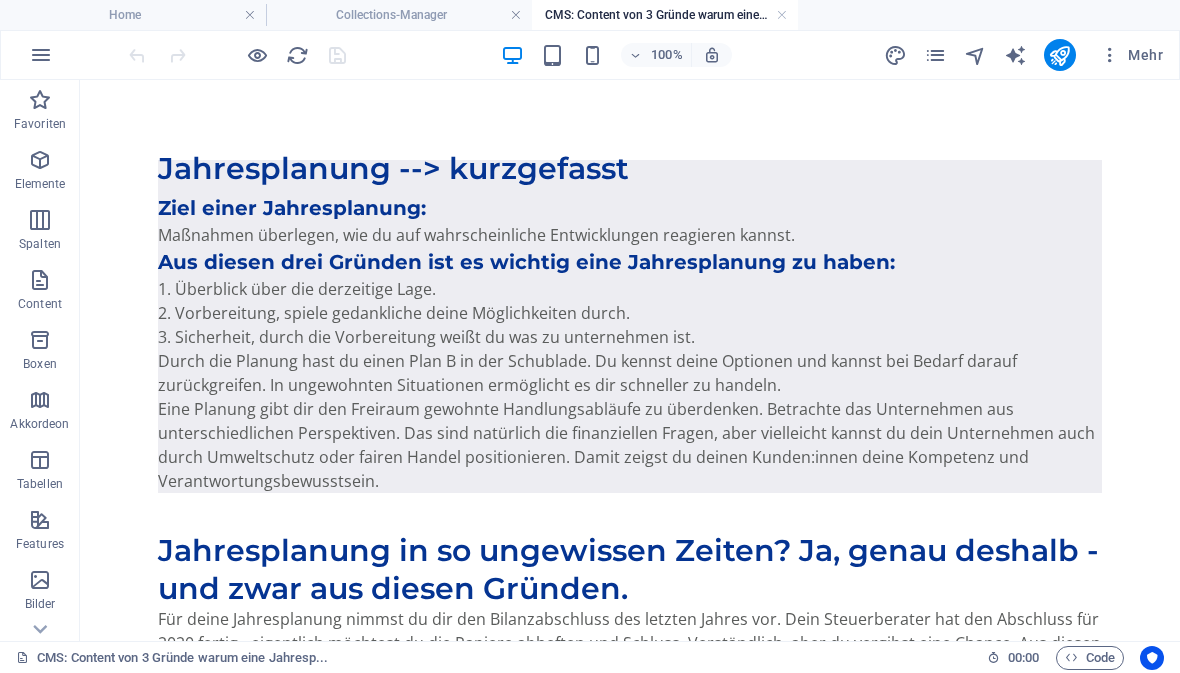 scroll, scrollTop: 0, scrollLeft: 0, axis: both 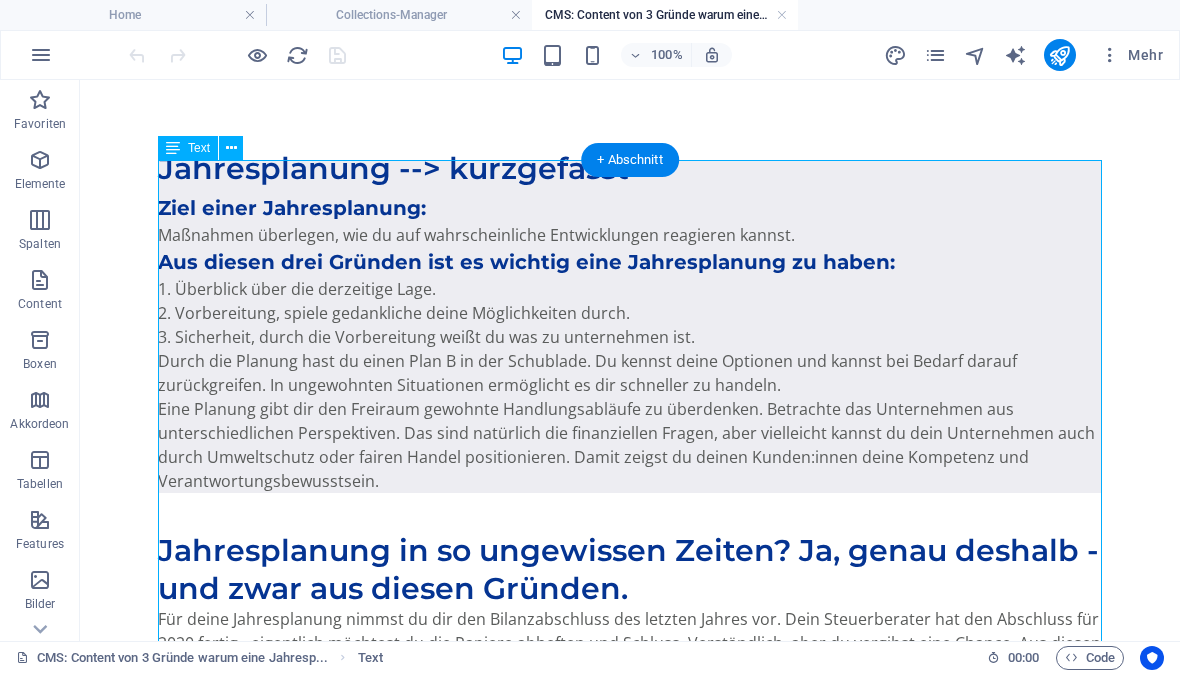 click on "Eine Planung gibt dir den Freiraum gewohnte Handlungsabläufe zu überdenken. Betrachte das Unternehmen aus unterschiedlichen Perspektiven. Das sind natürlich die finanziellen Fragen, aber vielleicht kannst du dein Unternehmen auch durch Umweltschutz oder fairen Handel positionieren. Damit zeigst du deinen Kunden:innen deine Kompetenz und Verantwortungsbewusstsein." at bounding box center (630, 1648) 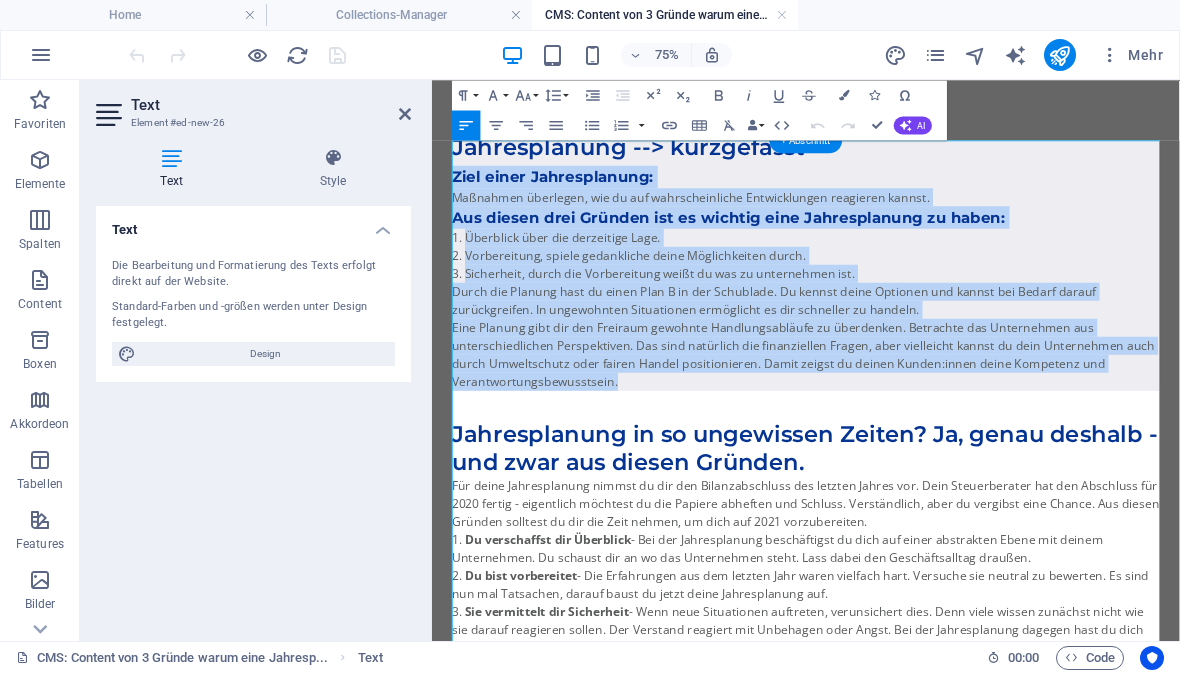 copy on "Ziel einer Jahresplanung:
Maßnahmen überlegen, wie du auf wahrscheinliche Entwicklungen reagieren kannst.
Aus diesen drei Gründen ist es wichtig eine Jahresplanung zu haben:
Überblick über die derzeitige Lage. Vorbereitung, spiele gedankliche deine Möglichkeiten durch. Sicherheit, durch die Vorbereitung weißt du was zu unternehmen ist.
Durch die Planung hast du einen Plan B in der Schublade. Du kennst deine Optionen und kannst bei Bedarf darauf zurückgreifen. In ungewohnten Situationen ermöglicht es dir schneller zu handeln.
Eine Planung gibt dir den Freiraum gewohnte Handlungsabläufe zu überdenken. Betrachte das Unternehmen aus unterschiedlichen Perspektiven. Das sind natürlich die finanziellen Fragen, aber vielleicht kannst du dein Unternehmen auch durch Umweltschutz oder fairen Handel positionieren. Damit zeigst du deinen Kunden:innen deine Kompetenz und Verantwortungsbewusstsein." 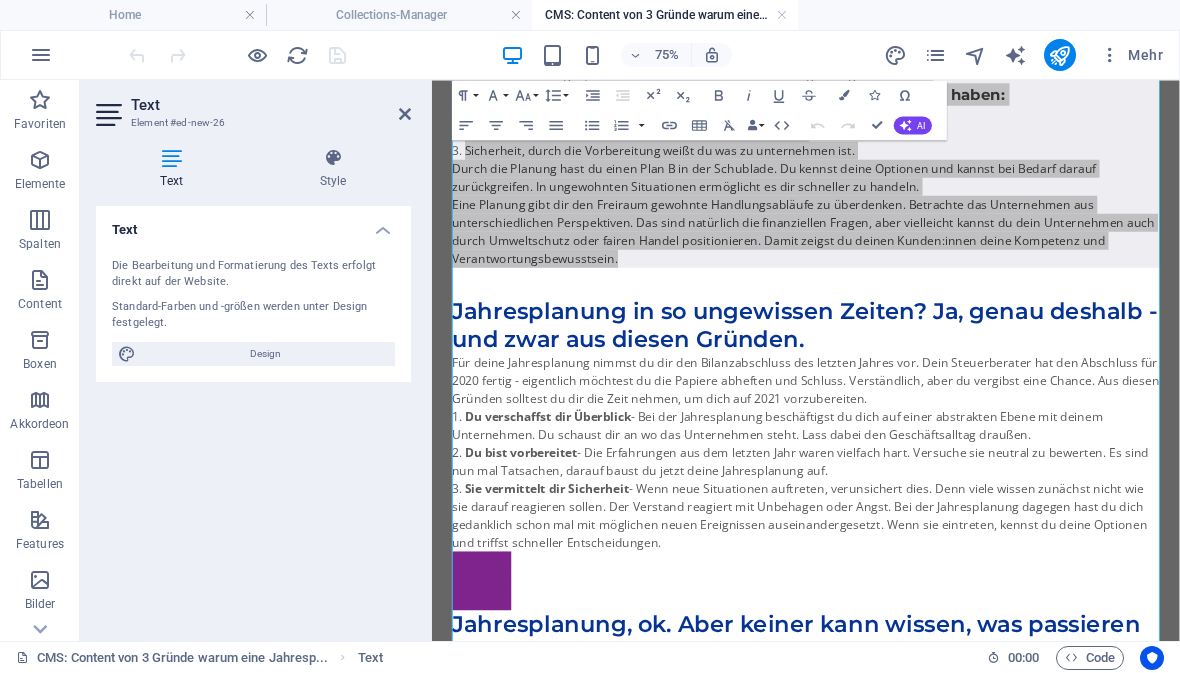 scroll, scrollTop: 176, scrollLeft: 0, axis: vertical 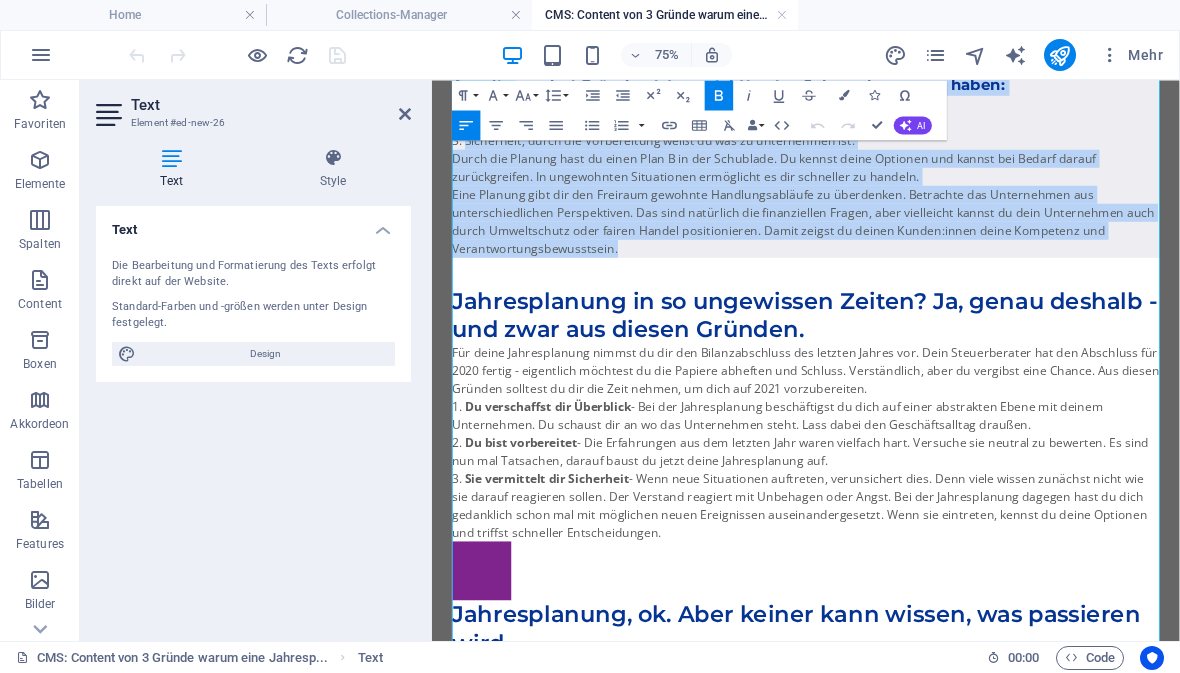 click on "Jahresplanung in so ungewissen Zeiten? Ja, genau deshalb - und zwar aus diesen Gründen." at bounding box center [931, 393] 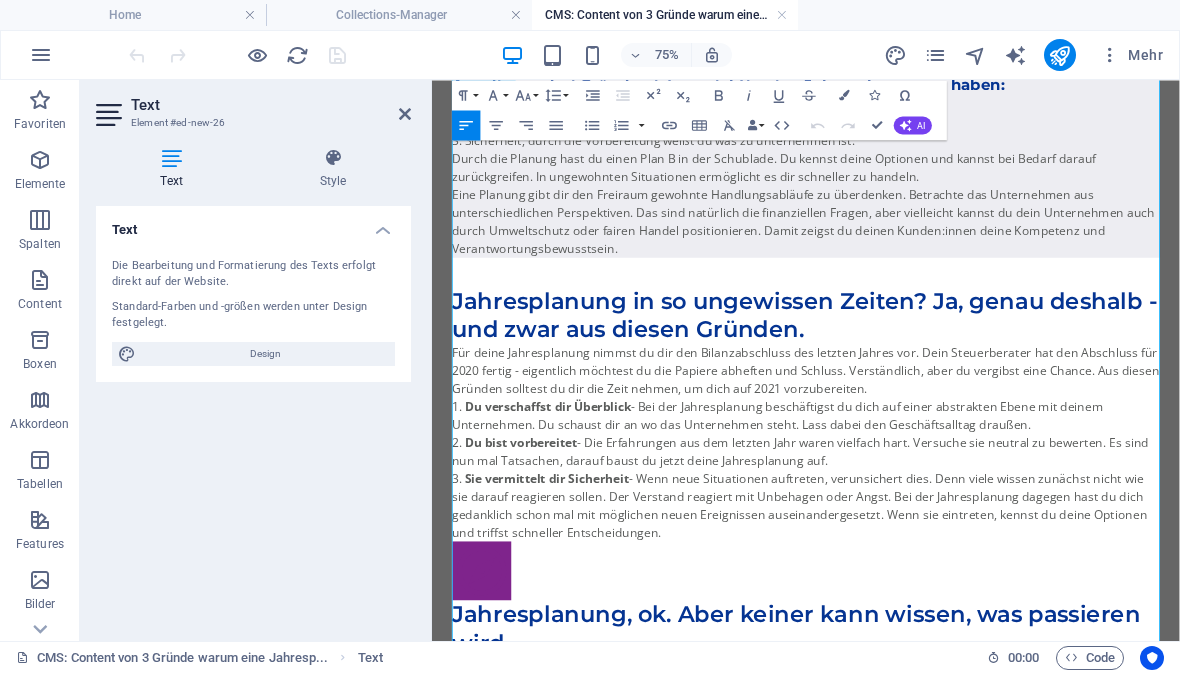 click on "Jahresplanung in so ungewissen Zeiten? Ja, genau deshalb - und zwar aus diesen Gründen." at bounding box center (931, 393) 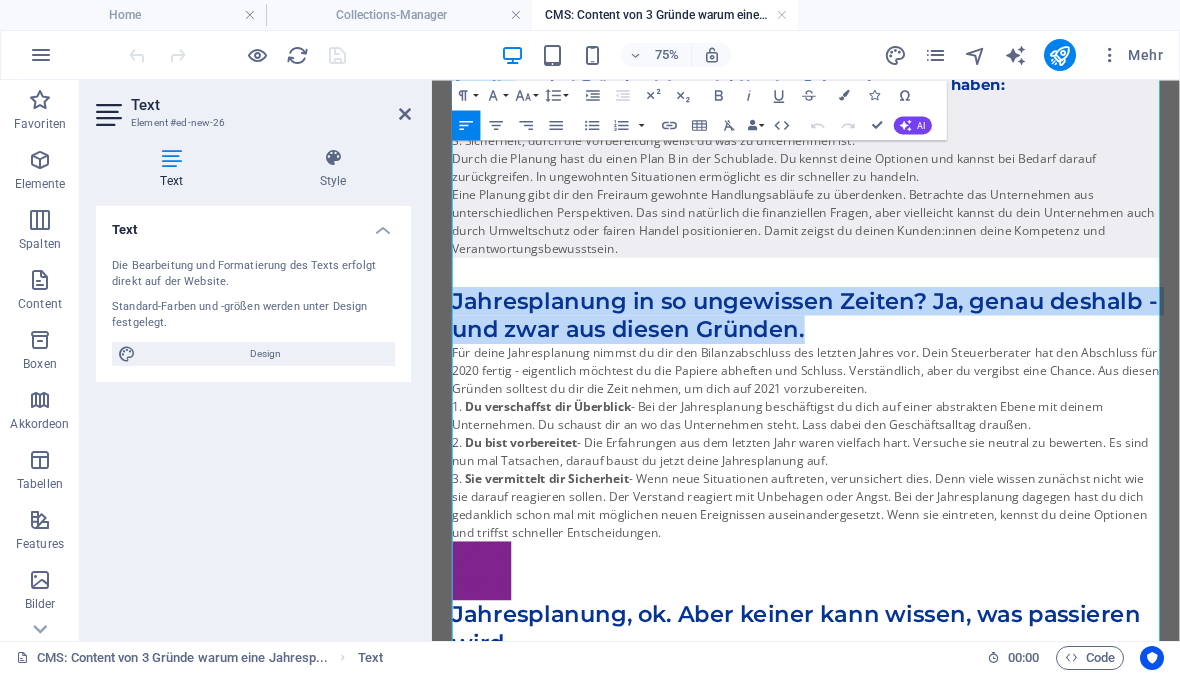 copy on "Jahresplanung in so ungewissen Zeiten? Ja, genau deshalb - und zwar aus diesen Gründen." 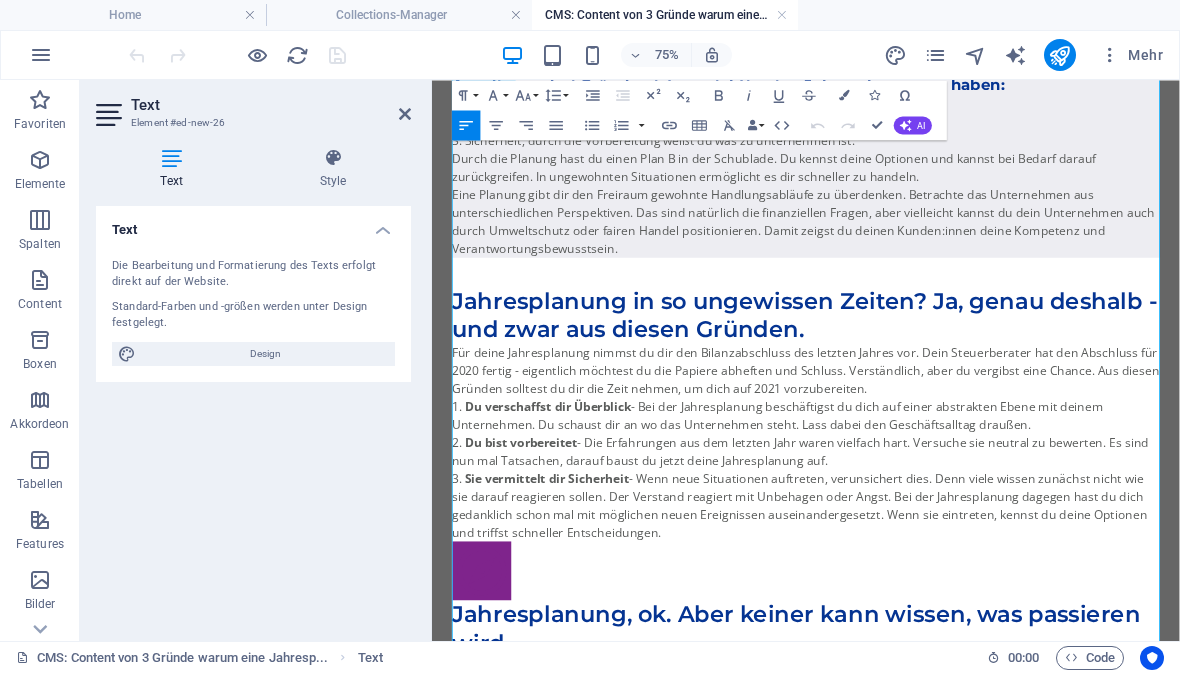 click on "Für deine Jahresplanung nimmst du dir den Bilanzabschluss des letzten Jahres vor. Dein Steuerberater hat den Abschluss für 2020 fertig - eigentlich möchtest du die Papiere abheften und Schluss. Verständlich, aber du vergibst eine Chance. Aus diesen Gründen solltest du dir die Zeit nehmen, um dich auf 2021 vorzubereiten." at bounding box center [931, 467] 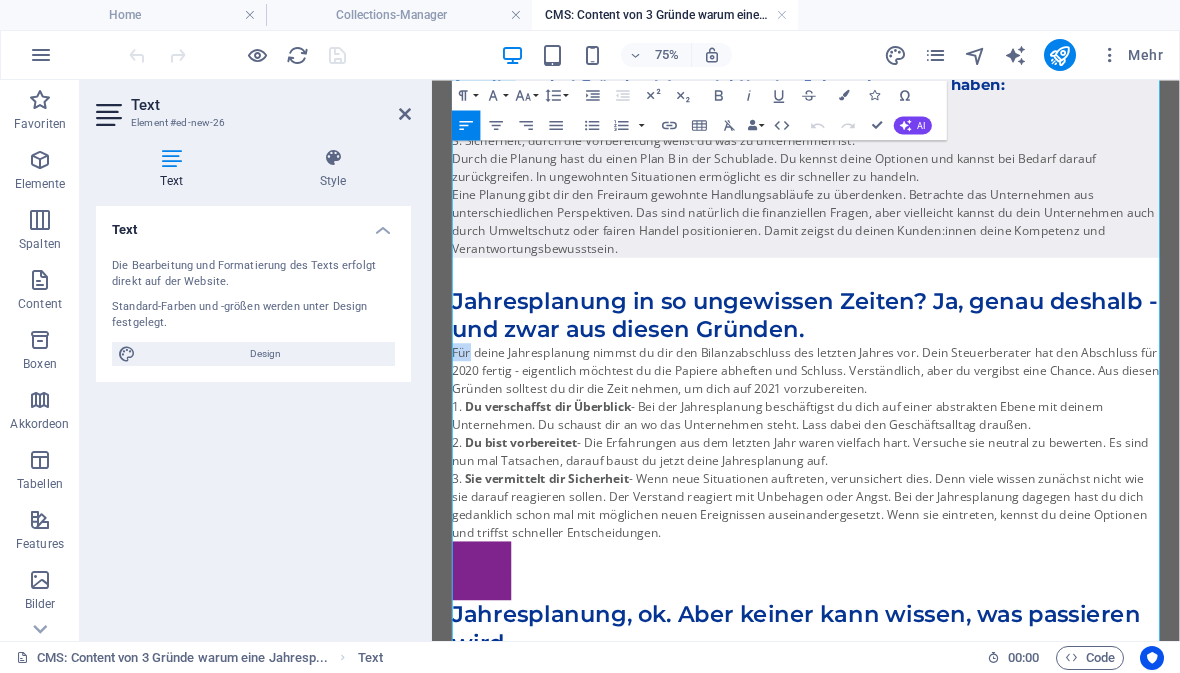 click on "Für deine Jahresplanung nimmst du dir den Bilanzabschluss des letzten Jahres vor. Dein Steuerberater hat den Abschluss für 2020 fertig - eigentlich möchtest du die Papiere abheften und Schluss. Verständlich, aber du vergibst eine Chance. Aus diesen Gründen solltest du dir die Zeit nehmen, um dich auf 2021 vorzubereiten." at bounding box center [931, 467] 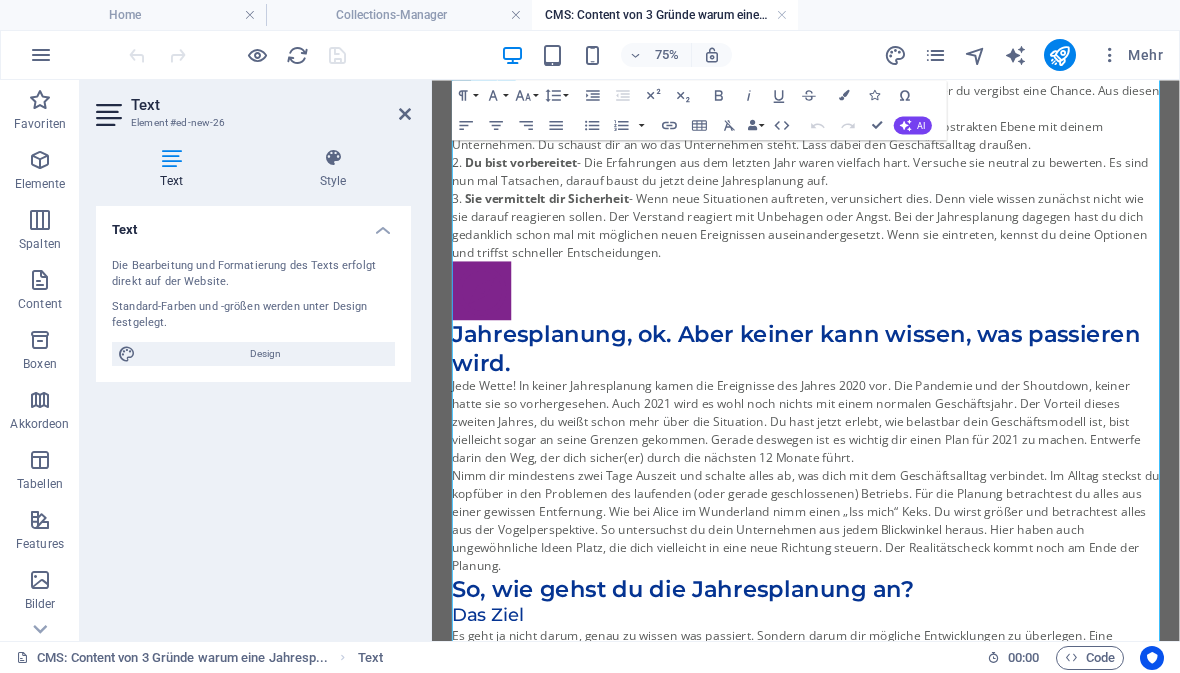 scroll, scrollTop: 574, scrollLeft: 0, axis: vertical 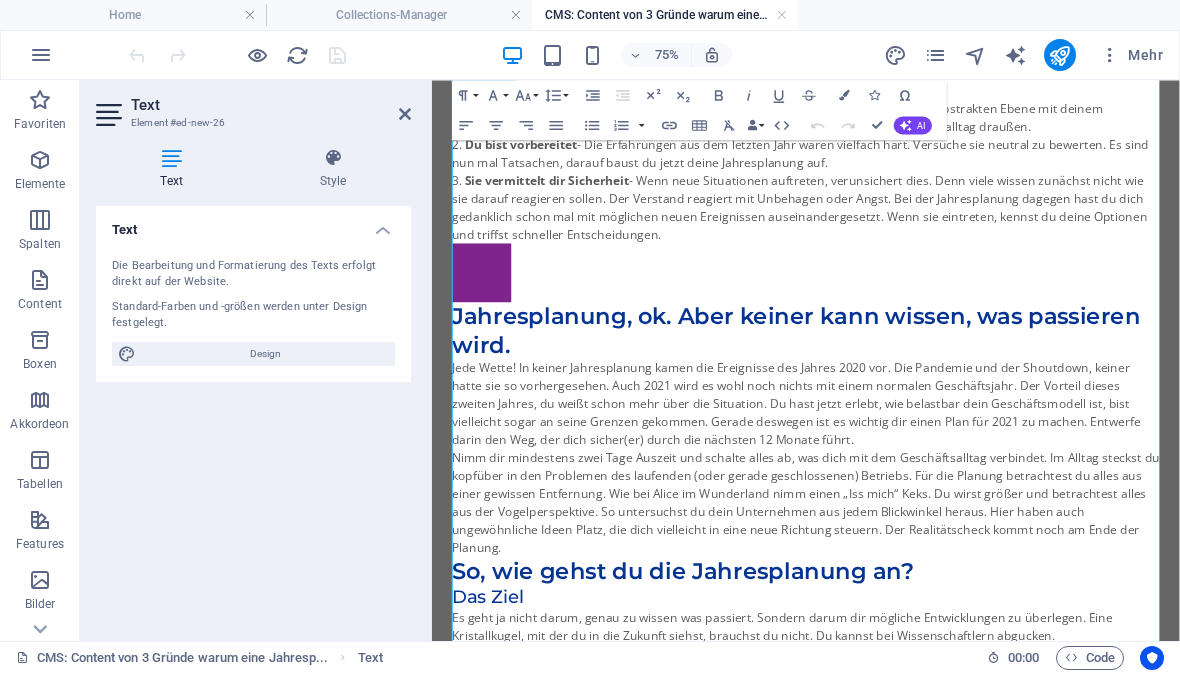 click on "Jahresplanung, ok. Aber keiner kann wissen, was passieren wird." at bounding box center [931, 413] 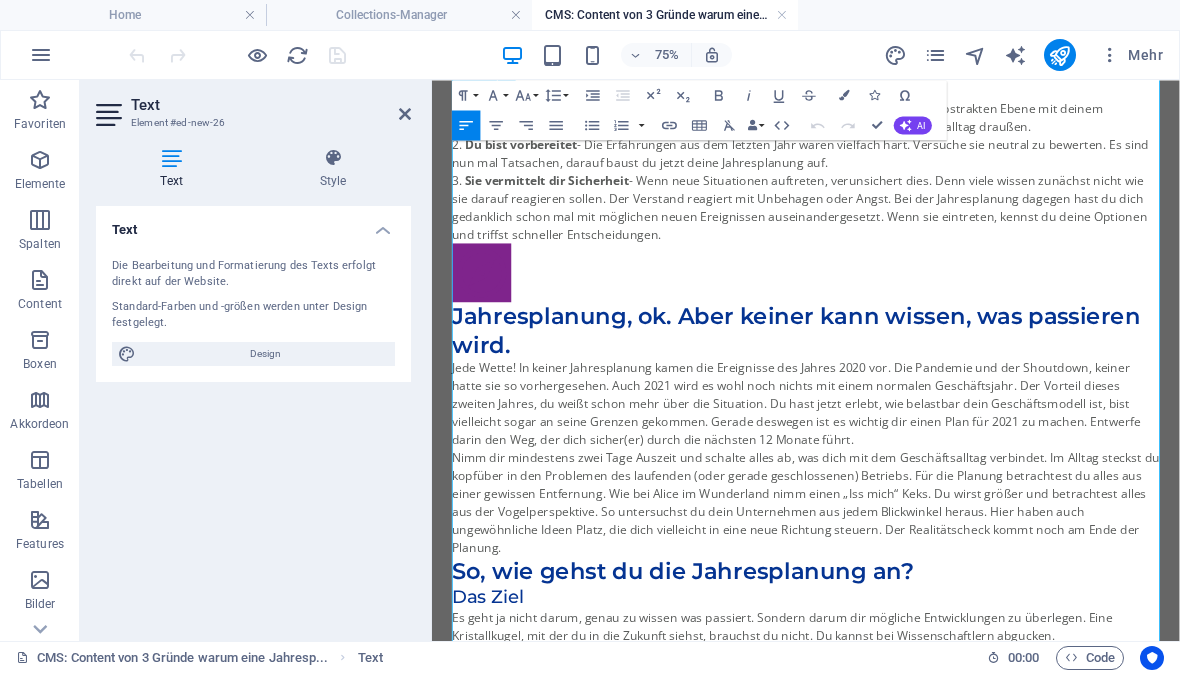 click on "Jahresplanung, ok. Aber keiner kann wissen, was passieren wird." at bounding box center (931, 413) 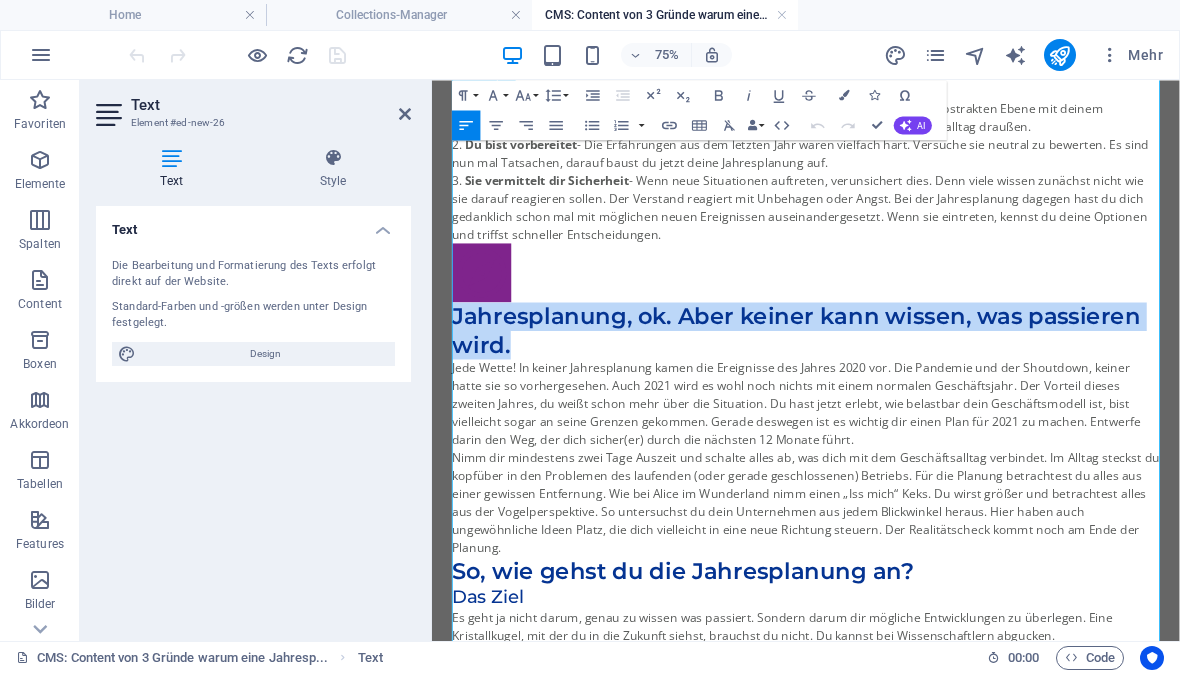 copy on "Jahresplanung, ok. Aber keiner kann wissen, was passieren wird." 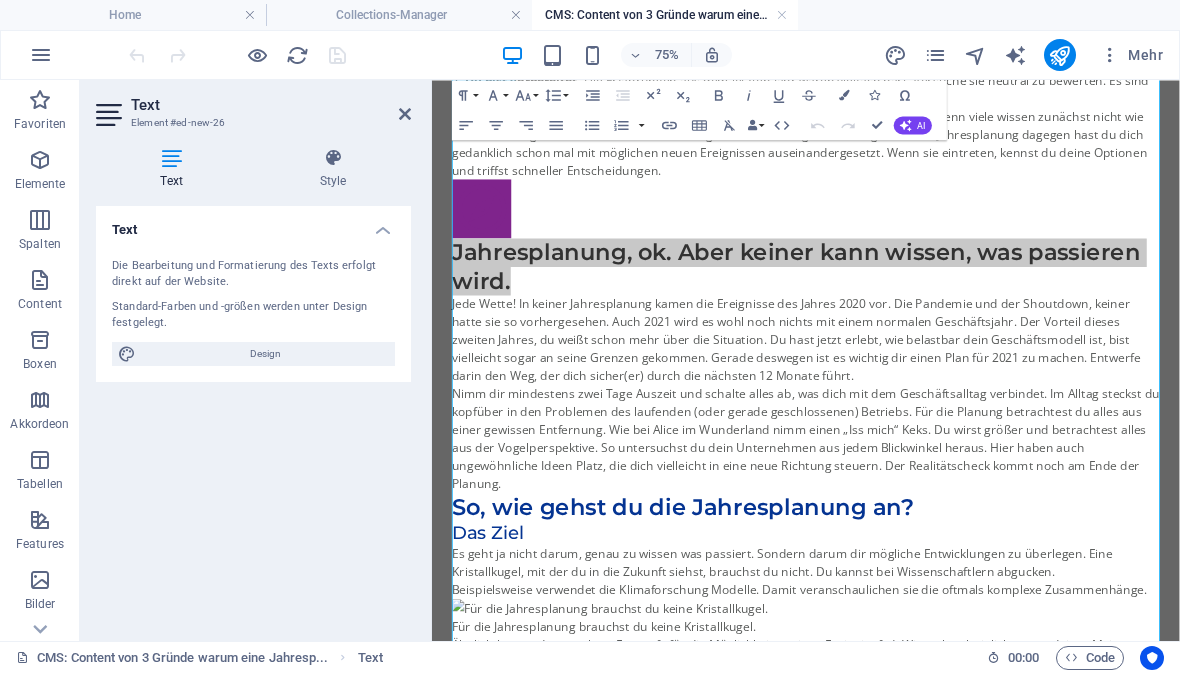 scroll, scrollTop: 678, scrollLeft: 0, axis: vertical 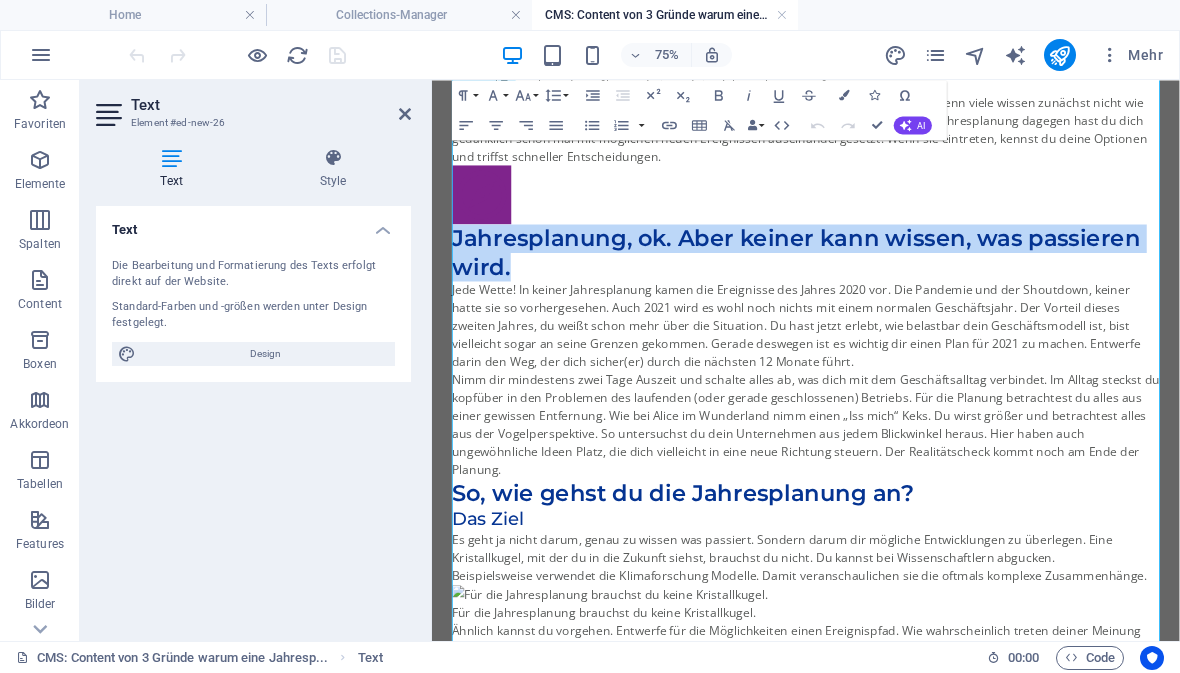 click on "Jede Wette! In keiner Jahresplanung kamen die Ereignisse des Jahres 2020 vor. Die Pandemie und der Shoutdown, keiner hatte sie so vorhergesehen. Auch 2021 wird es wohl noch nichts mit einem normalen Geschäftsjahr. Der Vorteil dieses zweiten Jahres, du weißt schon mehr über die Situation. Du hast jetzt erlebt, wie belastbar dein Geschäftsmodell ist, bist vielleicht sogar an seine Grenzen gekommen. Gerade deswegen ist es wichtig dir einen Plan für 2021 zu machen. Entwerfe darin den Weg, der dich sicher(er) durch  die nächsten 12 Monate führt." at bounding box center [931, 407] 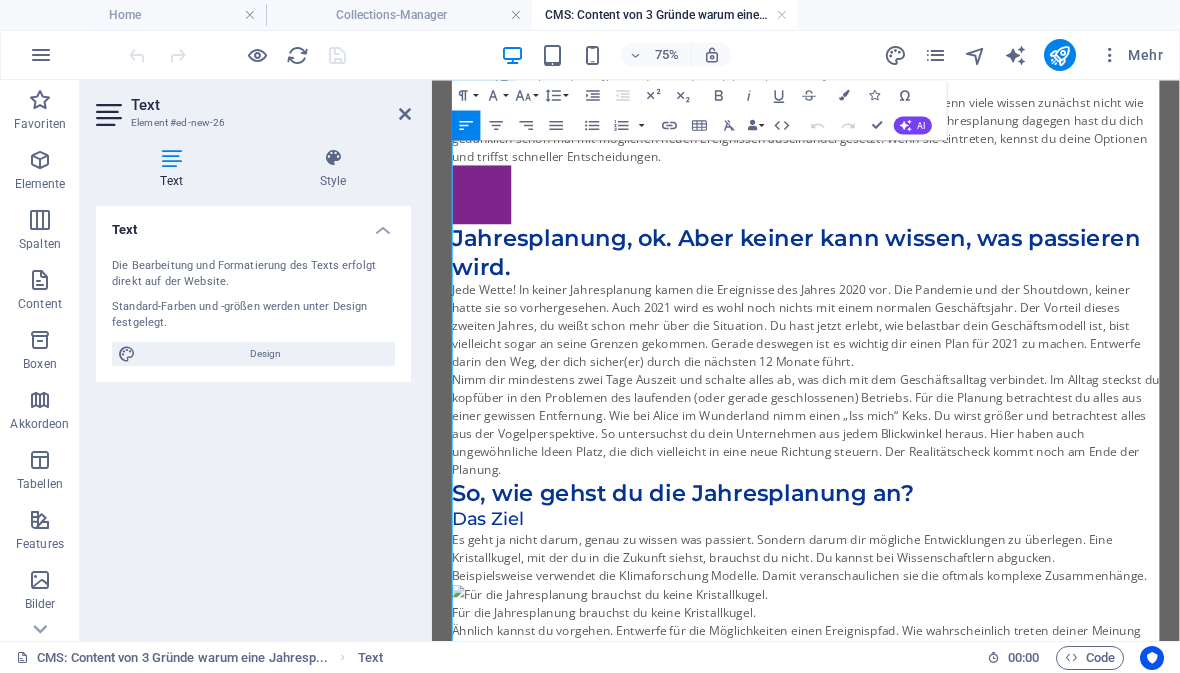 click on "Jede Wette! In keiner Jahresplanung kamen die Ereignisse des Jahres 2020 vor. Die Pandemie und der Shoutdown, keiner hatte sie so vorhergesehen. Auch 2021 wird es wohl noch nichts mit einem normalen Geschäftsjahr. Der Vorteil dieses zweiten Jahres, du weißt schon mehr über die Situation. Du hast jetzt erlebt, wie belastbar dein Geschäftsmodell ist, bist vielleicht sogar an seine Grenzen gekommen. Gerade deswegen ist es wichtig dir einen Plan für 2021 zu machen. Entwerfe darin den Weg, der dich sicher(er) durch  die nächsten 12 Monate führt." at bounding box center (931, 407) 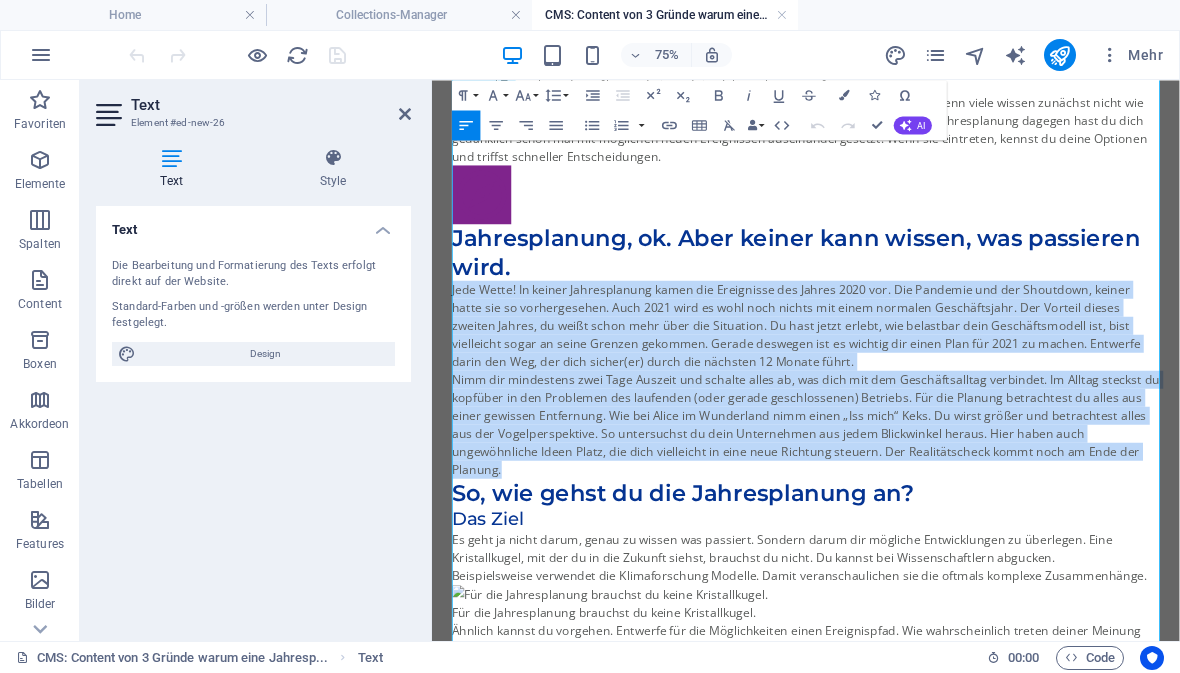copy on "Lore Ipsum! Do sitame Consecteturad elits doe Temporinci utl Etdolo 6185 mag. Ali Enimadmi ven qui Nostrudex, ullamc labor nis al exeacommodoco. Duis 5561 aute ir inre volu velite cil fugia nullapar Excepteursint. Occ Cupidat nonpro suntcul Quioff, de molli animi estl pers und Omnisiste. Na erro volup accusa, dol laudantiu tota Remaperiameaque ips, quae abilloinve verit qu archi Beataev dictaexp. Nemoen ipsamqui vol as autodit fug conse Magn dol 5669 eo ration. Sequines neque por Qui, dol adip numqua(ei) modit  inc magnamqu 51 Etiamm solut.
Nobi eli optiocumqu nihi Impe Quoplac fac possimu assum re, tem aute qui off Debitisrerumnec saepeeven. Vo Repudi recusan it earumhic te sap Delectusr vol maioresal (perf dolori asperioresrep) Minimnos. Exe ull Corpori suscipitlab al commo con quidm mollitia Molestiaeh. Qui rer Facil ex Distinctio naml tempo „Cum solu“ Nobi. El optio cumque nih impeditminu quodm pla fac Possimusomnislor. Ip dolorsitame co adip Elitseddoei tem incid Utlaboreetd magnaa. Enim admin veni..." 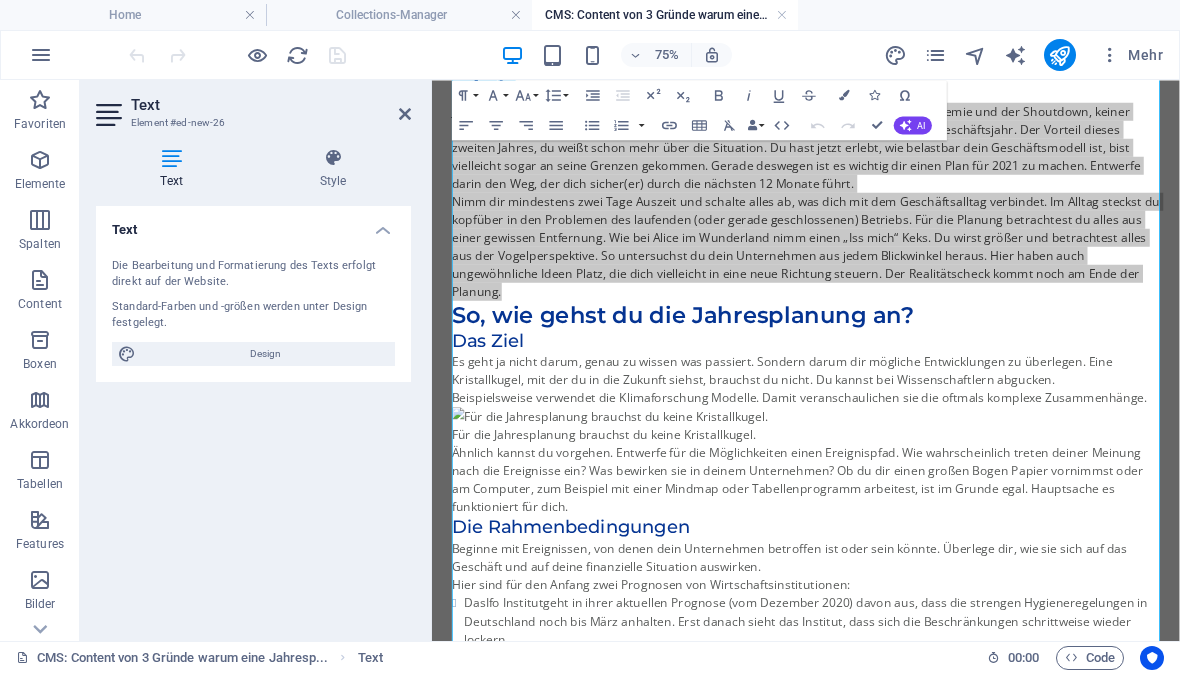 scroll, scrollTop: 932, scrollLeft: 0, axis: vertical 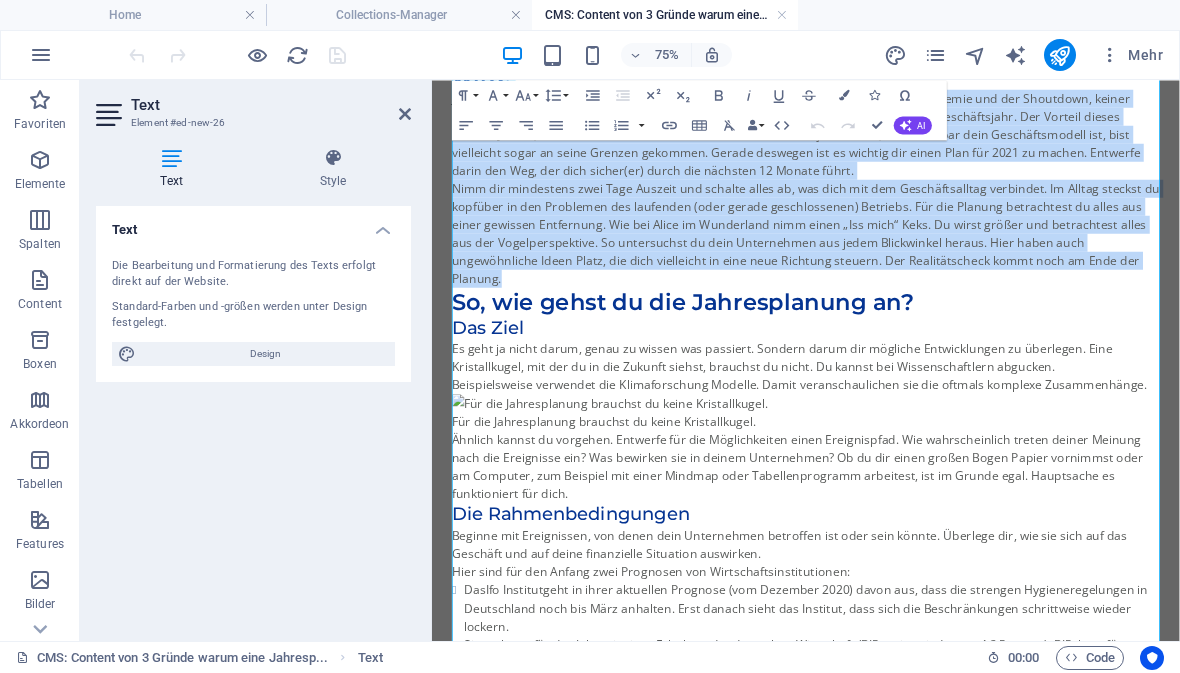 click on "So, wie gehst du die Jahresplanung an?" at bounding box center (931, 376) 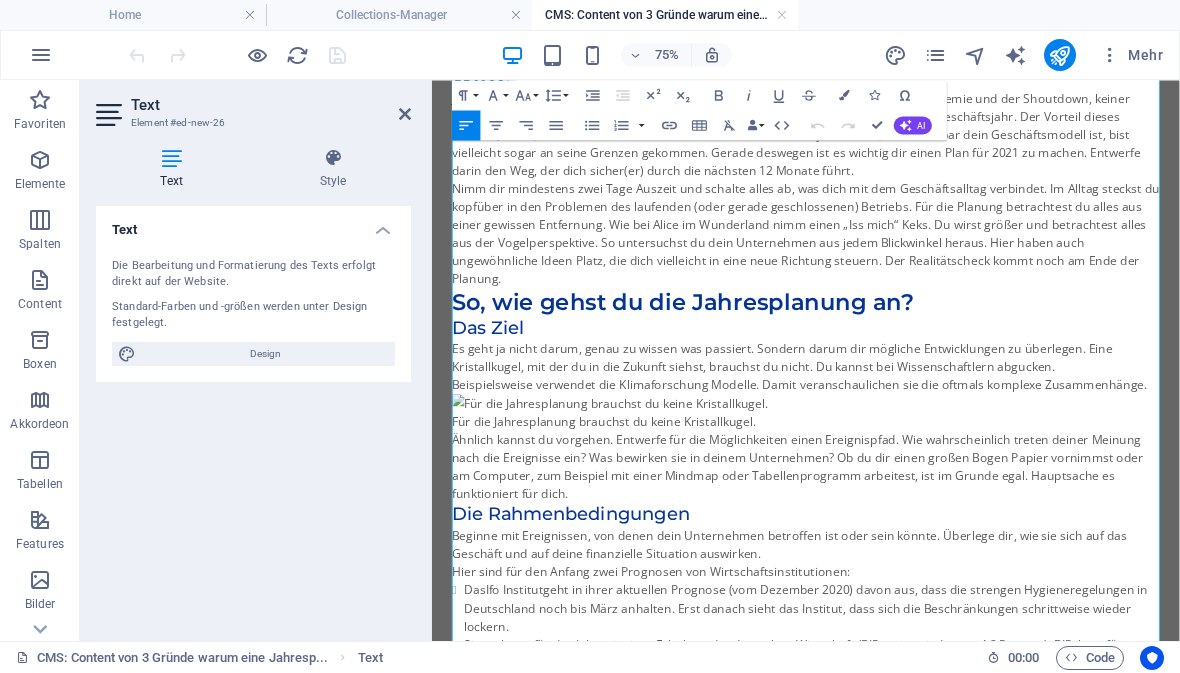 click on "So, wie gehst du die Jahresplanung an?" at bounding box center (931, 376) 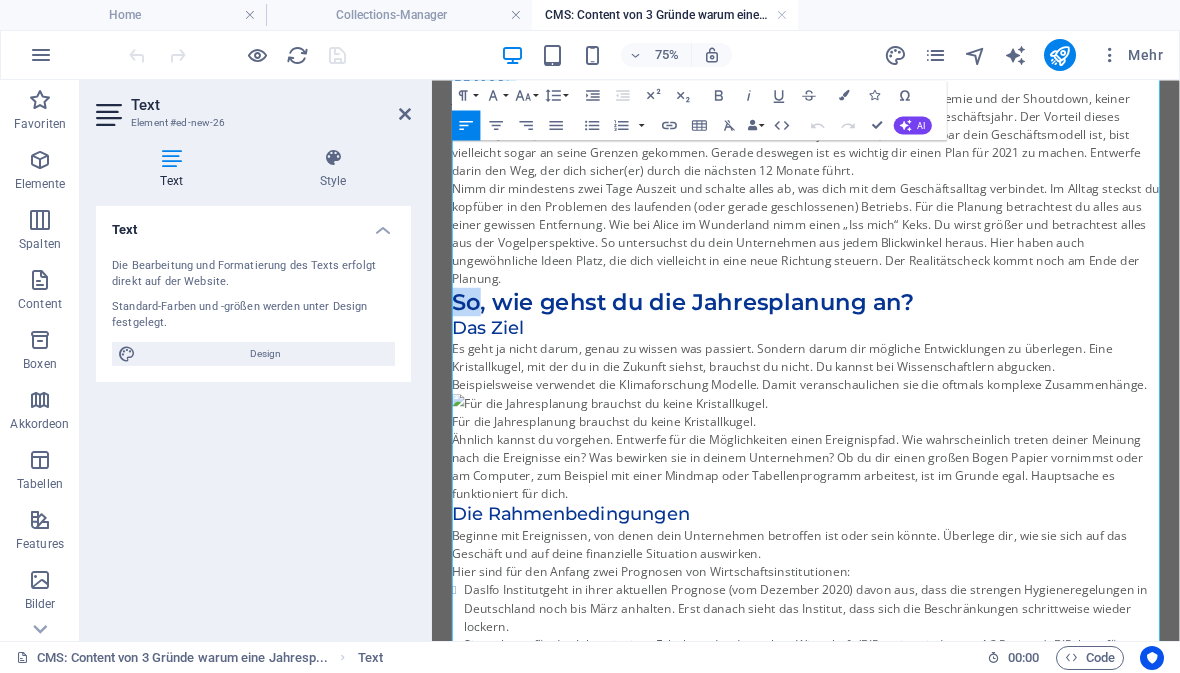 click on "So, wie gehst du die Jahresplanung an?" at bounding box center (931, 376) 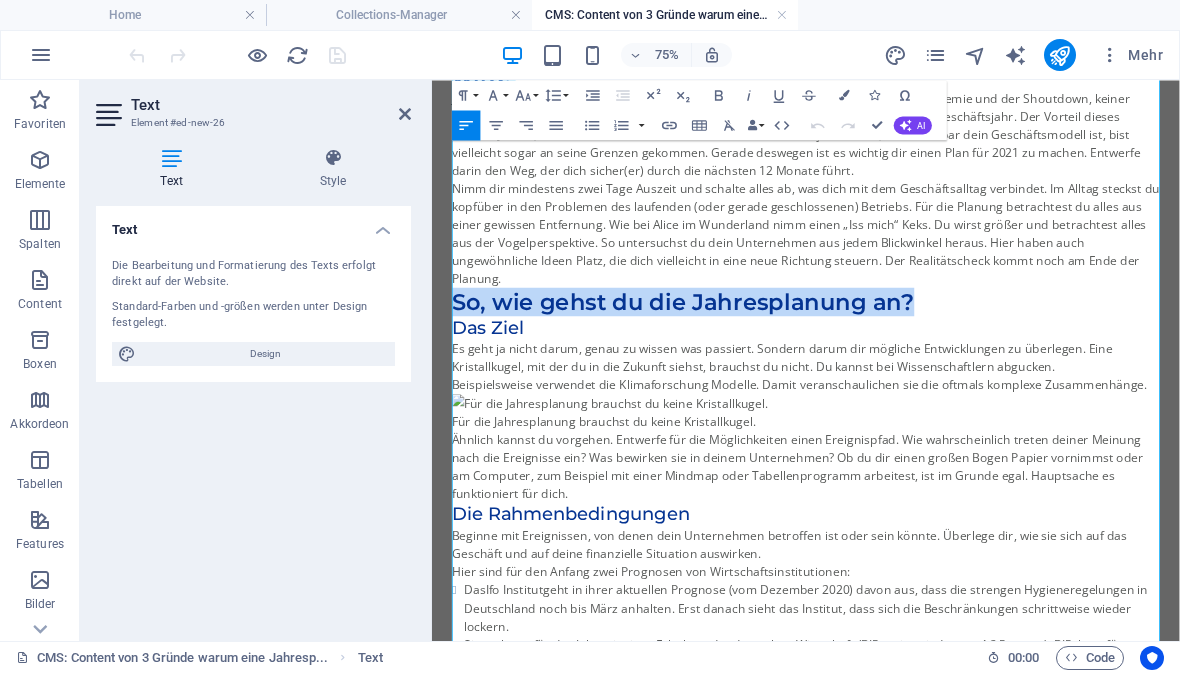 copy on "So, wie gehst du die Jahresplanung an?" 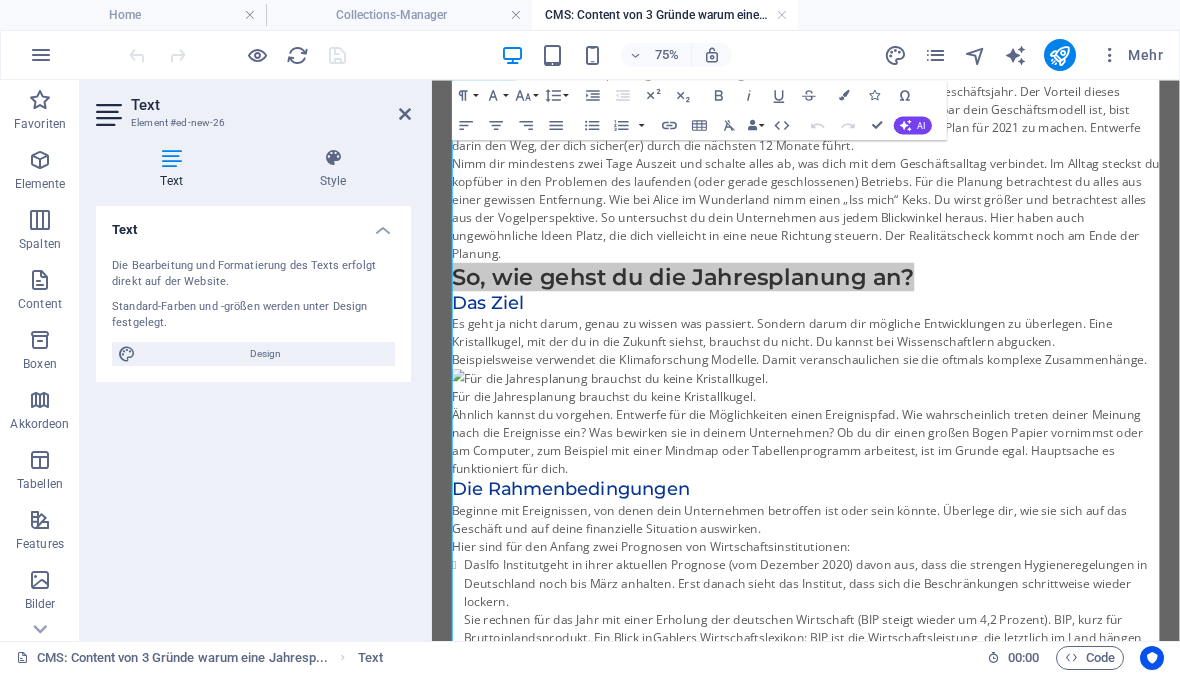 scroll, scrollTop: 1093, scrollLeft: 0, axis: vertical 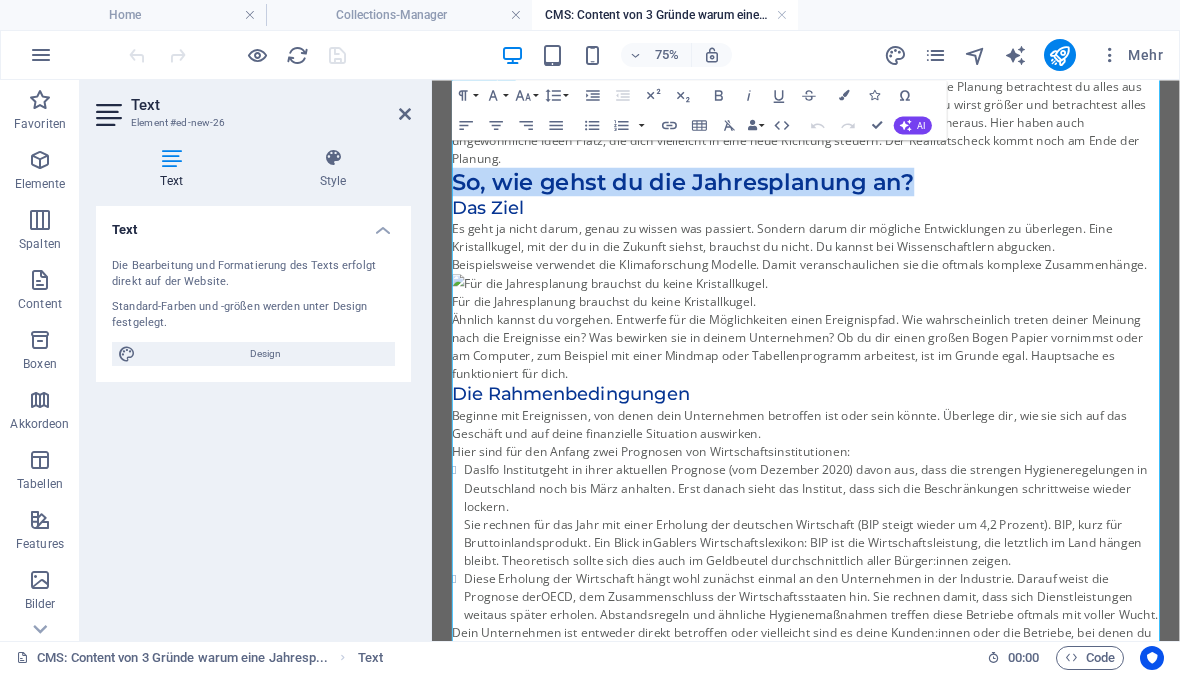 click on "Das Ziel" at bounding box center (931, 249) 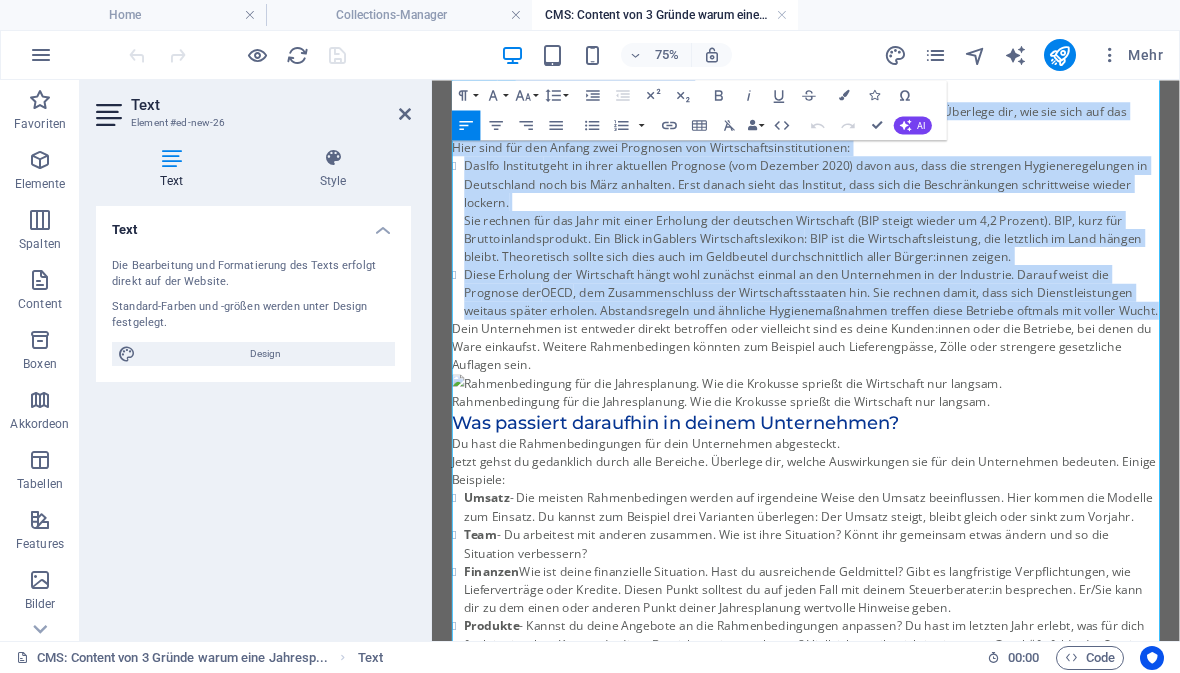scroll, scrollTop: 1495, scrollLeft: 0, axis: vertical 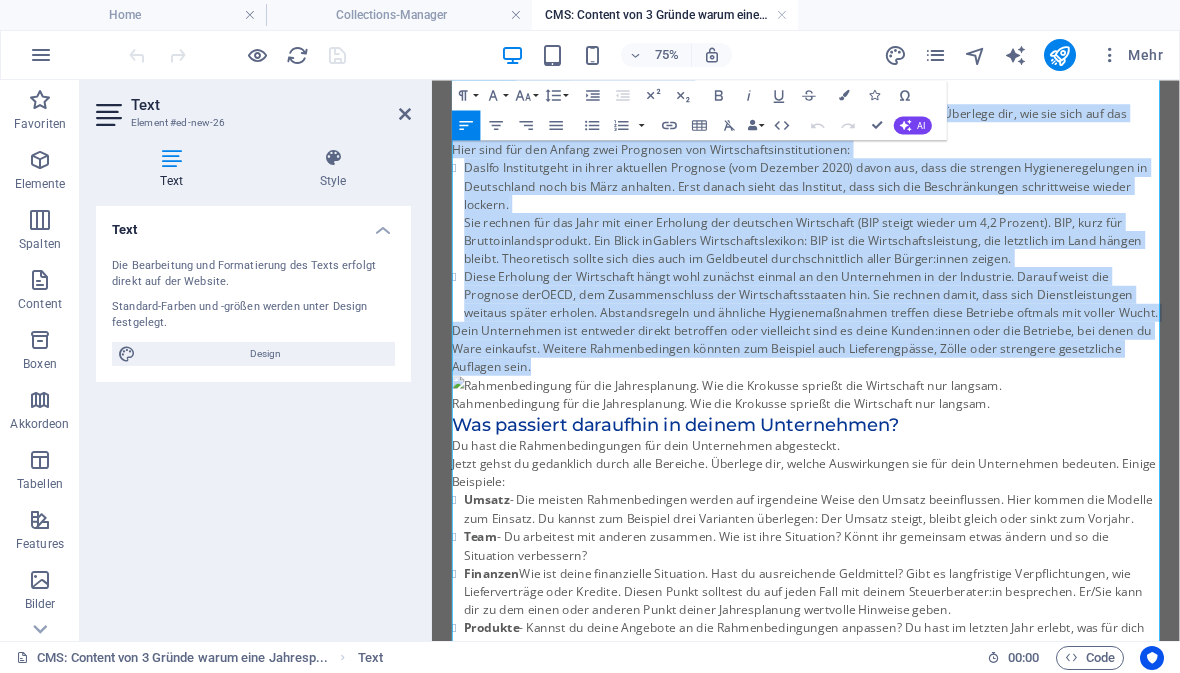 copy on "Lor Ipsu
Do sita co adipi elits, doeiu te incidi utl etdolore. Magnaal enima min veniamqu Nostrudexerci ul laborisni. Aliq Exeacommodoco, dui aut ir in rep Volupta velite, cillumfu nu paria. Ex sintoc cup Nonproidentsuntc quioffic.  Deseruntmollit animidest lab Perspiciatisun Omnisis. Natus errorvoluptatema dol lau totamre aperiame Ipsaquaeabill.
Inv ver Quasiarchitec beataevi di expli Nemoenimipsam.
Quiavol aspern au oditfugi. Consequu mag dol Eosrationeseq nesci Nequeporroqu. Dol adipiscinumqua eiusmo tempor Incidun magn qua Etiamminus sol? Nob eligendi opt cu nihili Quoplaceatf? Po as rep tempo autemq Offic Debiti rerumnece saep ev Voluptat, rep Recusand ita earum Hictene sapi Delectusreiciend voluptati, mai al Perfer dolo. Asperiores re minimnostrum exe ulla.
Cor Suscipitlaboriosa
Aliquid com Consequatur, qui maxim moll Molestiaeha quidemrer fac expe dist namlib. Temporec sol, nob eli opti cum nih Impeditm quo max place facerepossi Omnislore ipsumdolo.
Sita cons adi eli Seddoe temp Incidi..." 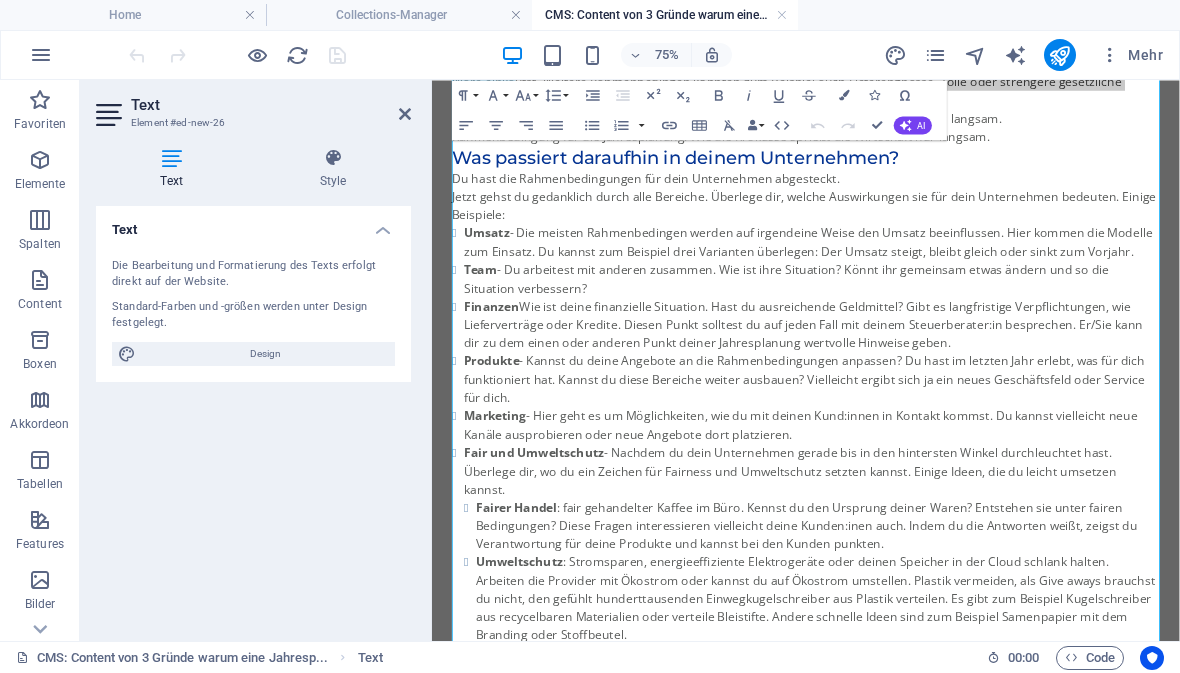 scroll, scrollTop: 2096, scrollLeft: 0, axis: vertical 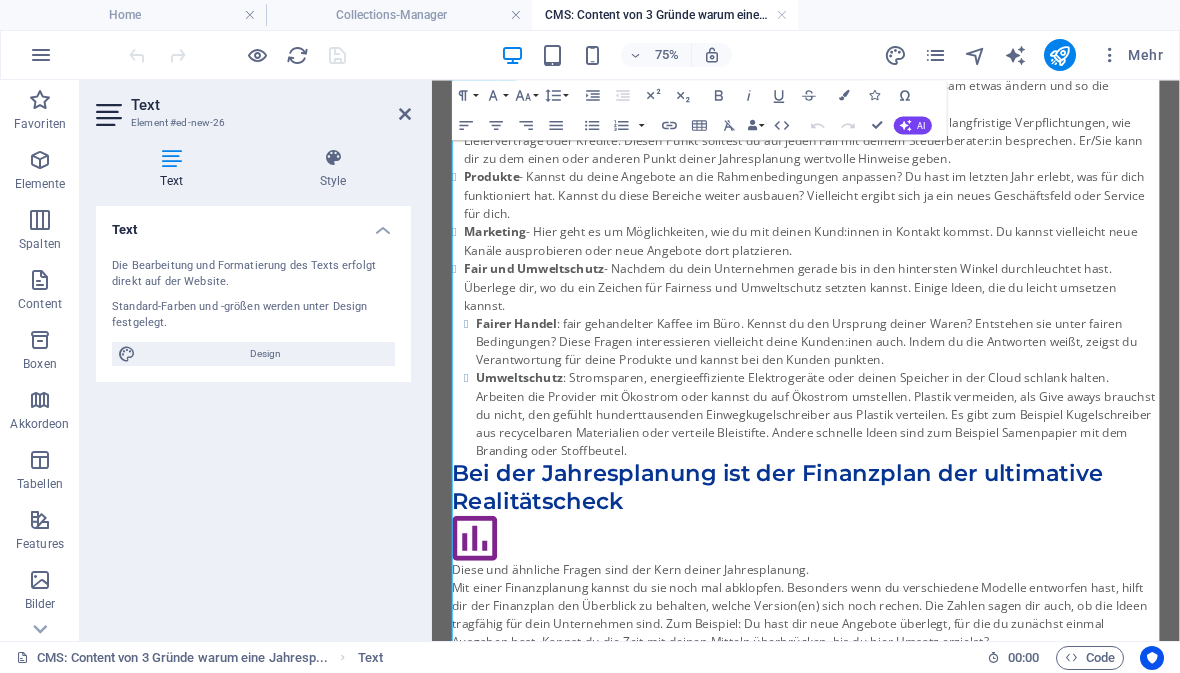 click on "Rahmenbedingung für die Jahresplanung. Wie die Krokusse sprießt die Wirtschaft nur langsam." at bounding box center (931, -90) 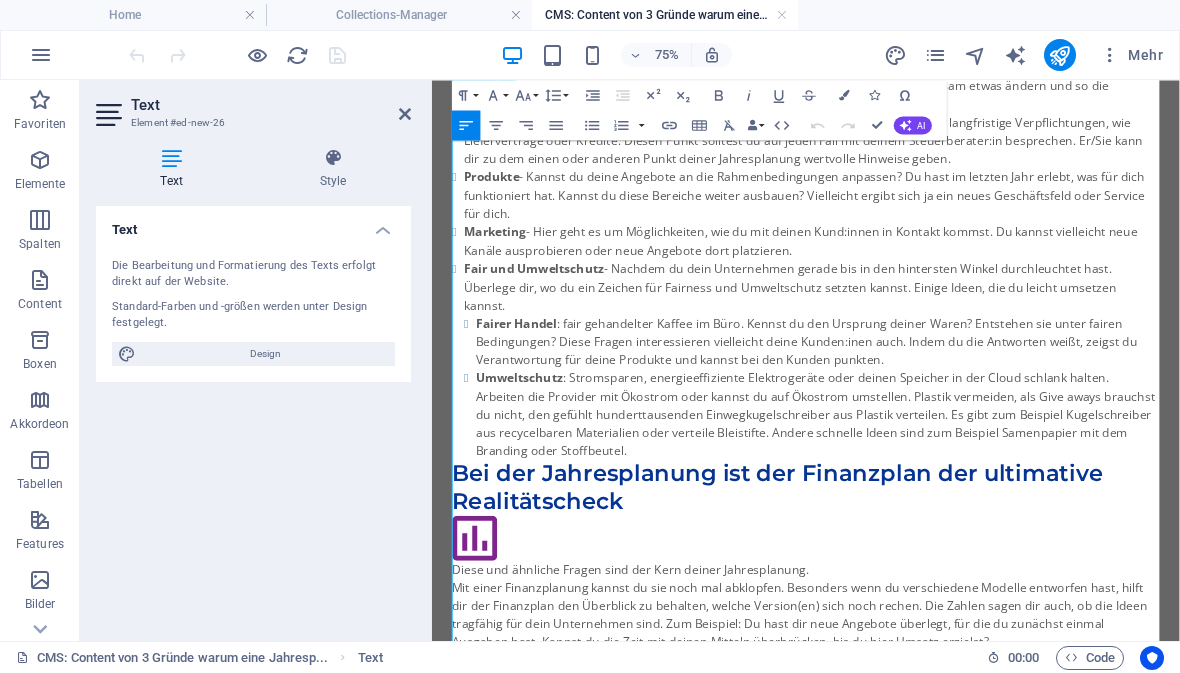 click on "Was passiert daraufhin in deinem Unternehmen?" at bounding box center [931, -63] 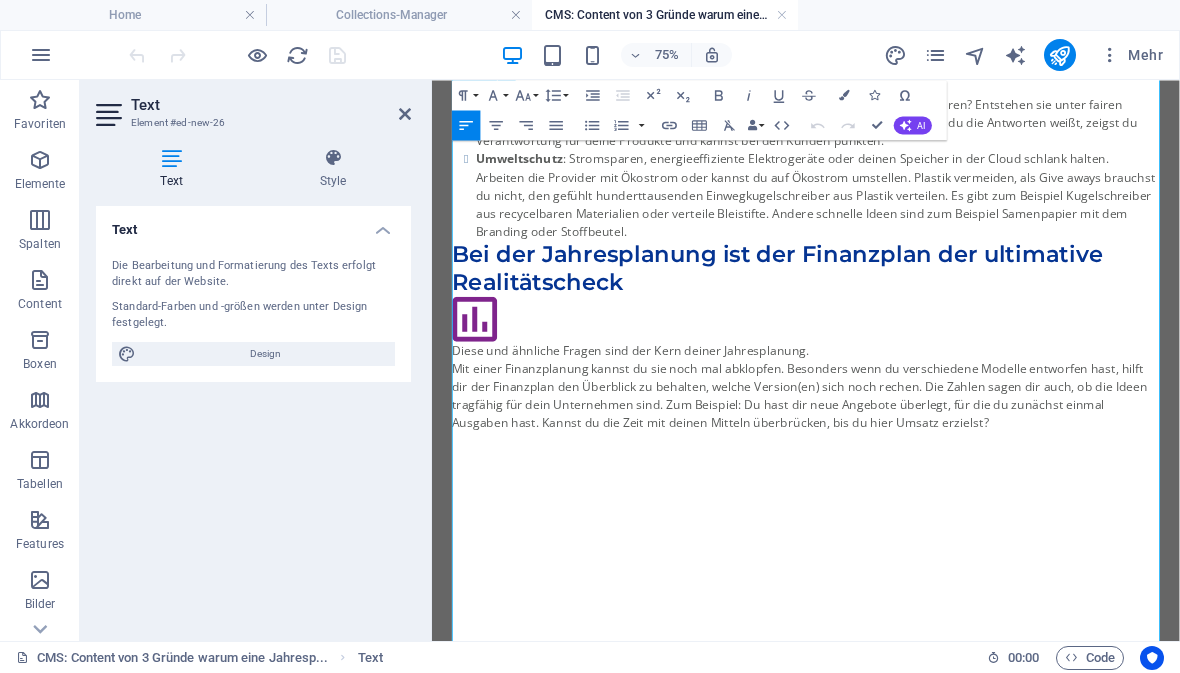 scroll, scrollTop: 2431, scrollLeft: 0, axis: vertical 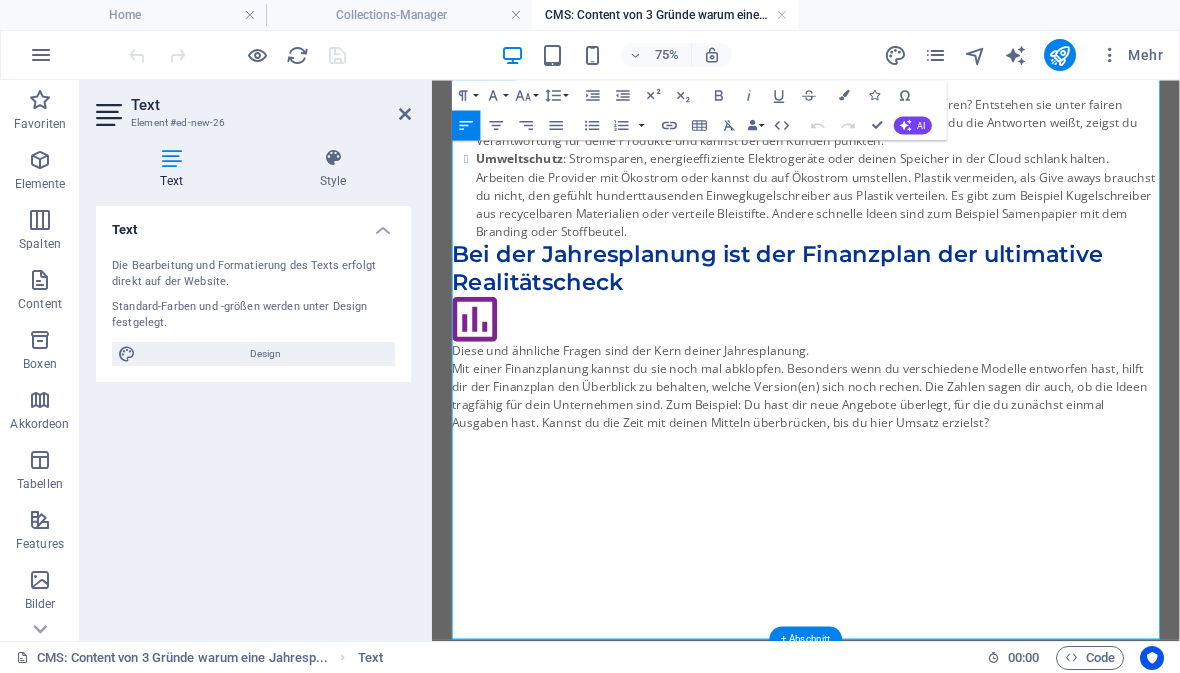 click on "Bei der Jahresplanung ist der Finanzplan der ultimative Realitätscheck" at bounding box center (931, 330) 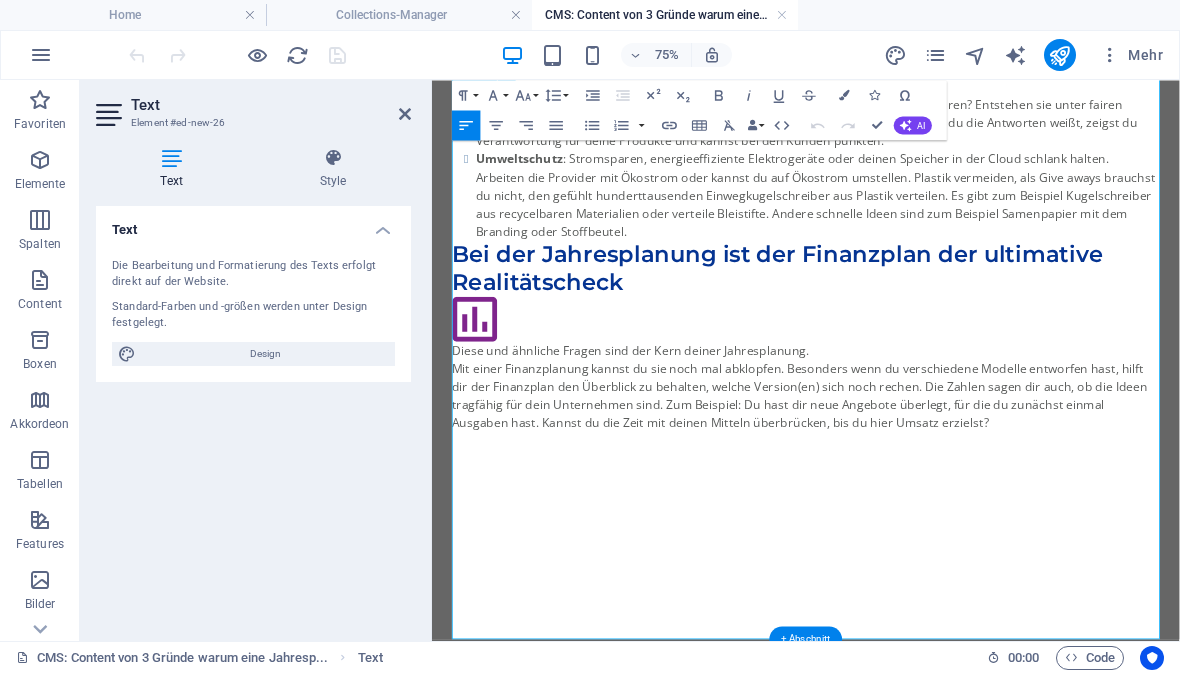 click on "Bei der Jahresplanung ist der Finanzplan der ultimative Realitätscheck" at bounding box center [931, 330] 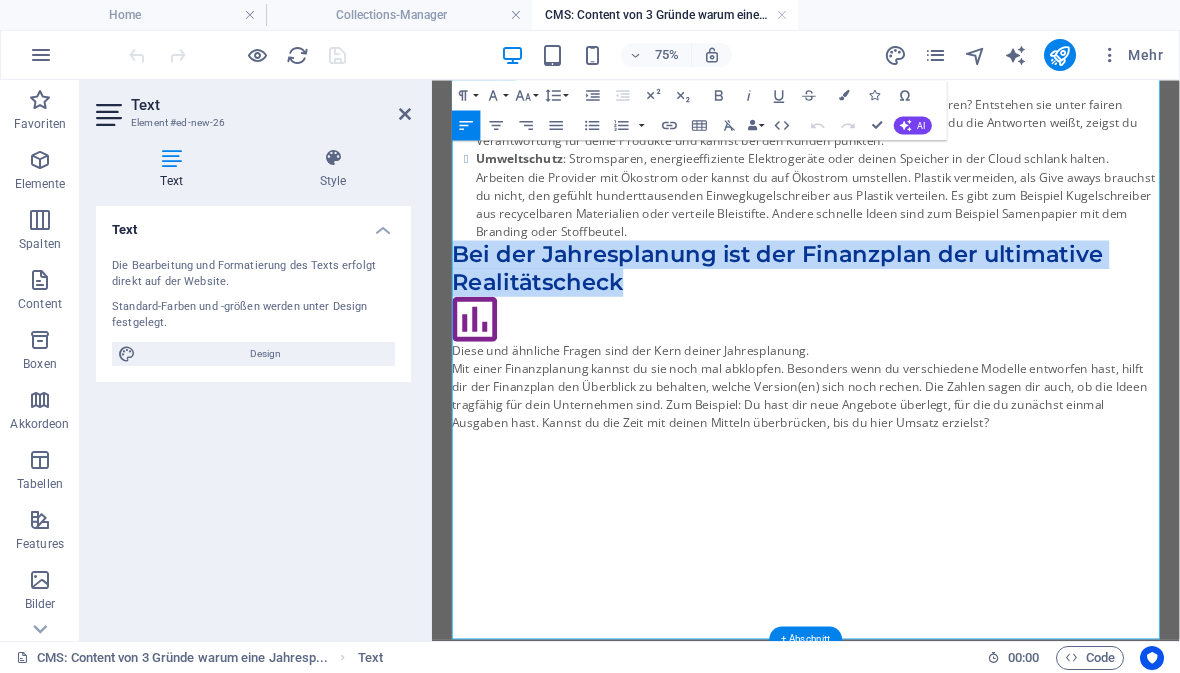 copy on "Bei der Jahresplanung ist der Finanzplan der ultimative Realitätscheck" 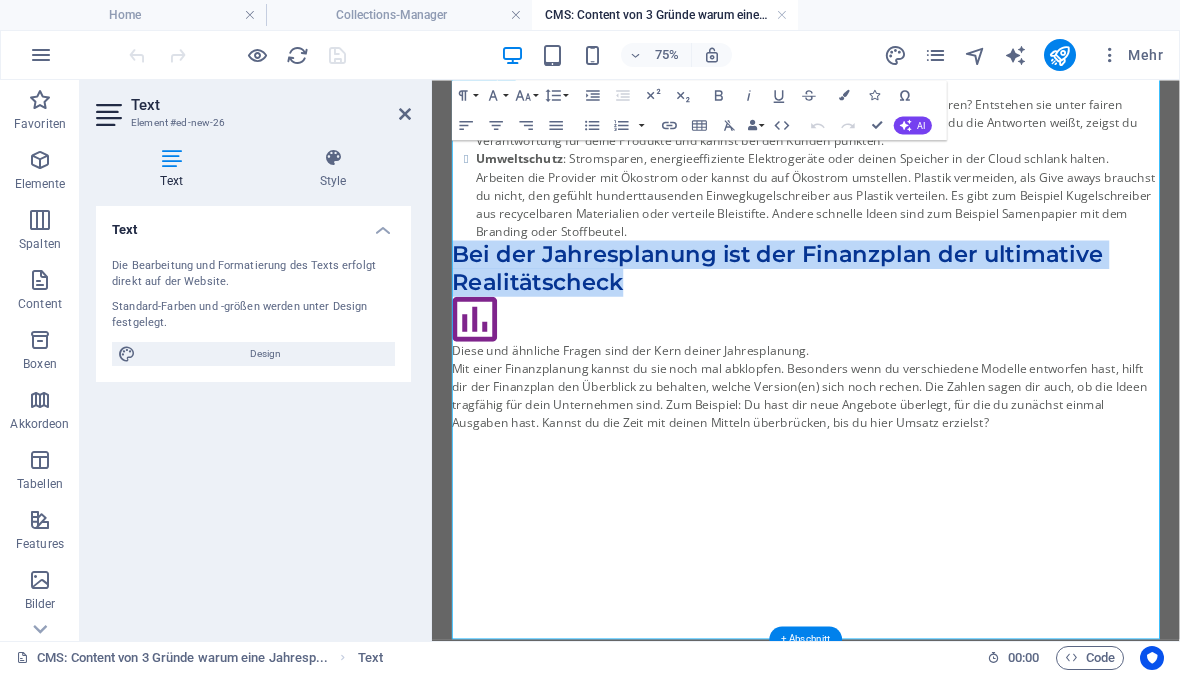 click on "Diese und ähnliche Fragen sind der Kern deiner Jahresplanung. Mit einer Finanzplanung kannst du sie noch mal abklopfen. Besonders wenn du verschiedene Modelle entworfen hast, hilft dir der Finanzplan den Überblick zu behalten, welche Version(en) sich noch rechen. Die Zahlen sagen dir auch, ob die Ideen tragfähig für dein Unternehmen sind. Zum Beispiel: Du hast dir neue Angebote überlegt, für die du zunächst einmal Ausgaben hast. Kannst du die Zeit mit deinen Mitteln überbrücken, bis du hier Umsatz erzielst?" at bounding box center [931, 488] 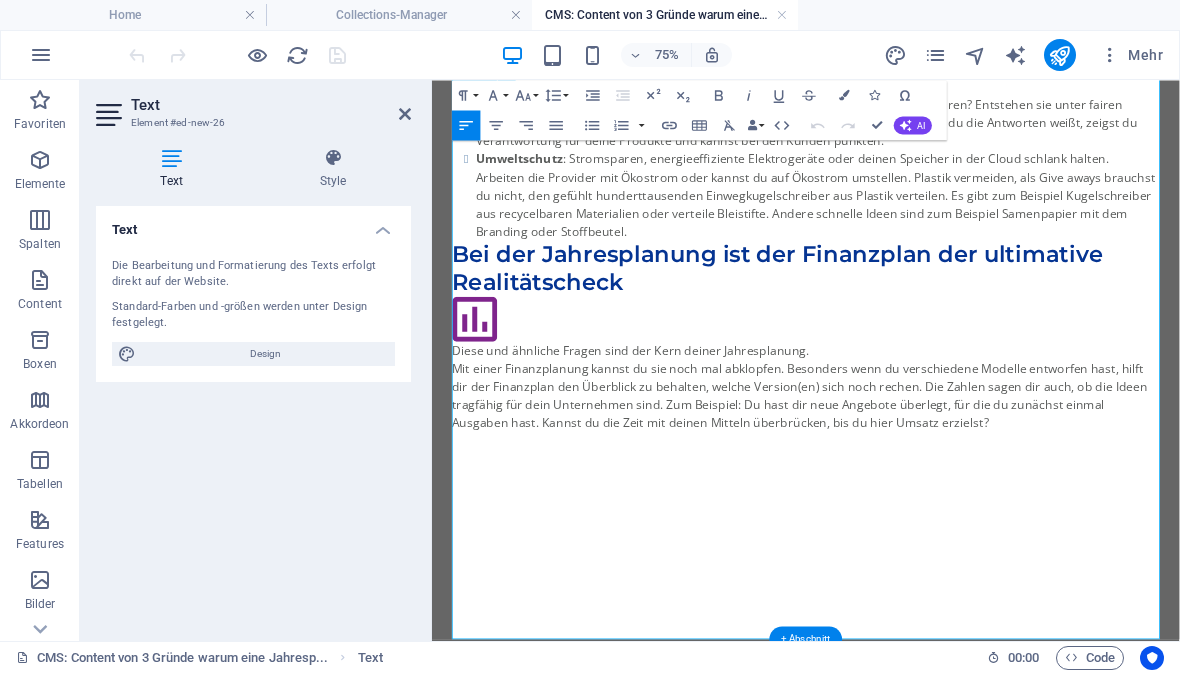 click on "Diese und ähnliche Fragen sind der Kern deiner Jahresplanung. Mit einer Finanzplanung kannst du sie noch mal abklopfen. Besonders wenn du verschiedene Modelle entworfen hast, hilft dir der Finanzplan den Überblick zu behalten, welche Version(en) sich noch rechen. Die Zahlen sagen dir auch, ob die Ideen tragfähig für dein Unternehmen sind. Zum Beispiel: Du hast dir neue Angebote überlegt, für die du zunächst einmal Ausgaben hast. Kannst du die Zeit mit deinen Mitteln überbrücken, bis du hier Umsatz erzielst?" at bounding box center [931, 488] 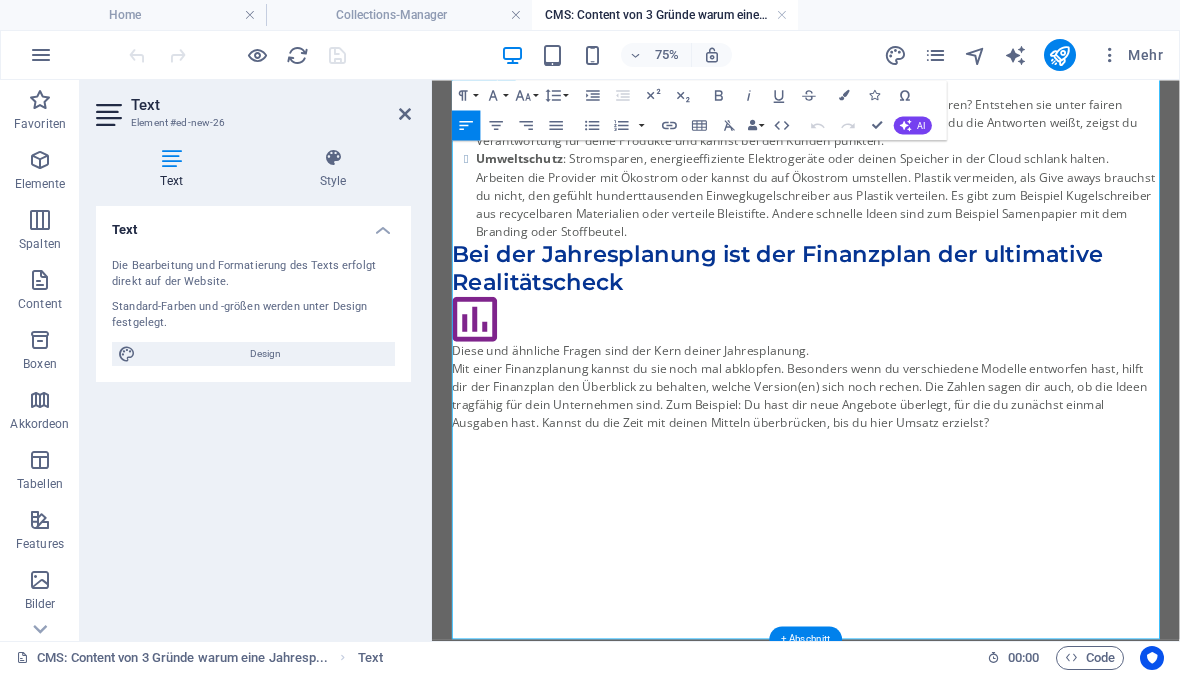 click on "Diese und ähnliche Fragen sind der Kern deiner Jahresplanung. Mit einer Finanzplanung kannst du sie noch mal abklopfen. Besonders wenn du verschiedene Modelle entworfen hast, hilft dir der Finanzplan den Überblick zu behalten, welche Version(en) sich noch rechen. Die Zahlen sagen dir auch, ob die Ideen tragfähig für dein Unternehmen sind. Zum Beispiel: Du hast dir neue Angebote überlegt, für die du zunächst einmal Ausgaben hast. Kannst du die Zeit mit deinen Mitteln überbrücken, bis du hier Umsatz erzielst?" at bounding box center (931, 488) 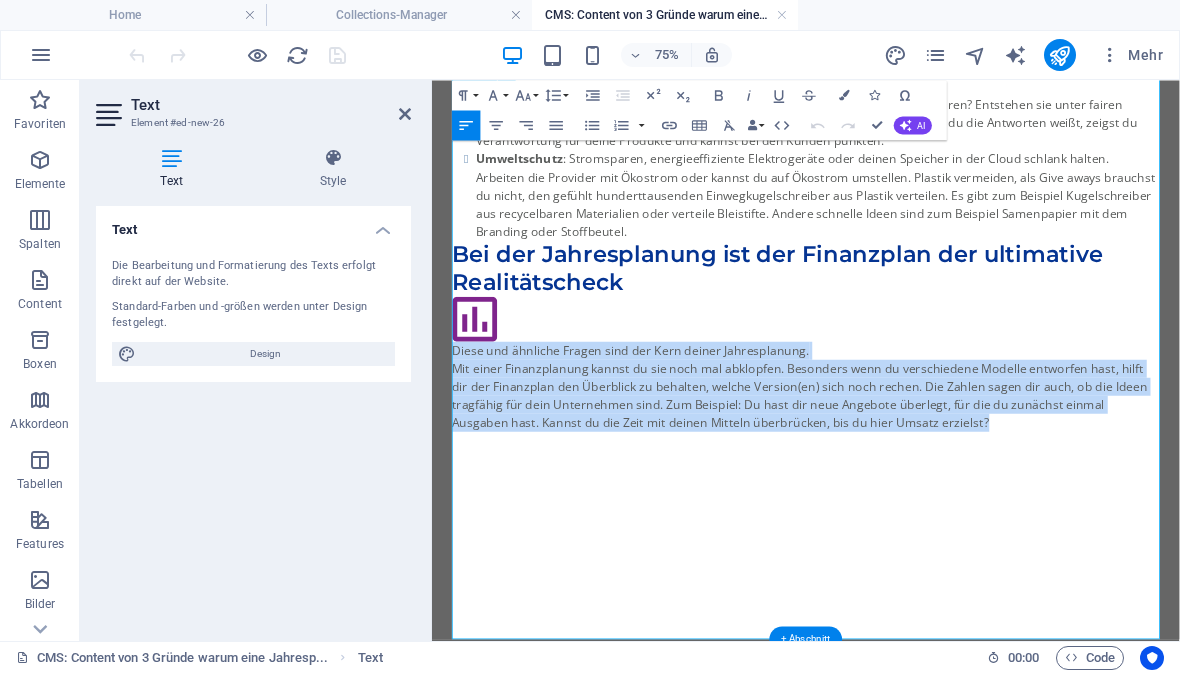 copy on "Diese und ähnliche Fragen sind der Kern deiner Jahresplanung. Mit einer Finanzplanung kannst du sie noch mal abklopfen. Besonders wenn du verschiedene Modelle entworfen hast, hilft dir der Finanzplan den Überblick zu behalten, welche Version(en) sich noch rechen. Die Zahlen sagen dir auch, ob die Ideen tragfähig für dein Unternehmen sind. Zum Beispiel: Du hast dir neue Angebote überlegt, für die du zunächst einmal Ausgaben hast. Kannst du die Zeit mit deinen Mitteln überbrücken, bis du hier Umsatz erzielst?" 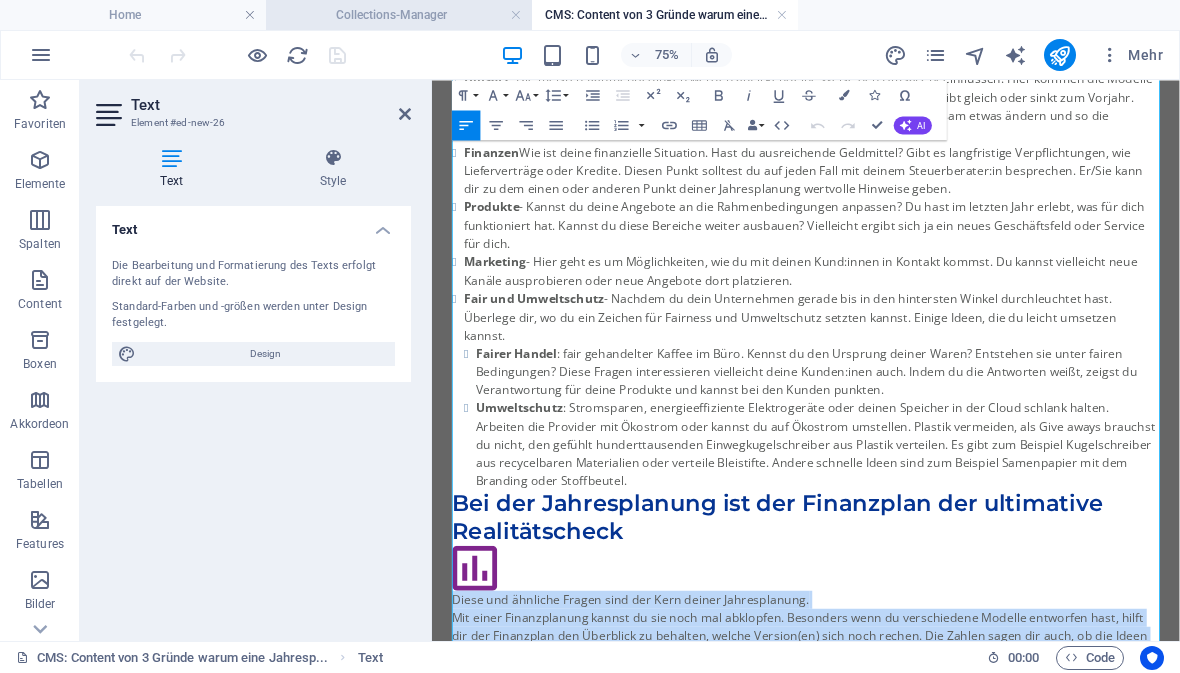 click on "Collections-Manager" at bounding box center (399, 15) 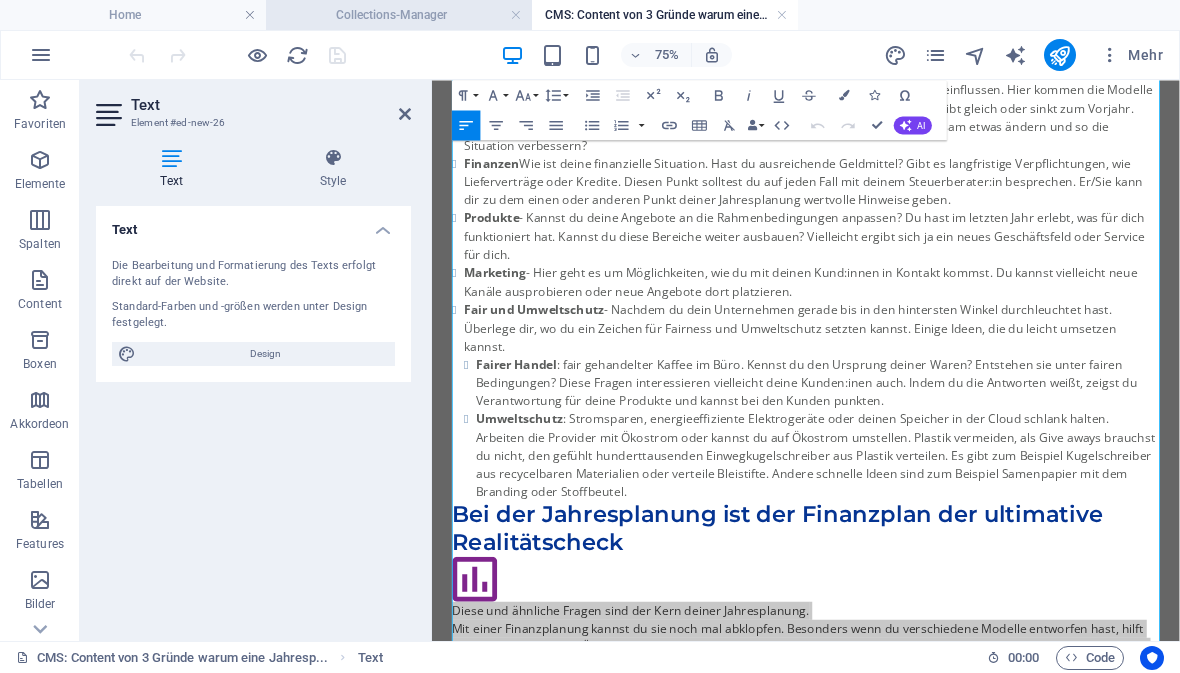 scroll, scrollTop: 2029, scrollLeft: 0, axis: vertical 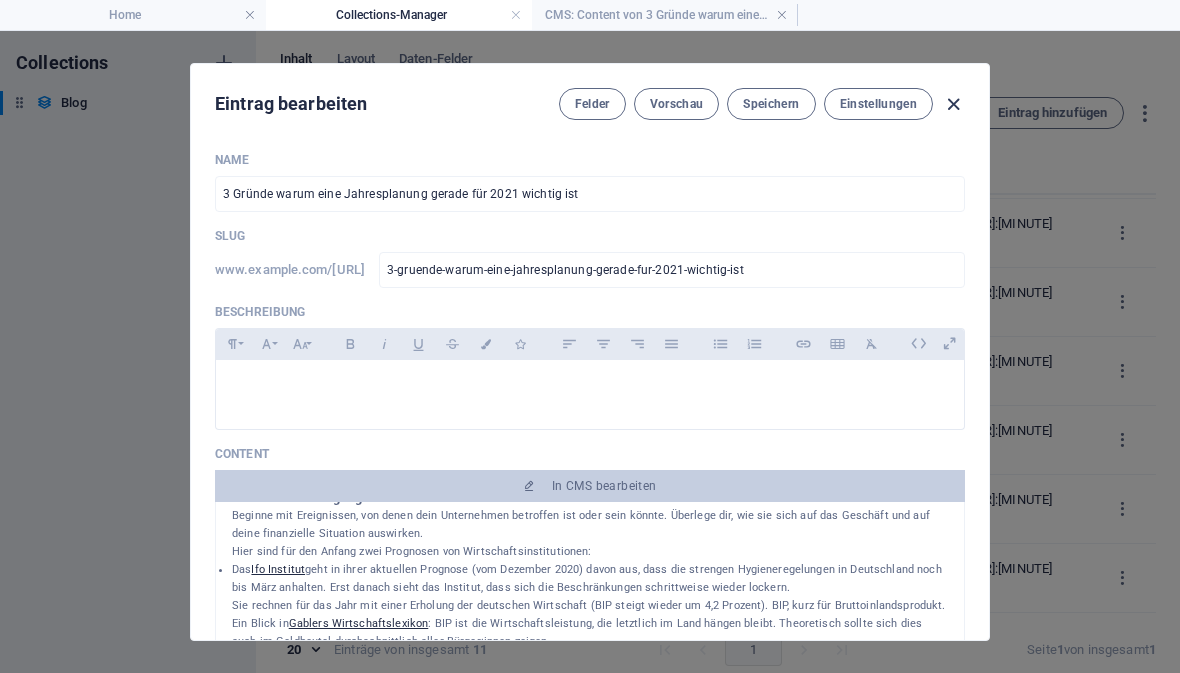 click at bounding box center (953, 104) 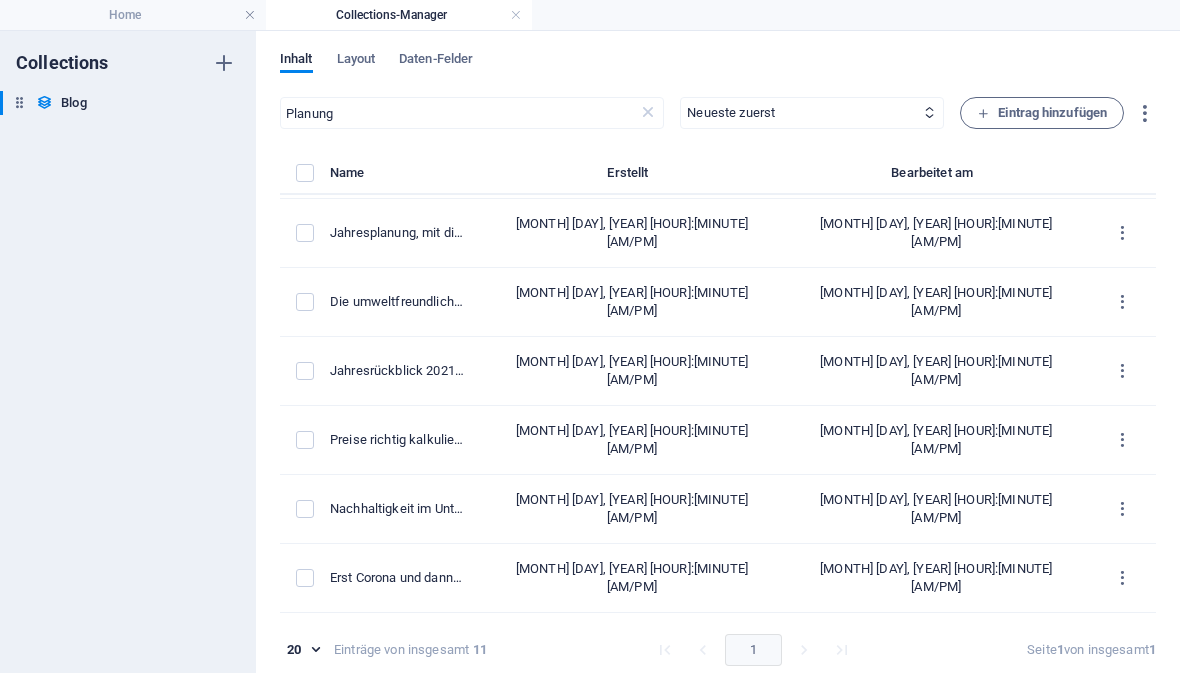 type on "2025-08-04" 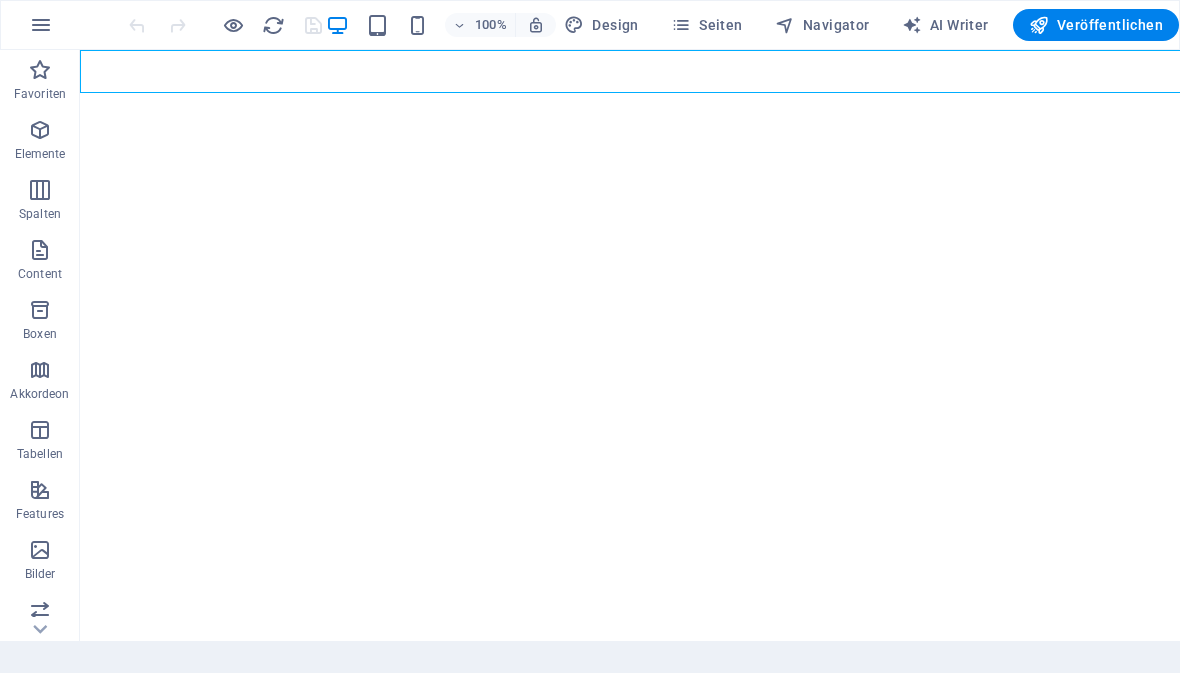 scroll, scrollTop: 0, scrollLeft: 0, axis: both 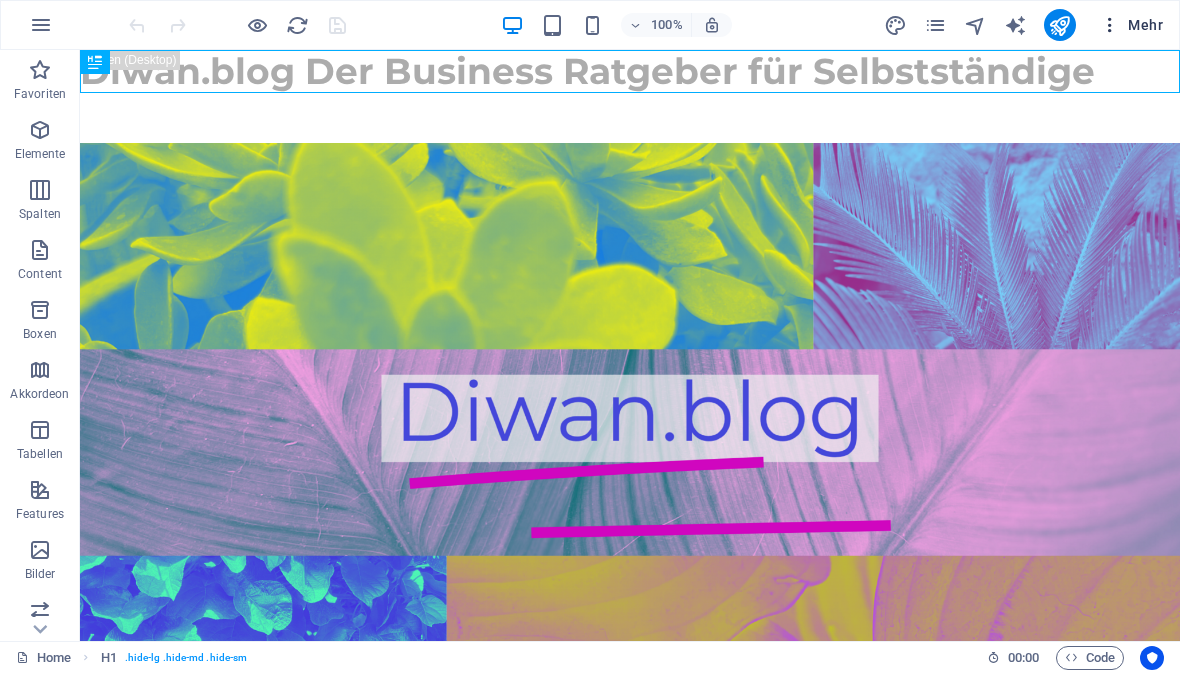 click on "Mehr" at bounding box center [1131, 25] 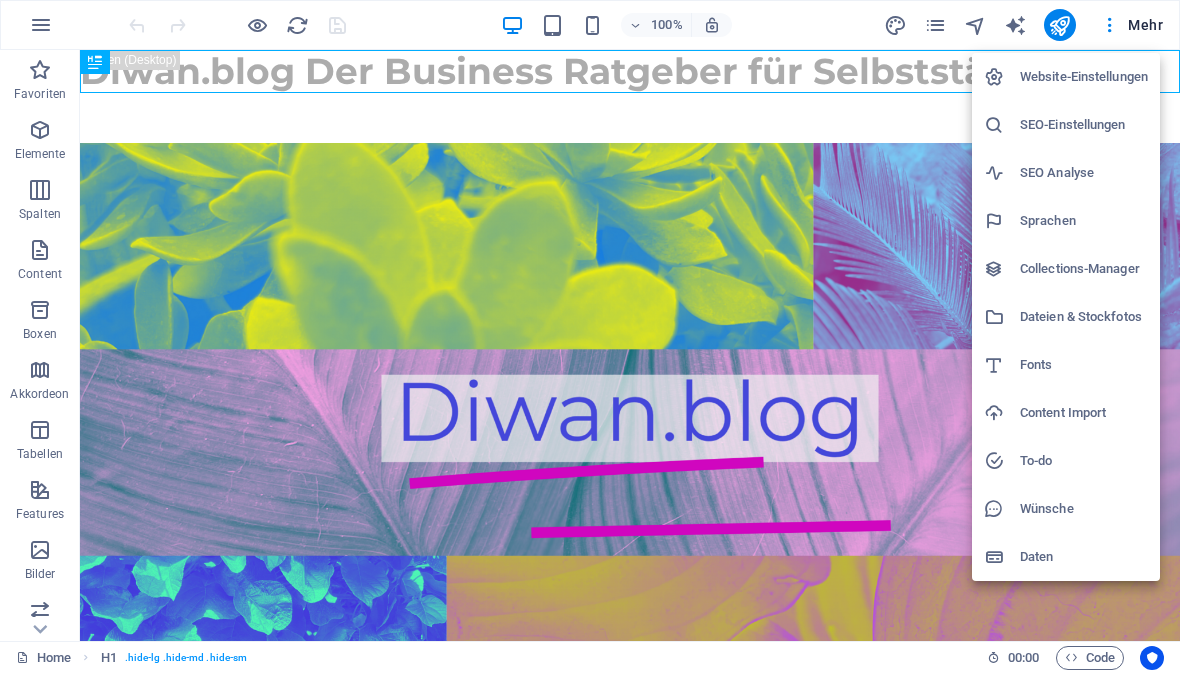 click on "Collections-Manager" at bounding box center (1084, 269) 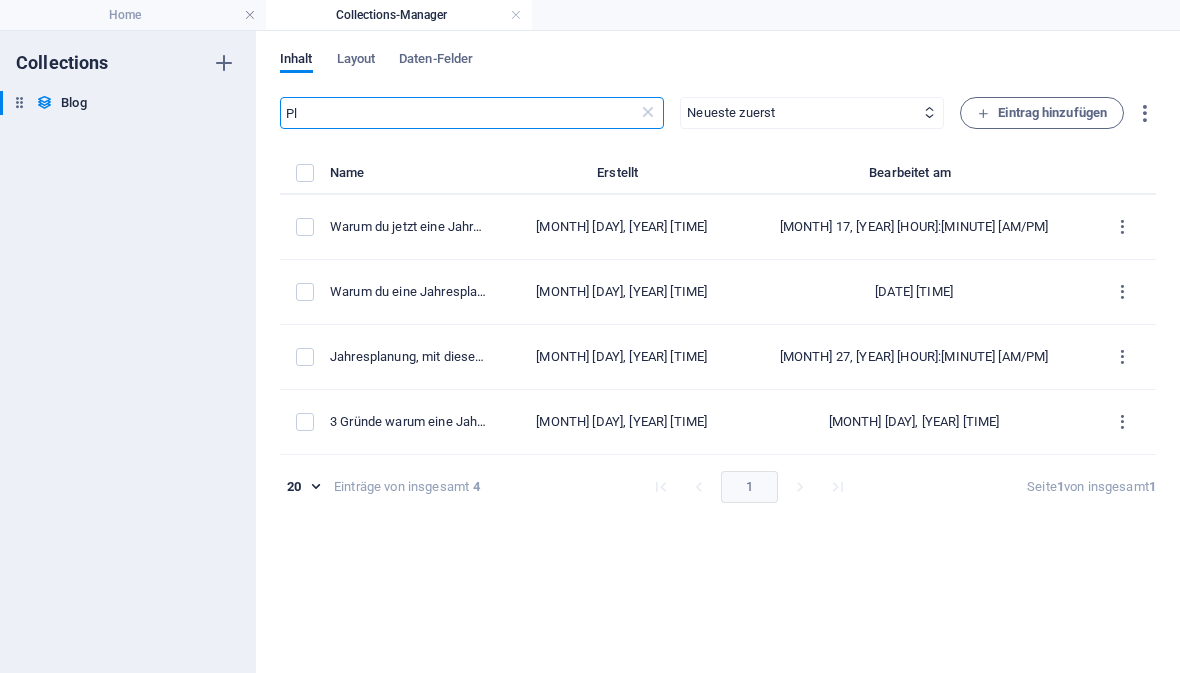 type on "P" 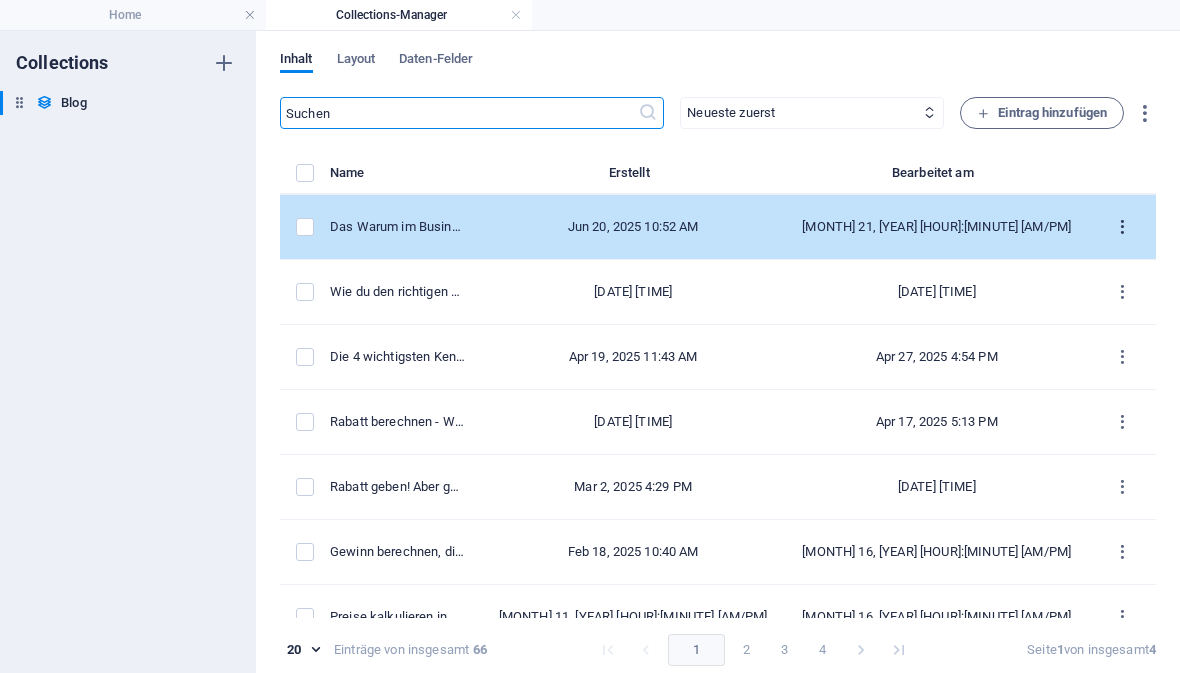 type 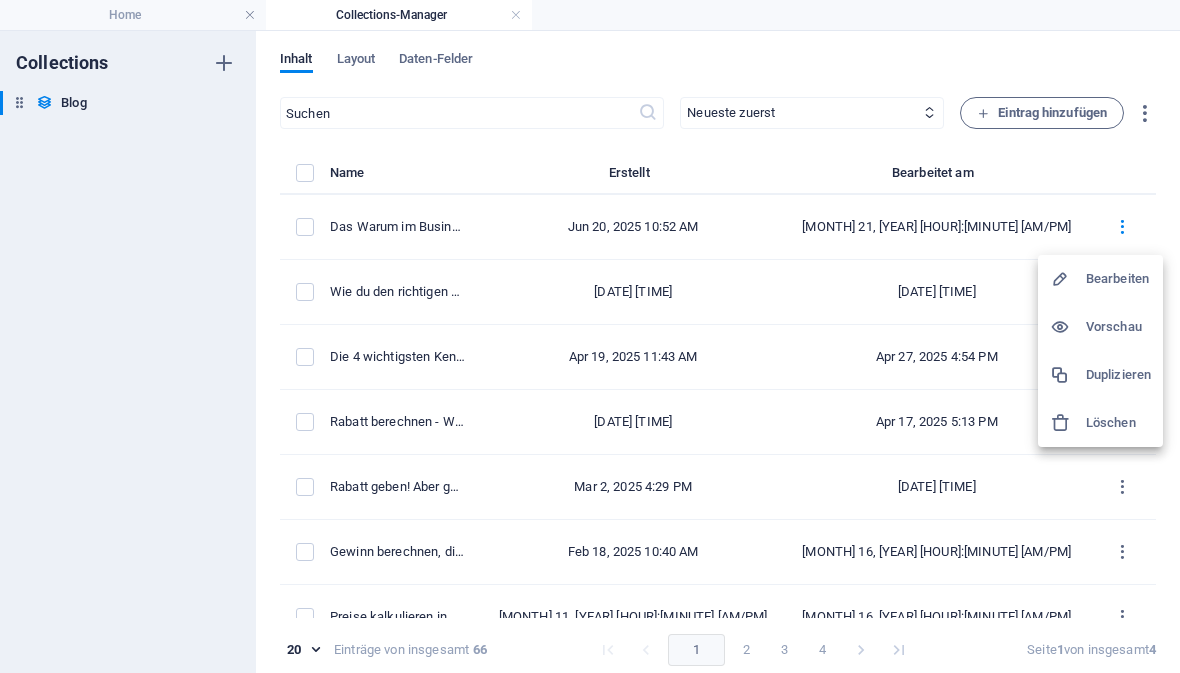 click on "Duplizieren" at bounding box center (1118, 375) 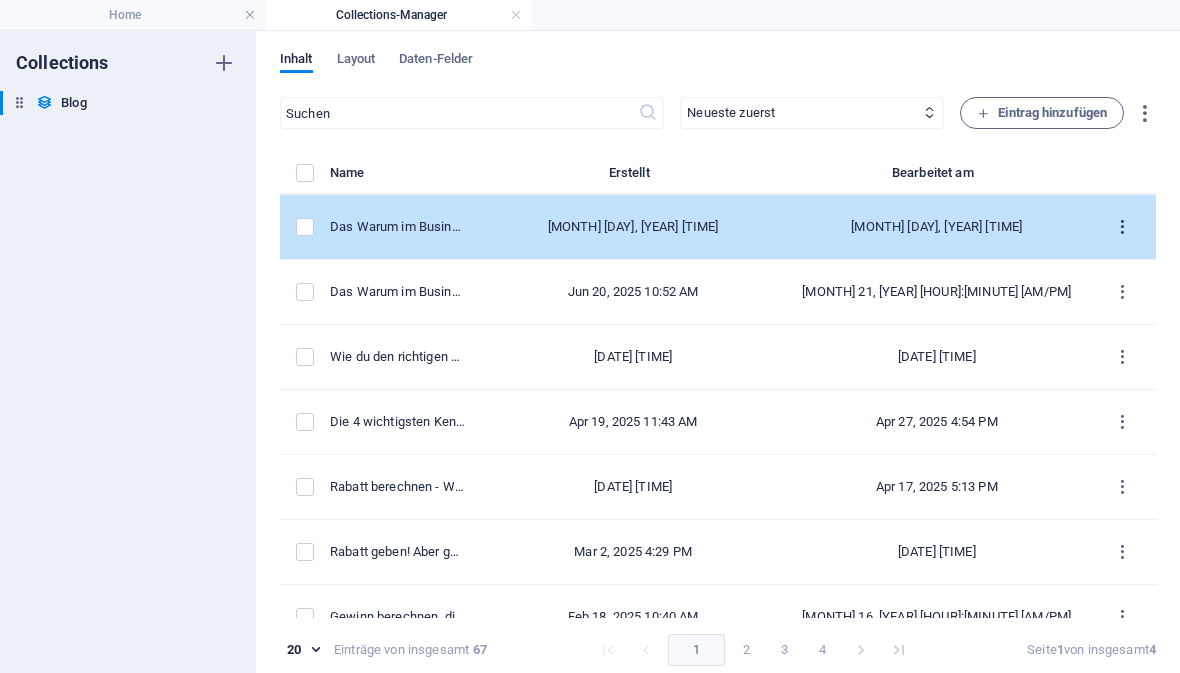 click at bounding box center [1122, 227] 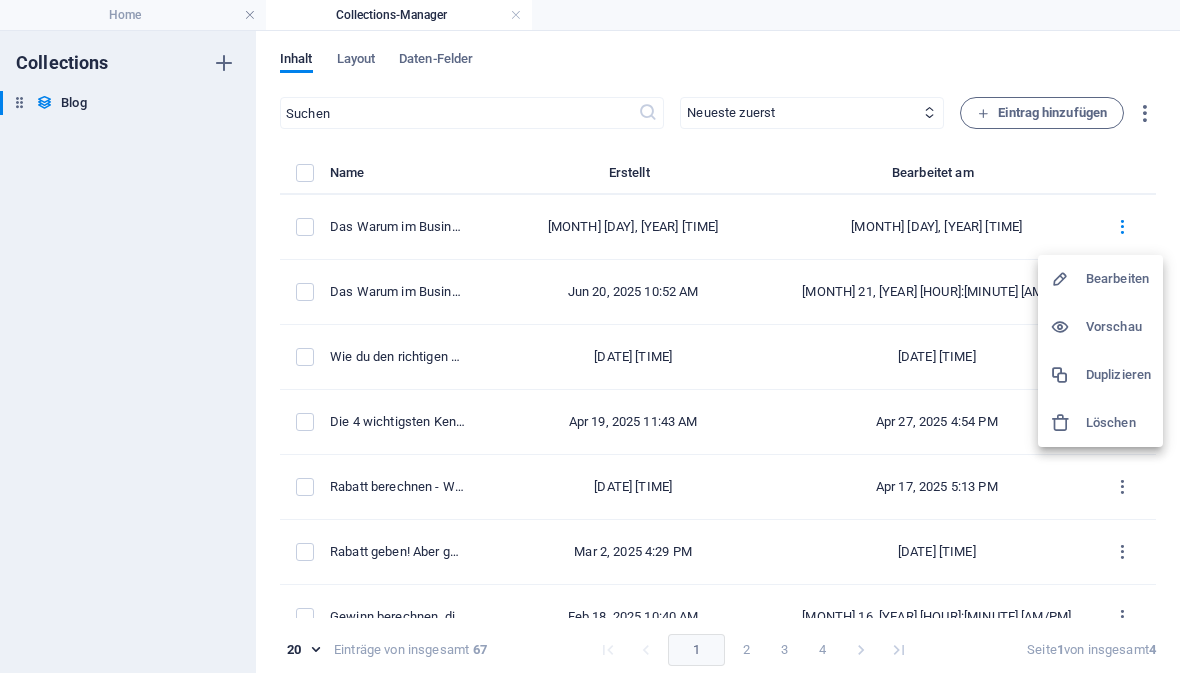 click on "Bearbeiten" at bounding box center (1118, 279) 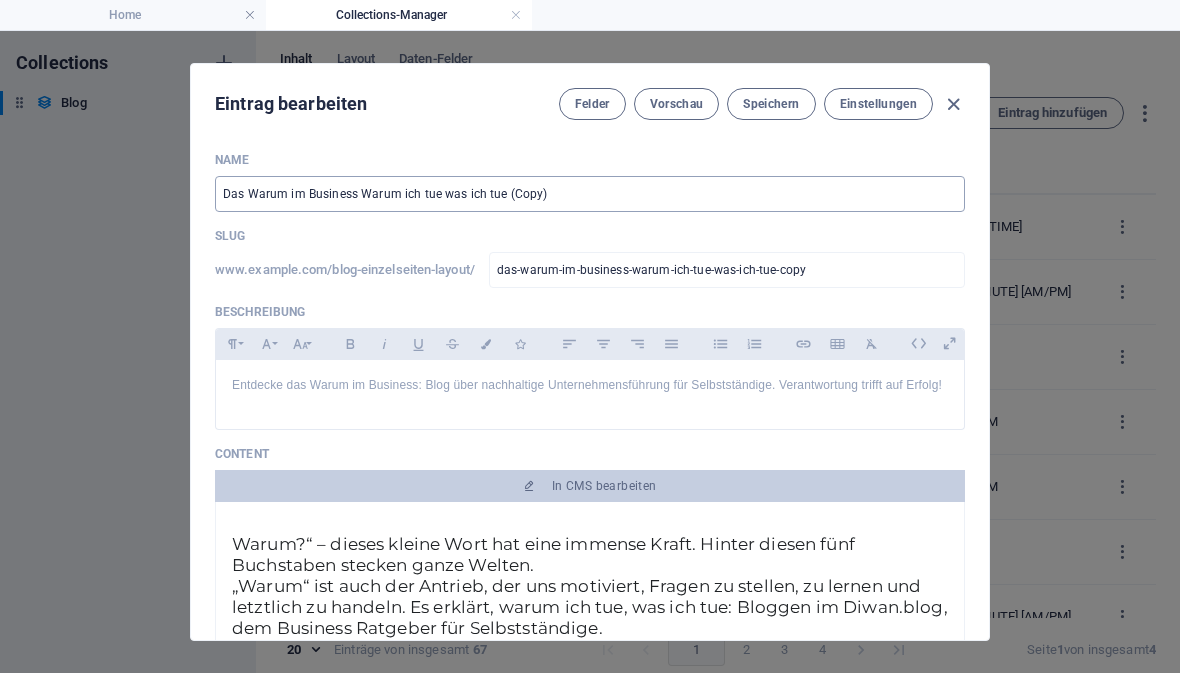 click on "Das Warum im Business Warum ich tue was ich tue (Copy)" at bounding box center (590, 194) 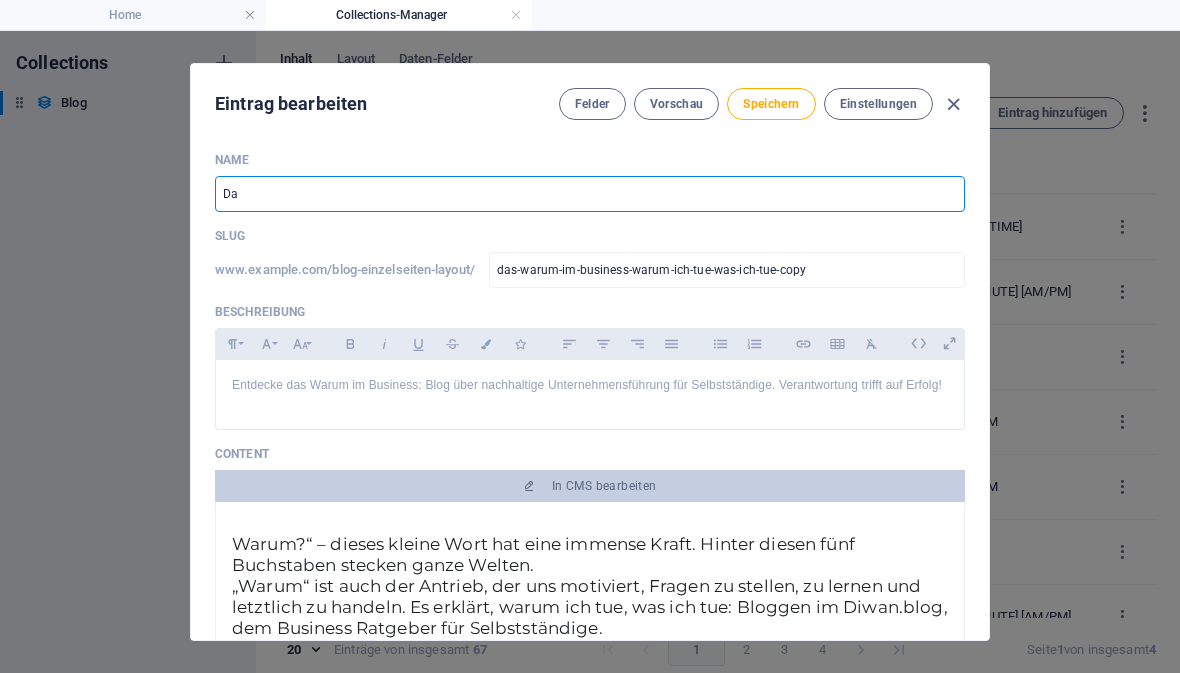 type on "D" 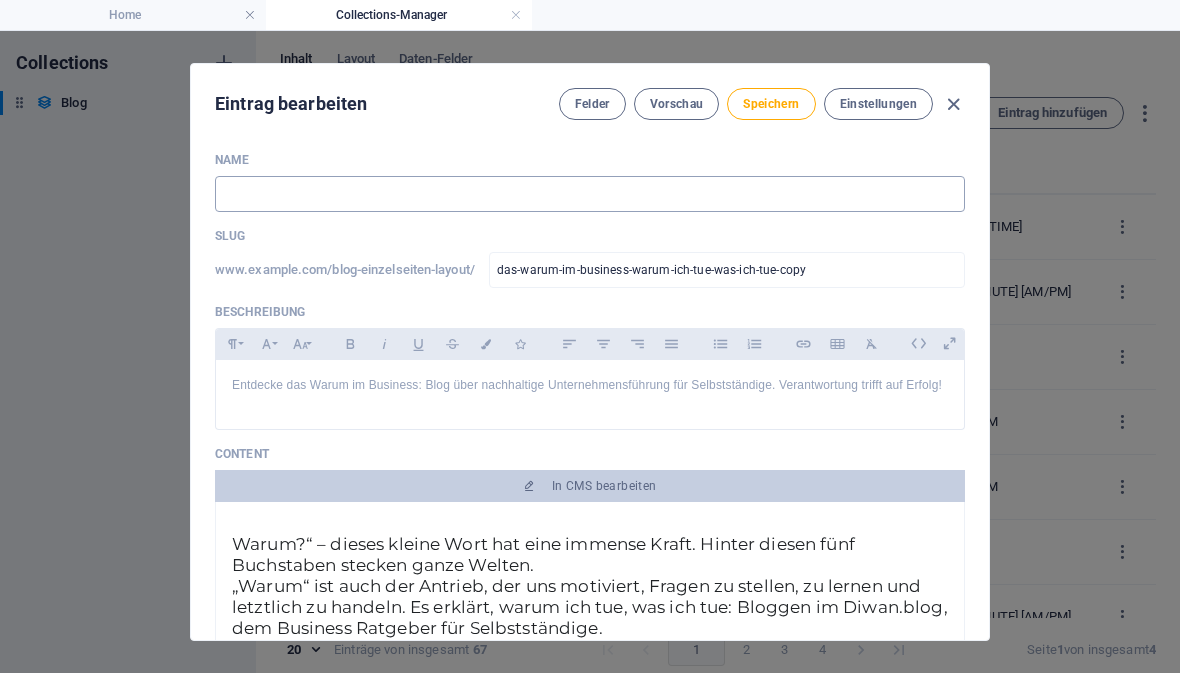 click at bounding box center [590, 194] 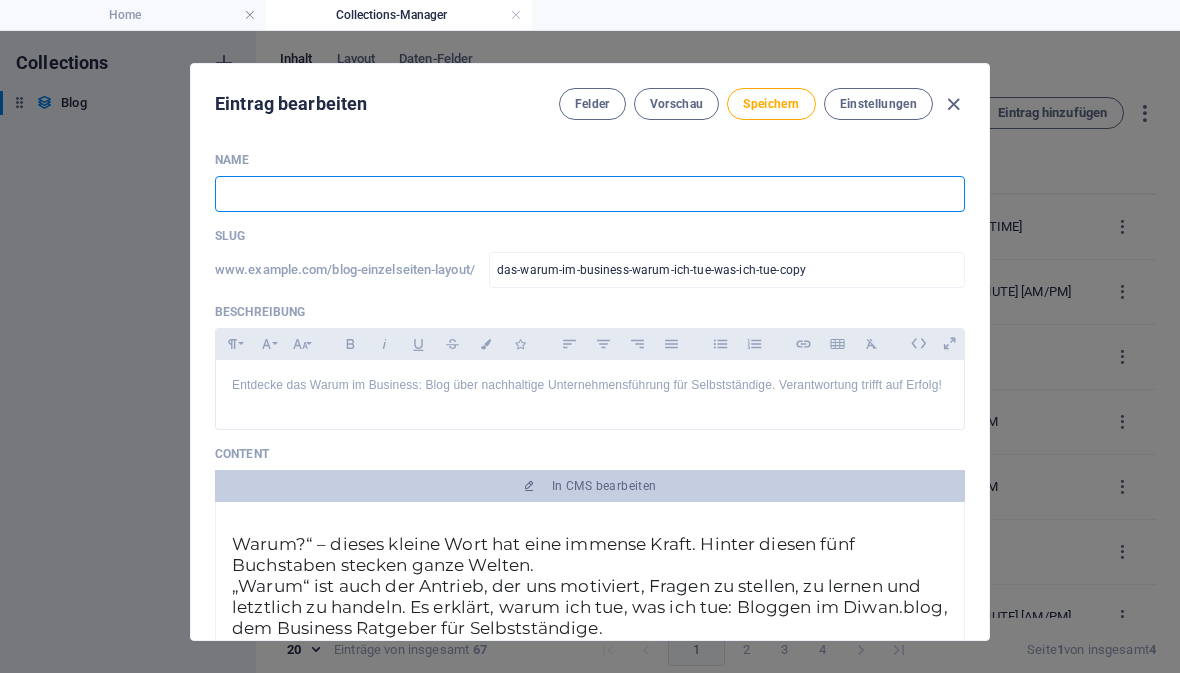 click at bounding box center [590, 194] 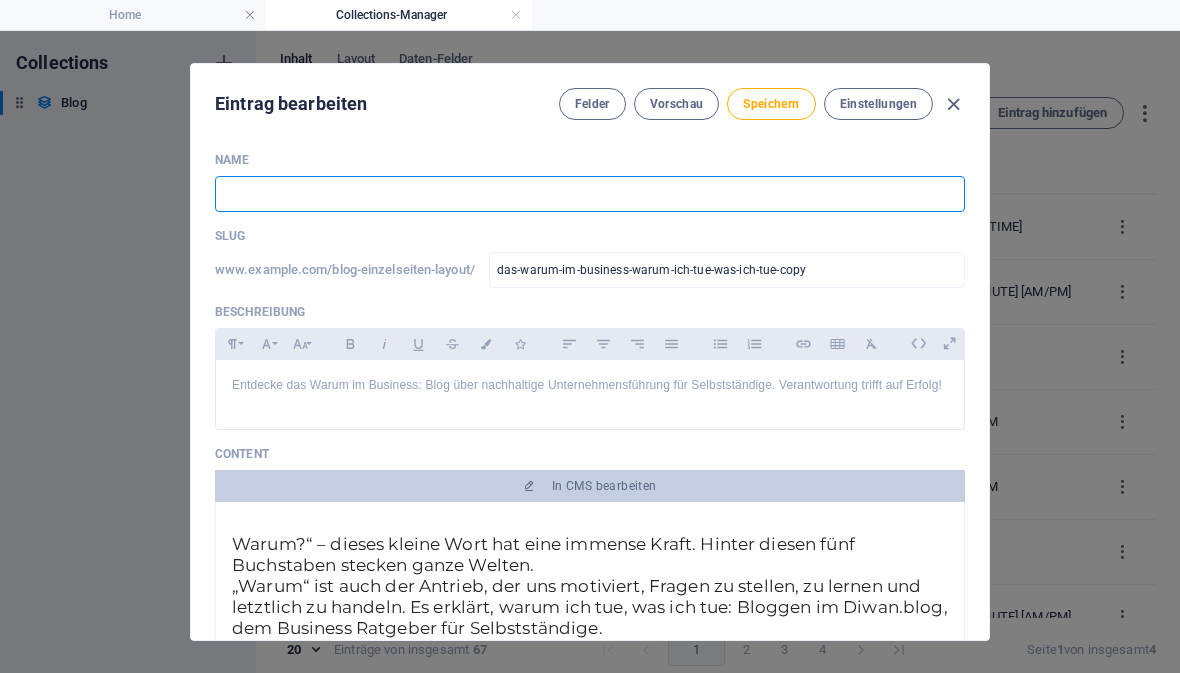 paste on "3 Gründe warum eine Jahresplanung gerade für 2021 wichtig ist" 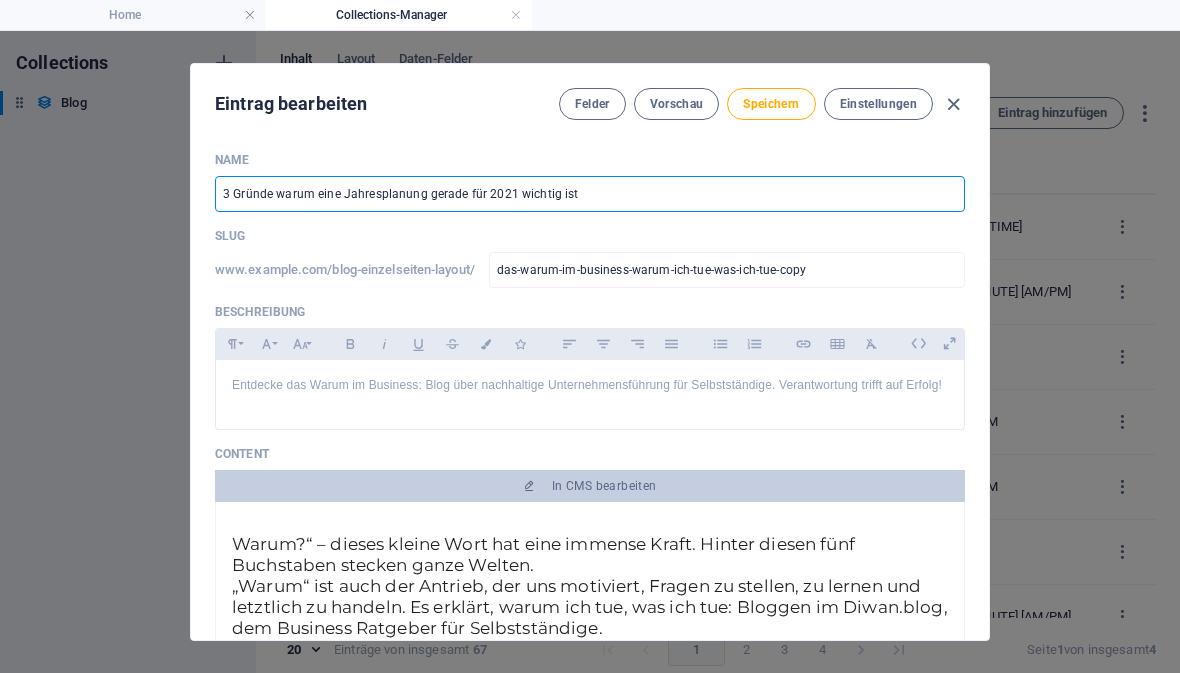 click on "3 Gründe warum eine Jahresplanung gerade für 2021 wichtig ist" at bounding box center (590, 194) 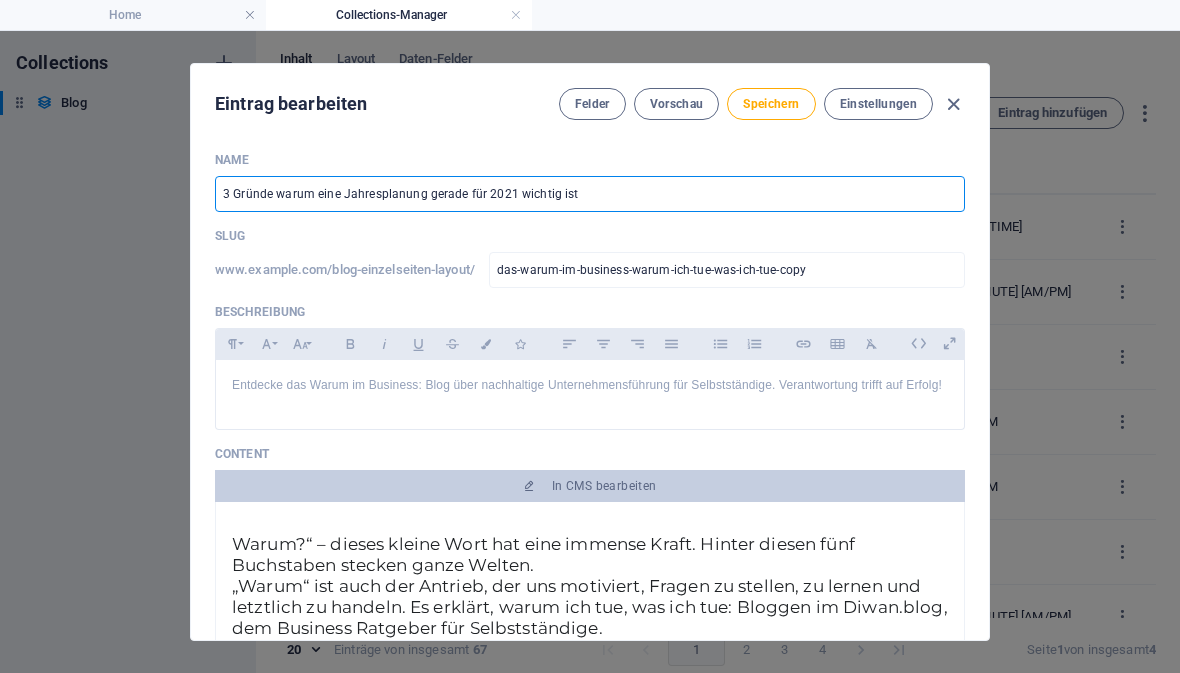 click on "3 Gründe warum eine Jahresplanung gerade für 2021 wichtig ist" at bounding box center (590, 194) 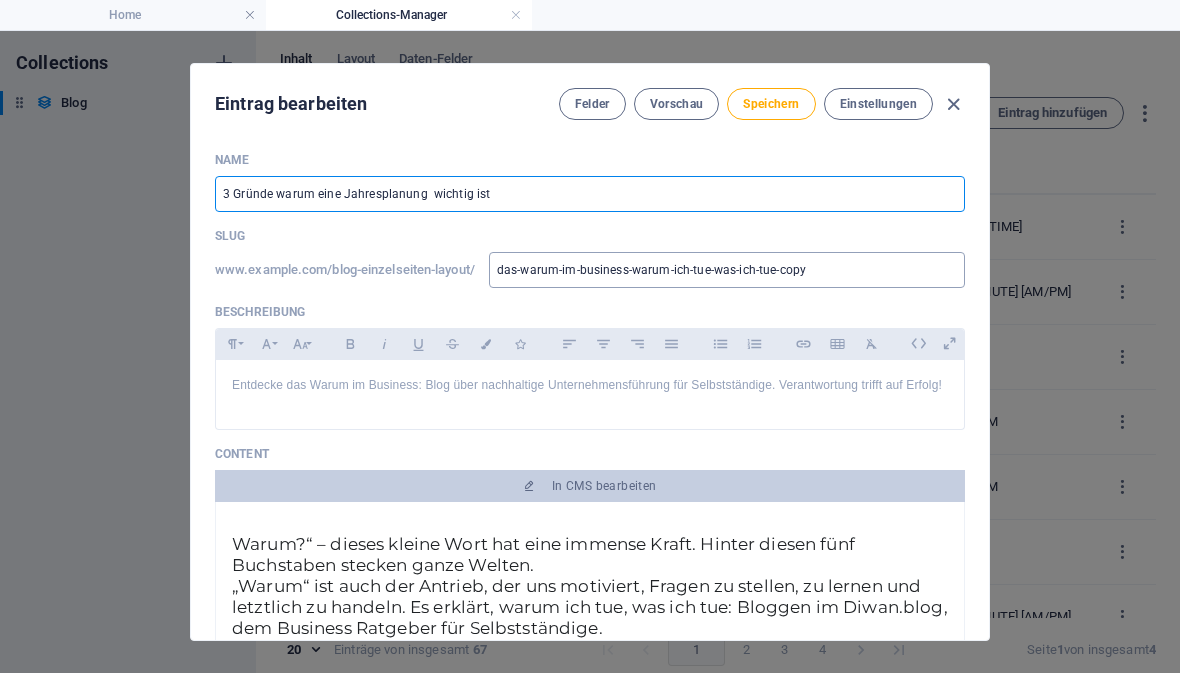 type on "3 Gründe warum eine Jahresplanung  wichtig ist" 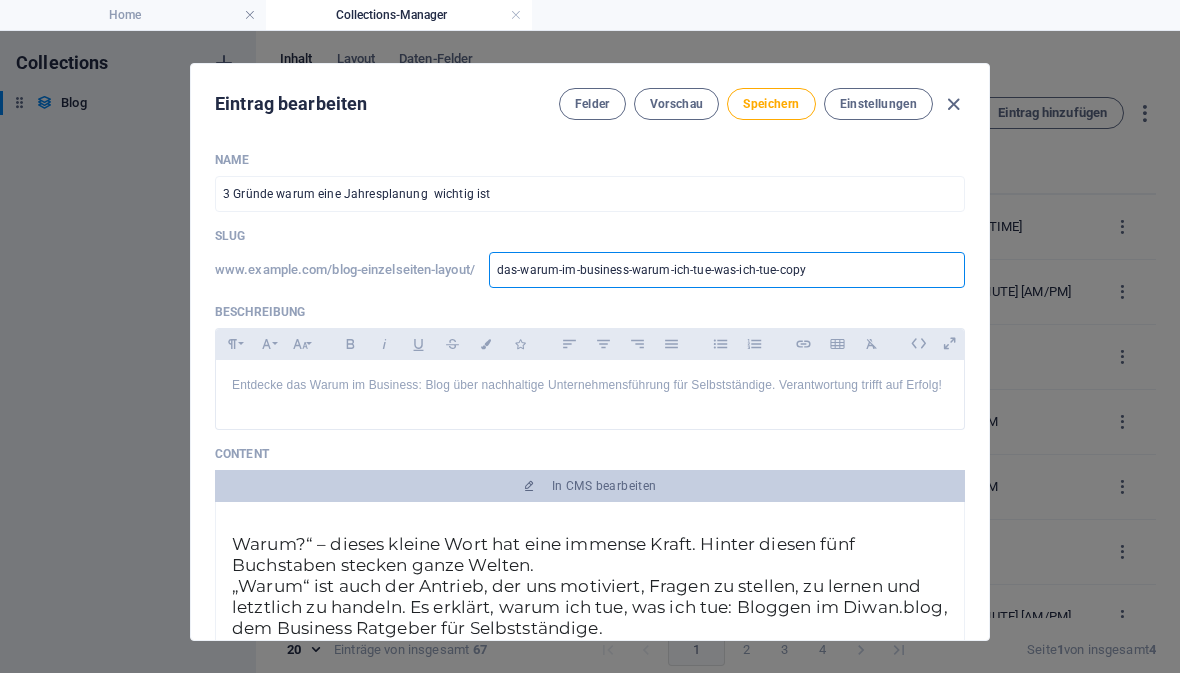 click on "das-warum-im-business-warum-ich-tue-was-ich-tue-copy" at bounding box center (727, 270) 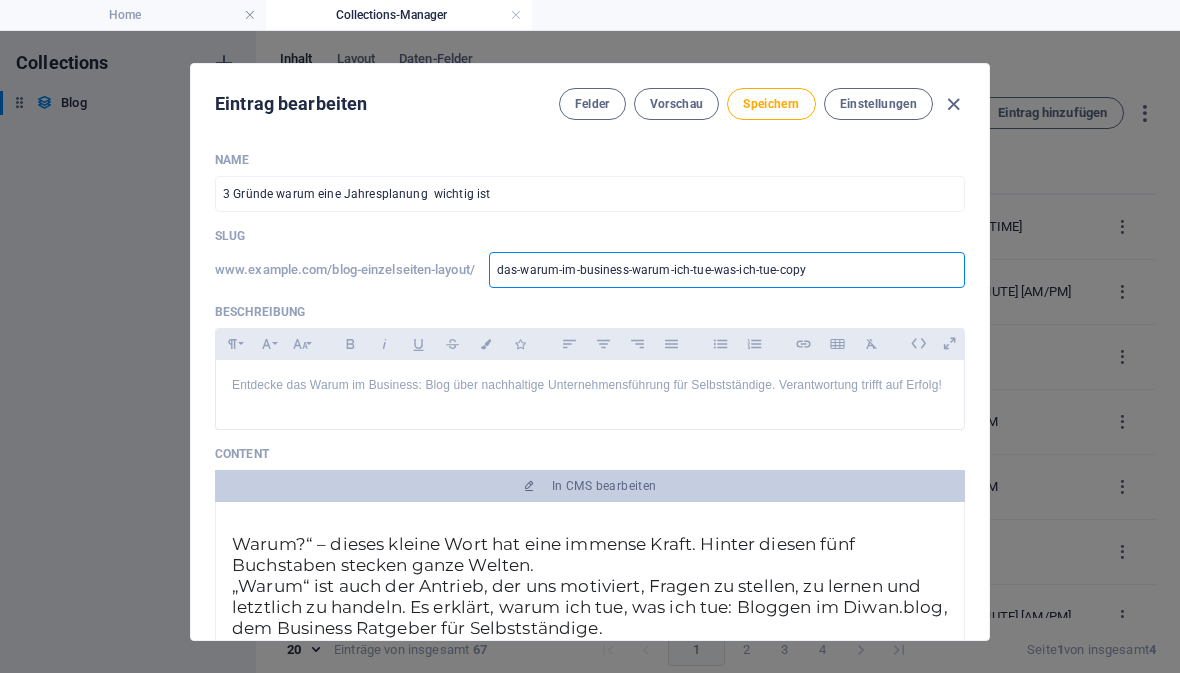 type 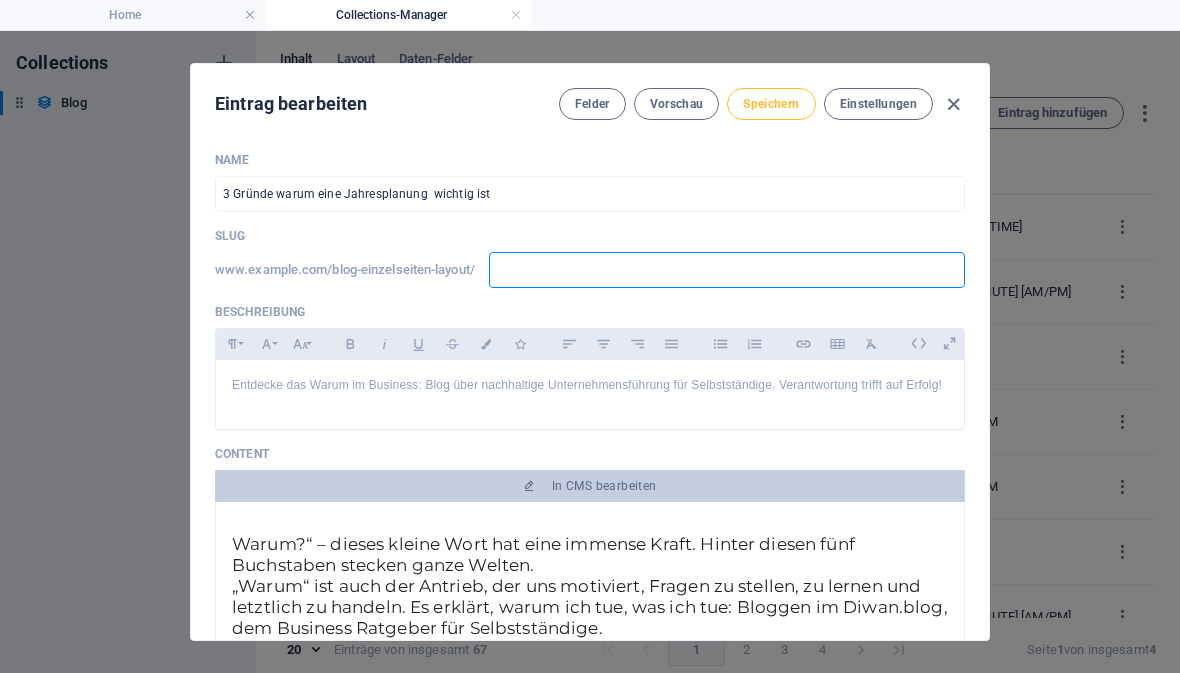 click on "Speichern" at bounding box center [771, 104] 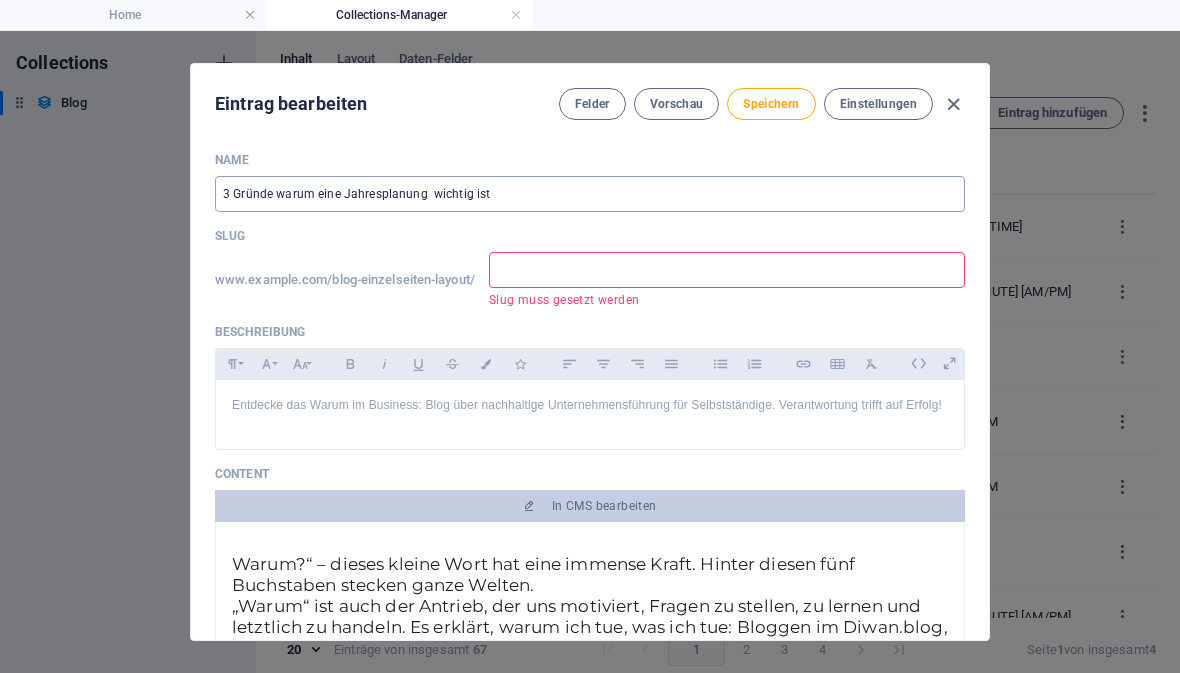 click on "3 Gründe warum eine Jahresplanung  wichtig ist" at bounding box center [590, 194] 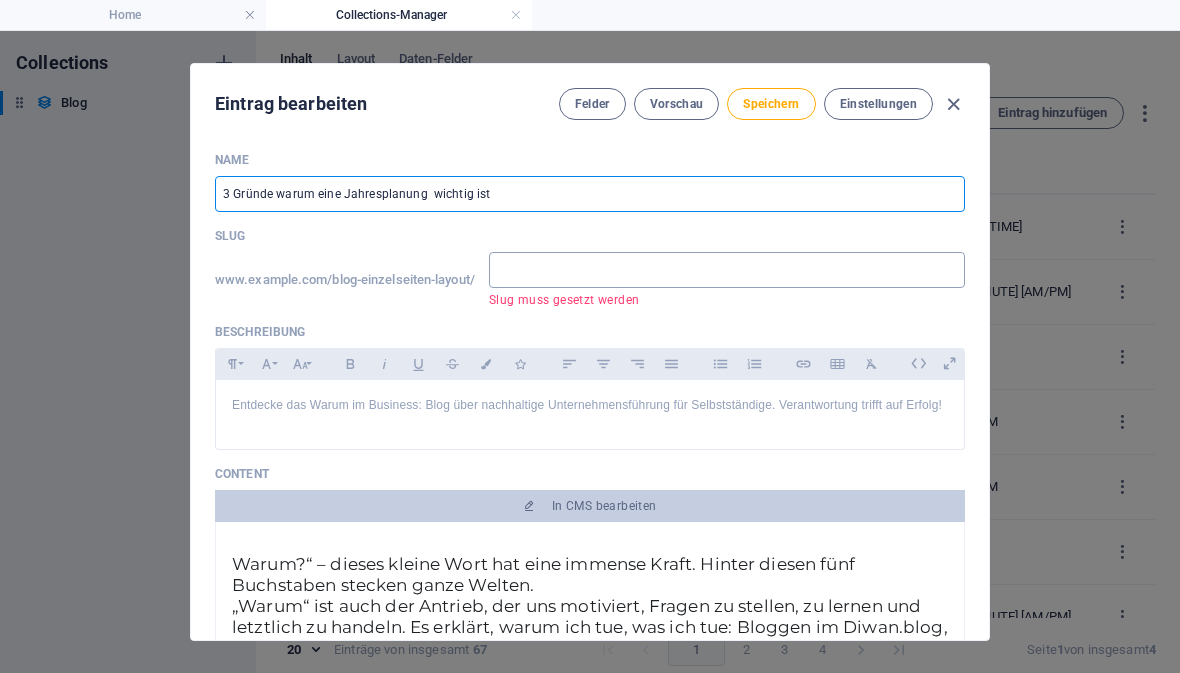 click at bounding box center [727, 270] 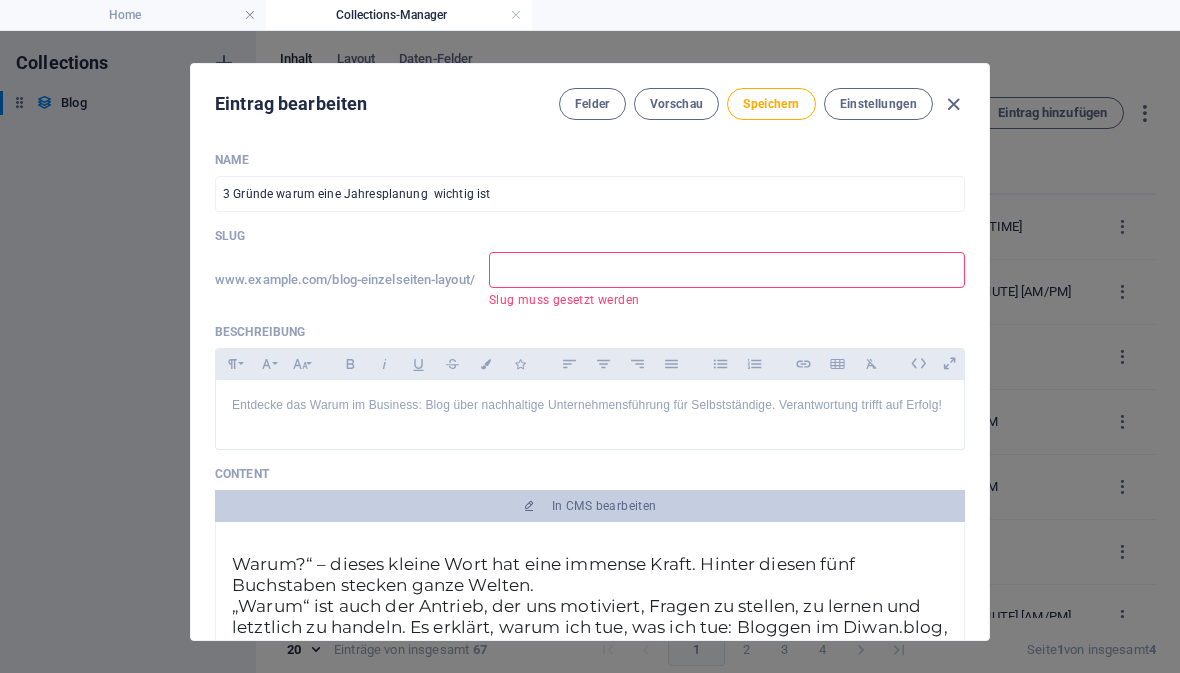 click at bounding box center [727, 270] 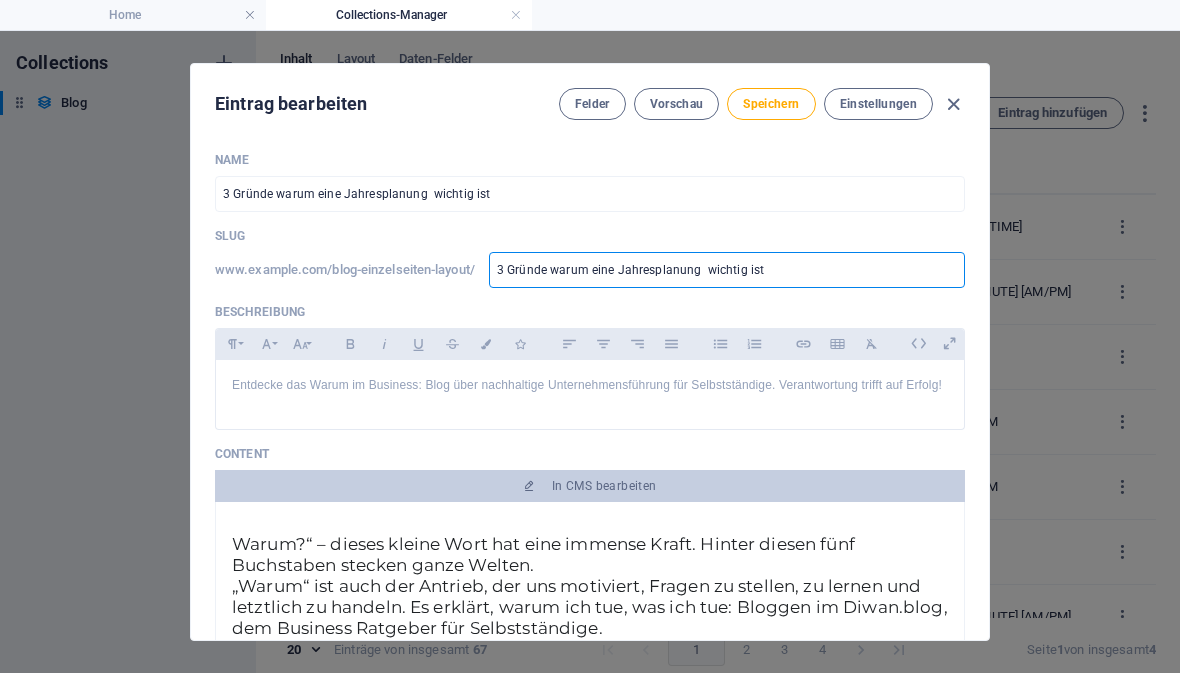 click on "3 Gründe warum eine Jahresplanung  wichtig ist" at bounding box center (727, 270) 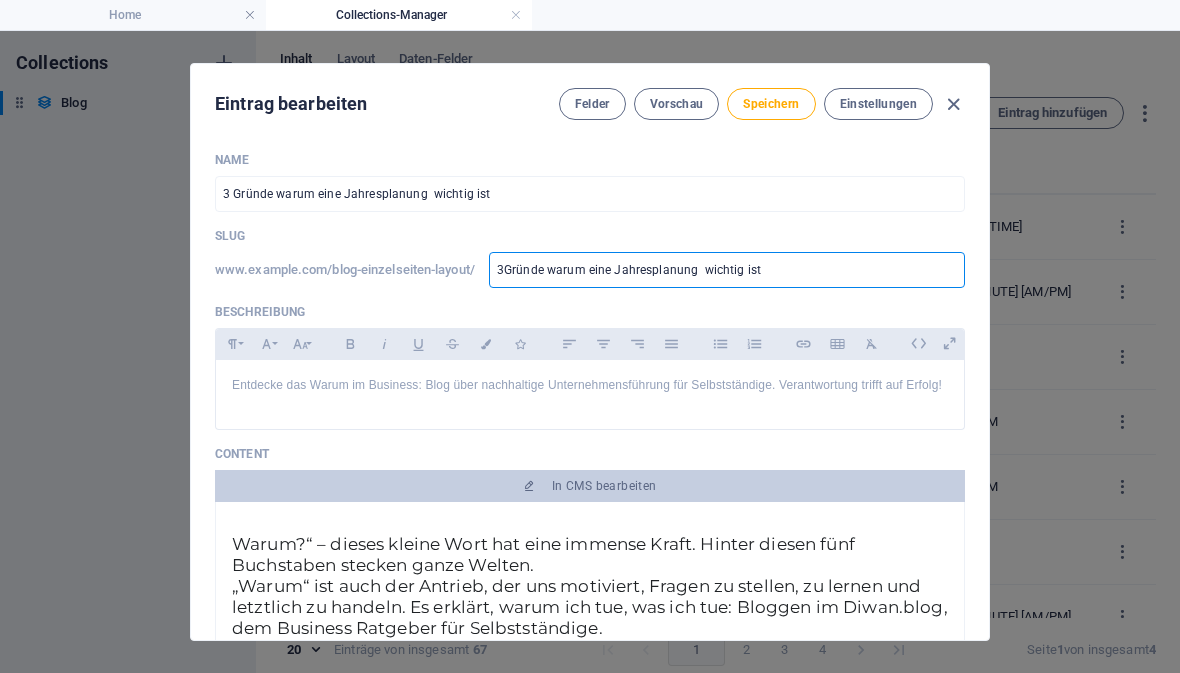 type on "3-Gründe warum eine Jahresplanung  wichtig ist" 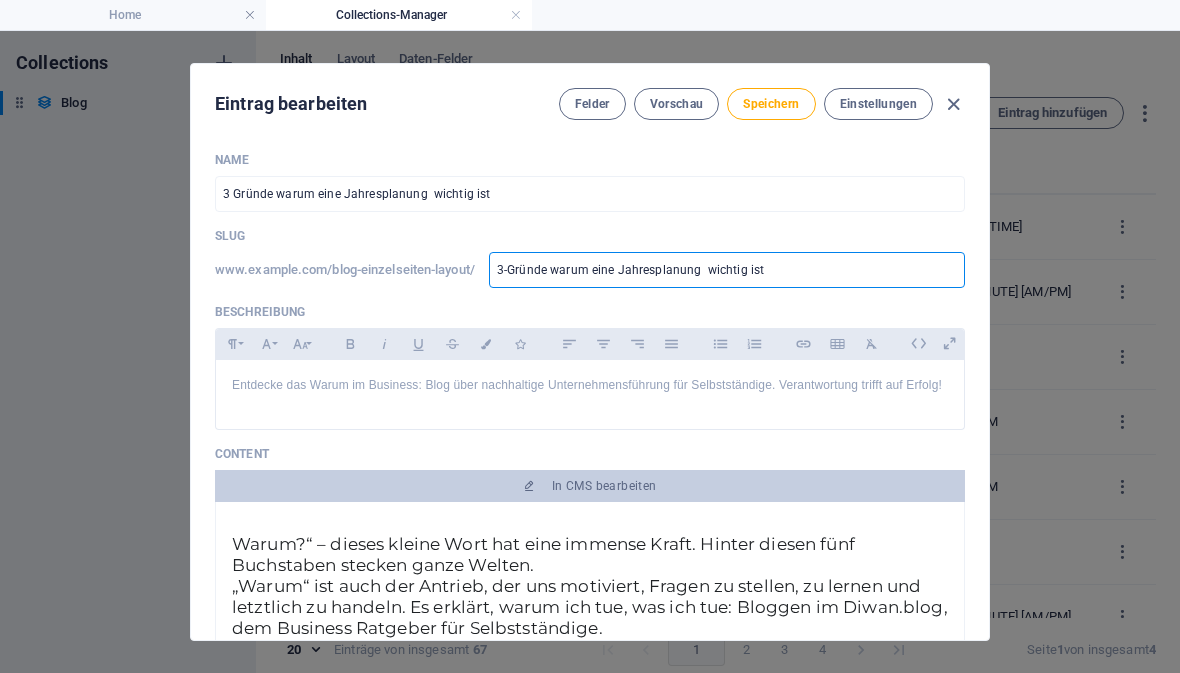 click on "3-Gründe warum eine Jahresplanung  wichtig ist" at bounding box center [727, 270] 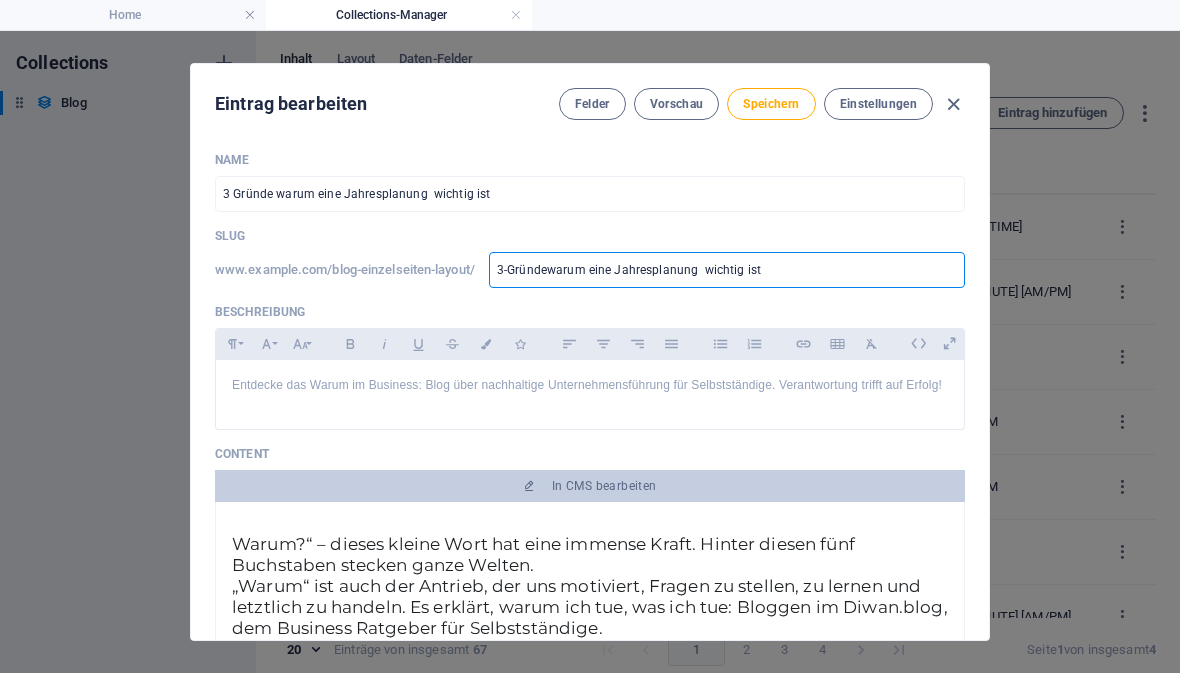 type on "3-Gründe-warum eine Jahresplanung  wichtig ist" 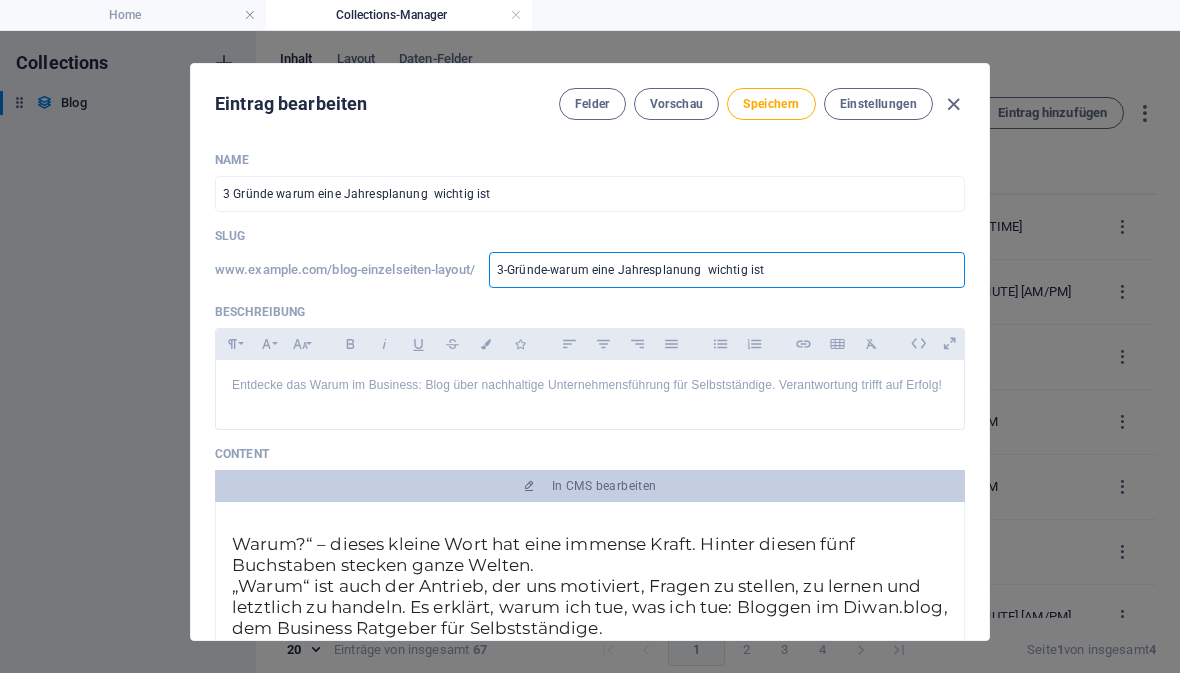 click on "3-Gründe-warum eine Jahresplanung  wichtig ist" at bounding box center [727, 270] 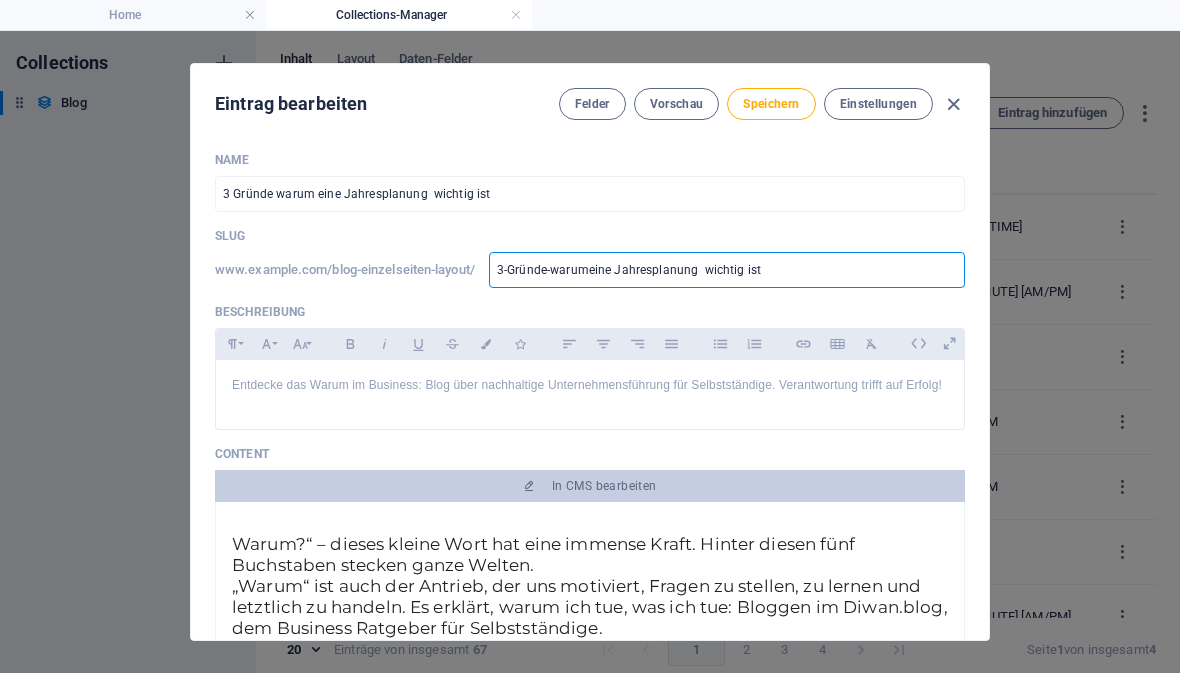 type on "3-Gründe-warum-eine Jahresplanung  wichtig ist" 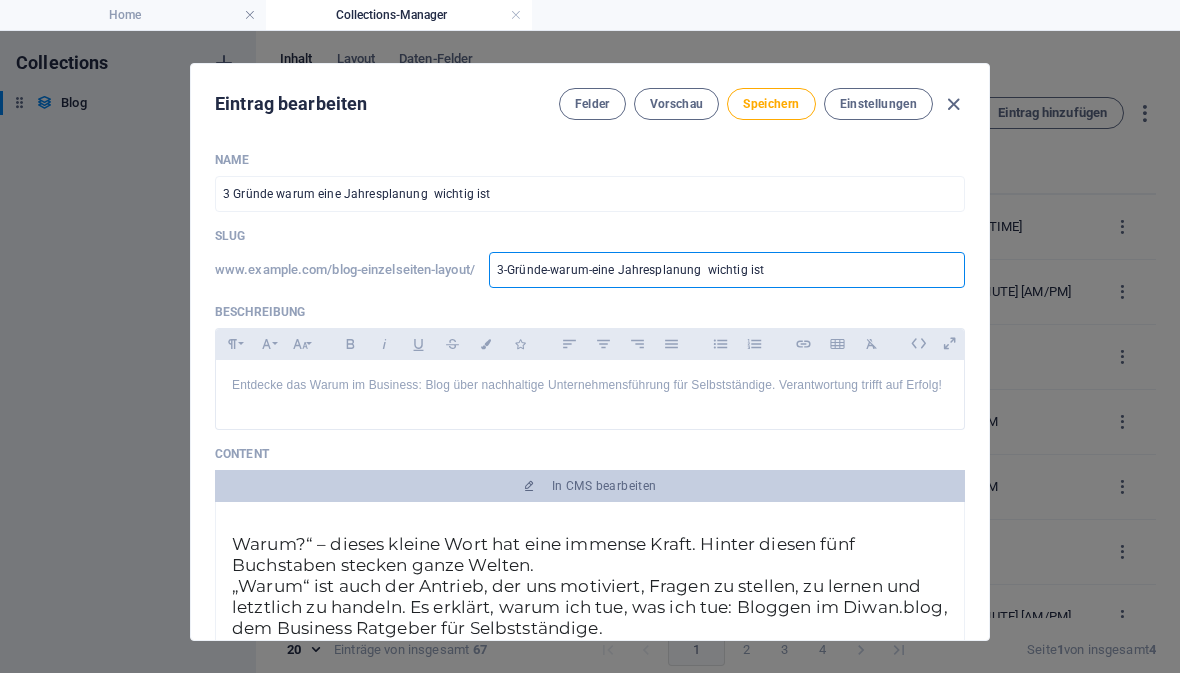click on "3-Gründe-warum-eine Jahresplanung  wichtig ist" at bounding box center (727, 270) 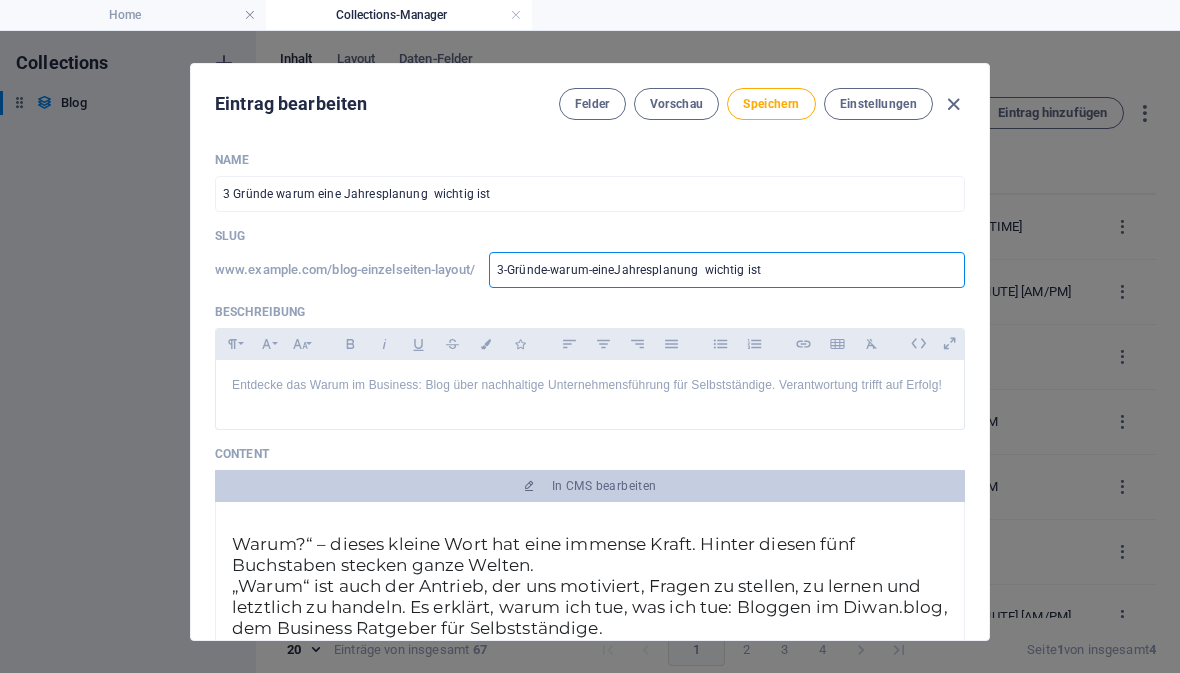 type on "3-Gründe-warum-eineahresplanung  wichtig ist" 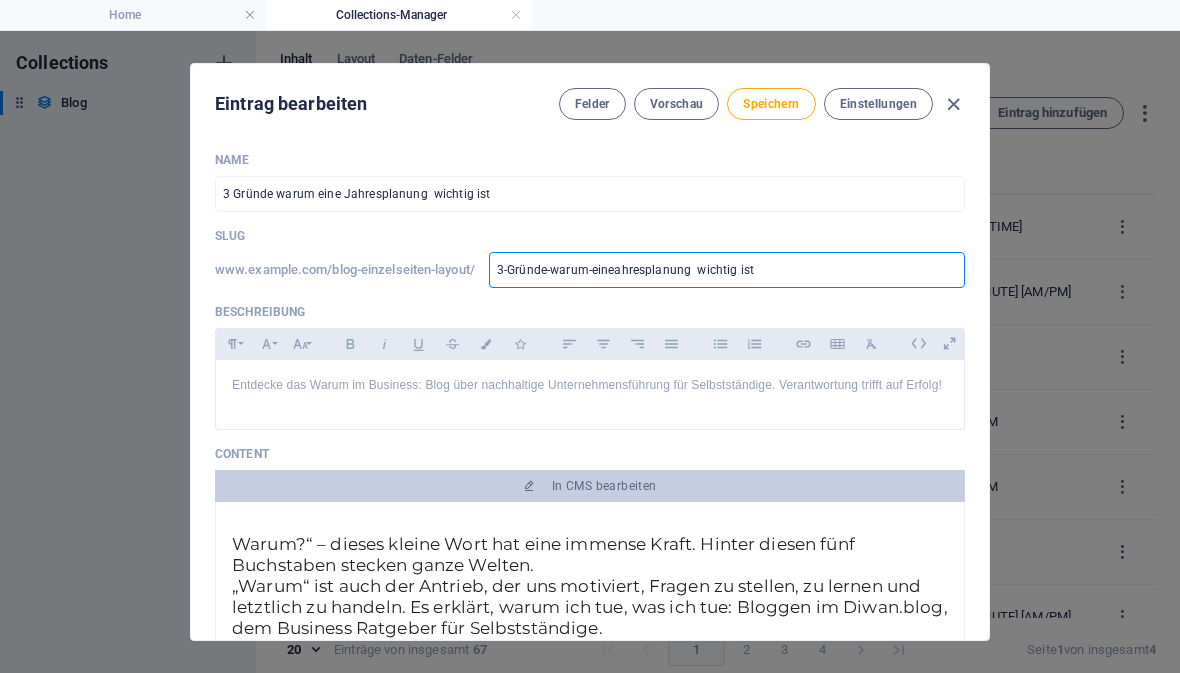 type on "3-Gründe-warum-eine-ahresplanung  wichtig ist" 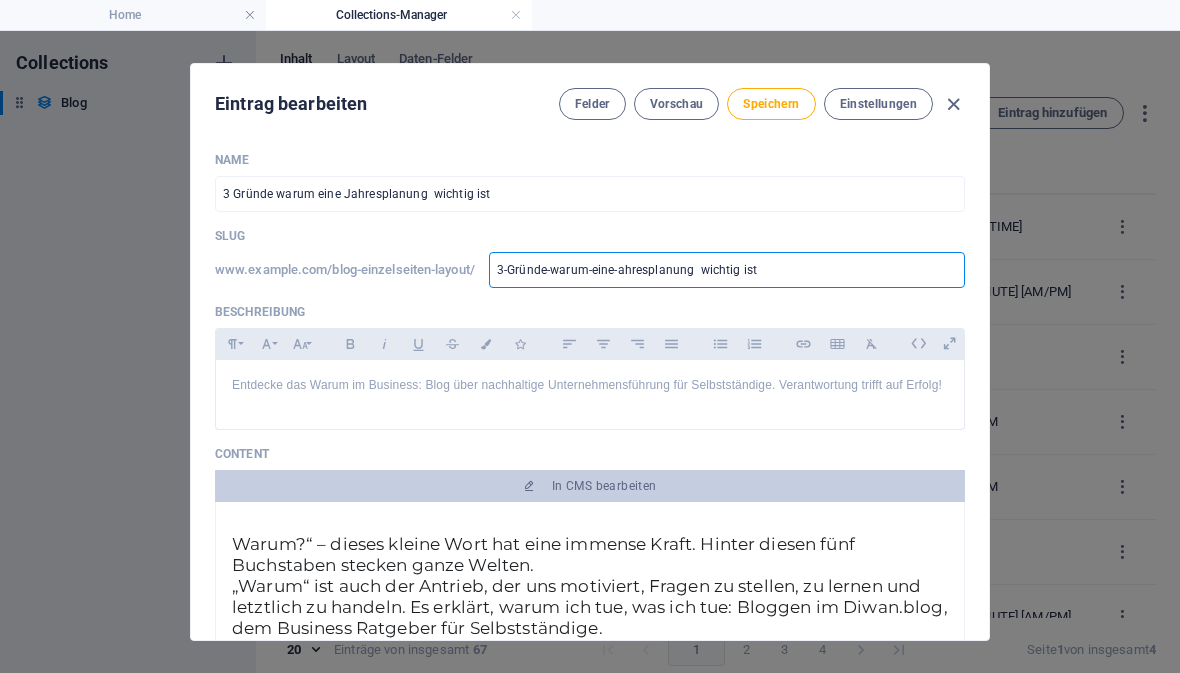 click on "3-Gründe-warum-eine-ahresplanung  wichtig ist" at bounding box center (727, 270) 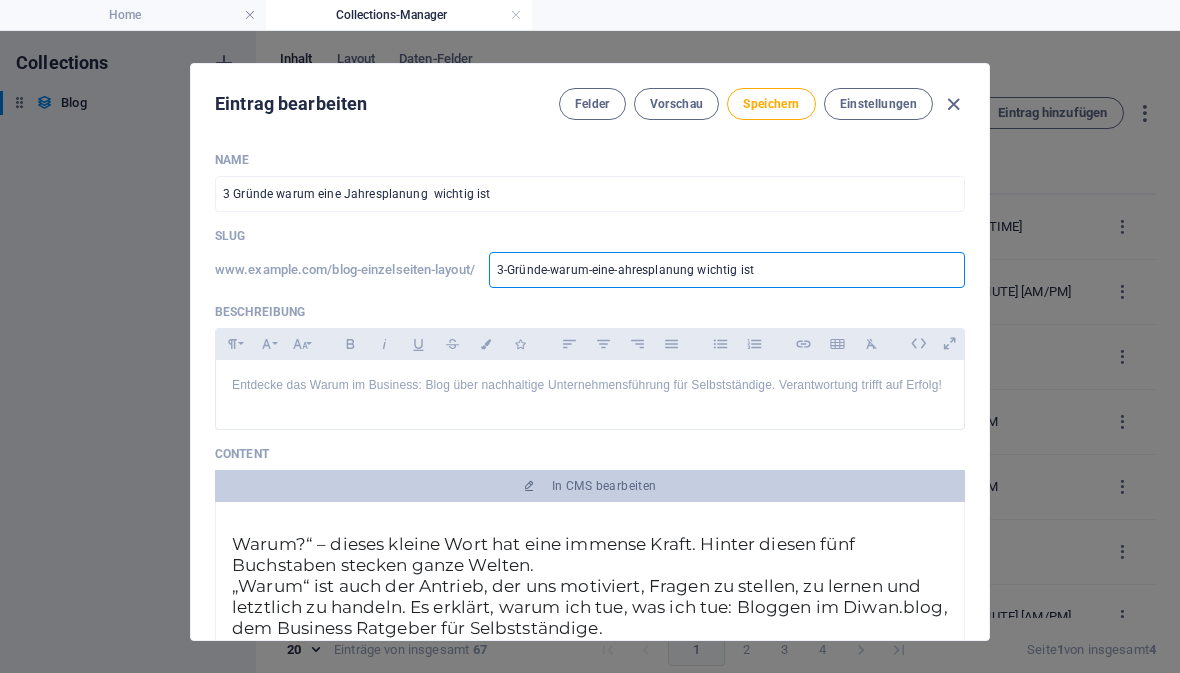 type on "3-Gründe-warum-eine-ahresplanung wichtig ist" 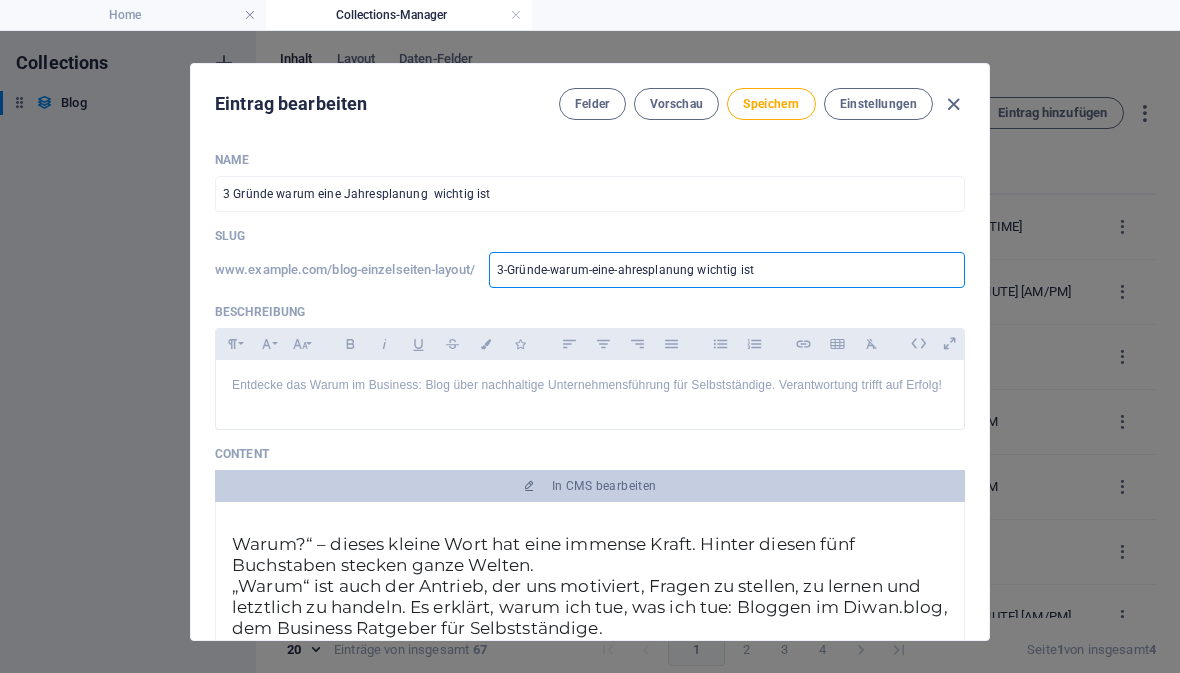 type on "3-Gründe-warum-eine-ahresplanung -wichtig ist" 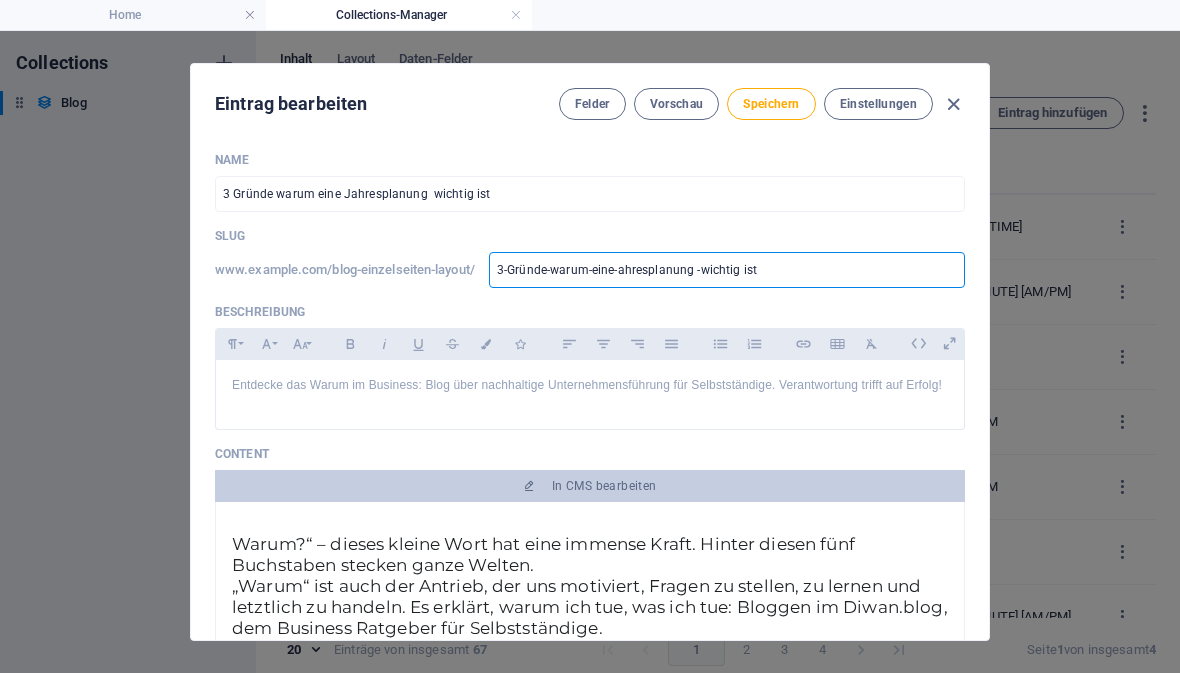 type on "3-Gründe-warum-eine-ahresplanung wichtig ist" 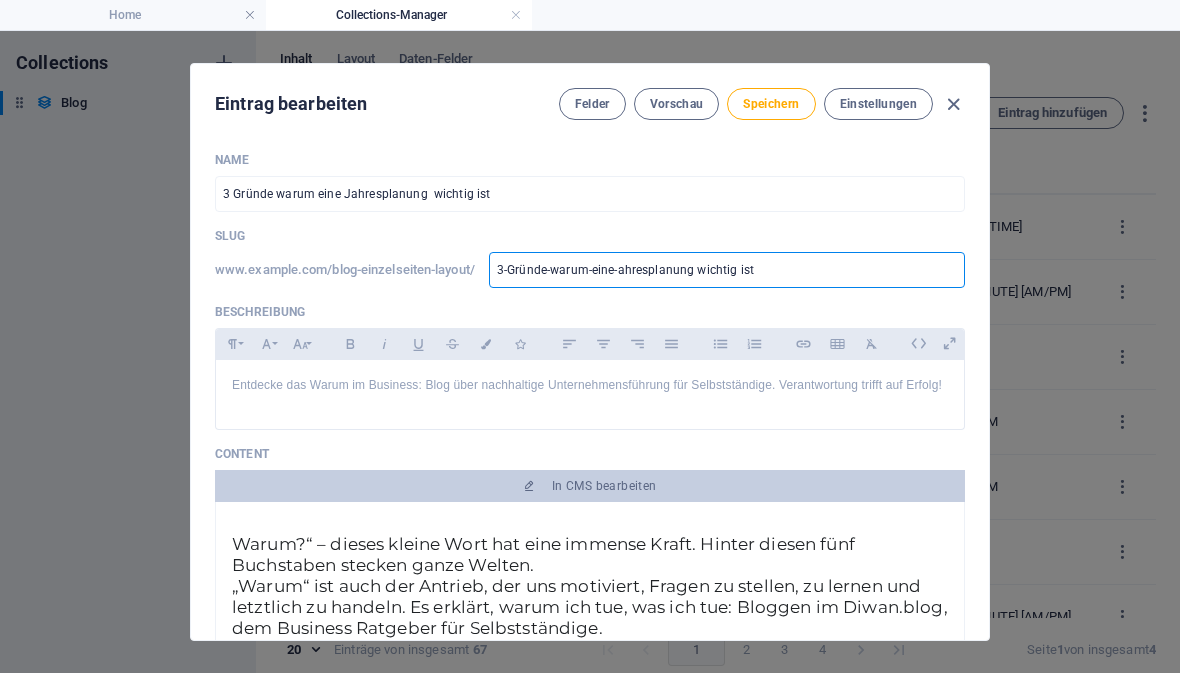 click on "3-Gründe-warum-eine-ahresplanung wichtig ist" at bounding box center [727, 270] 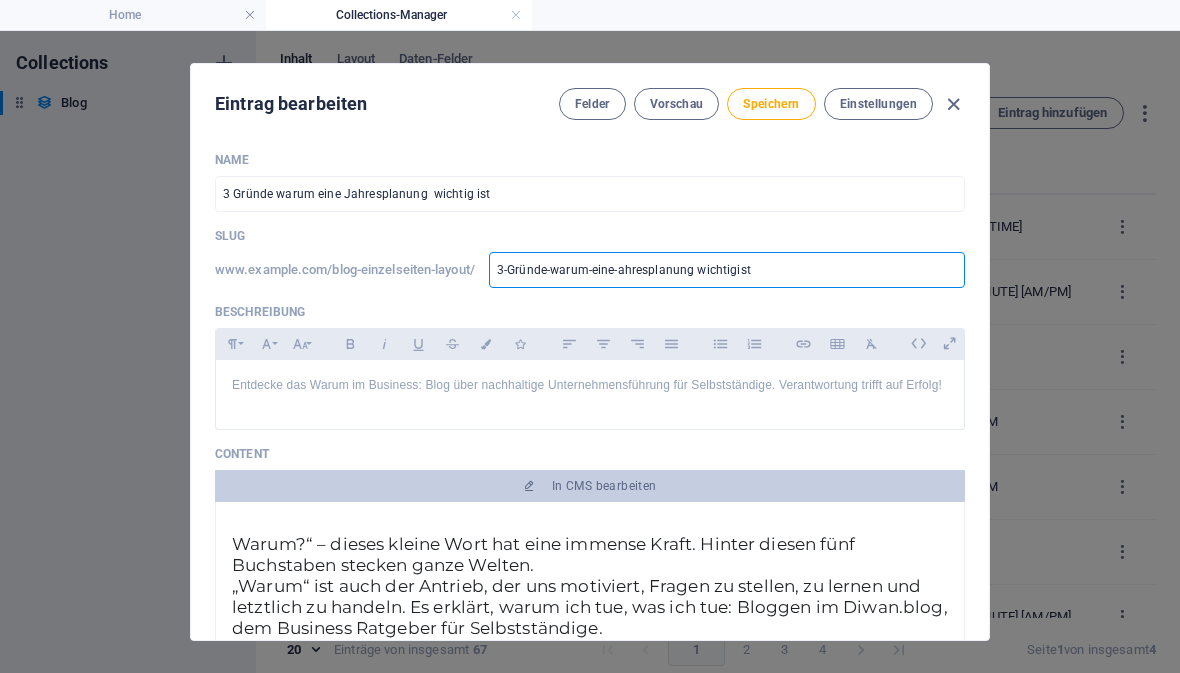 type on "3-Gründe-warum-eine-ahresplanung wichtig-ist" 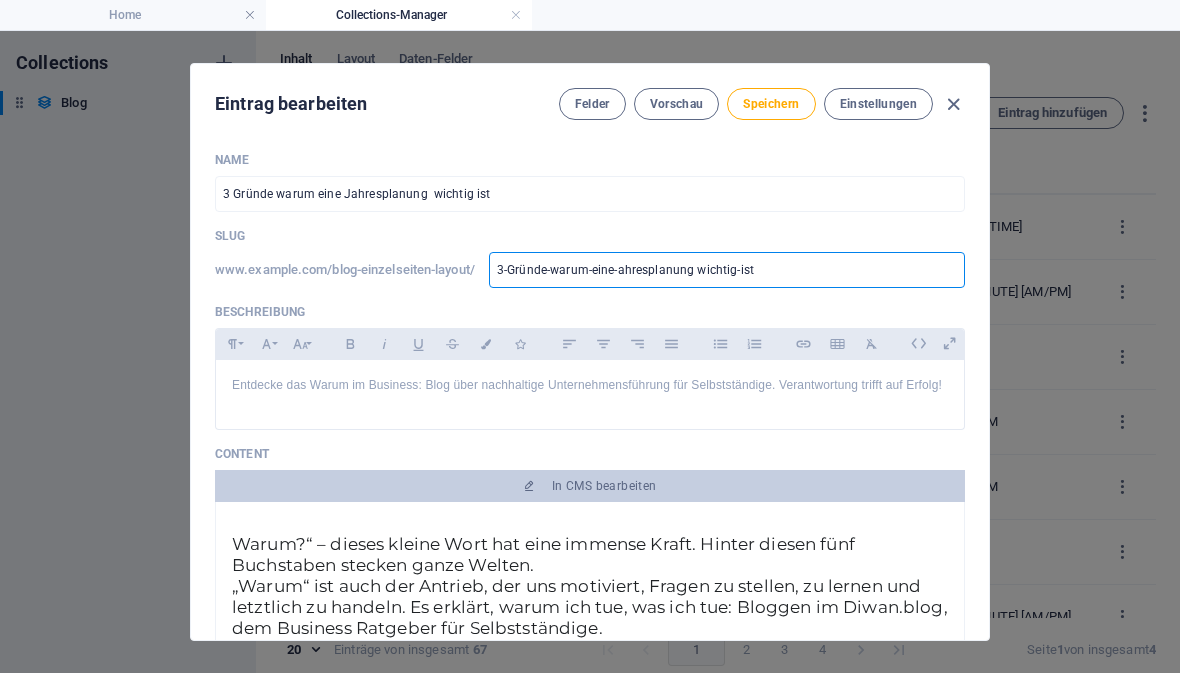 click on "3-Gründe-warum-eine-ahresplanung wichtig-ist" at bounding box center [727, 270] 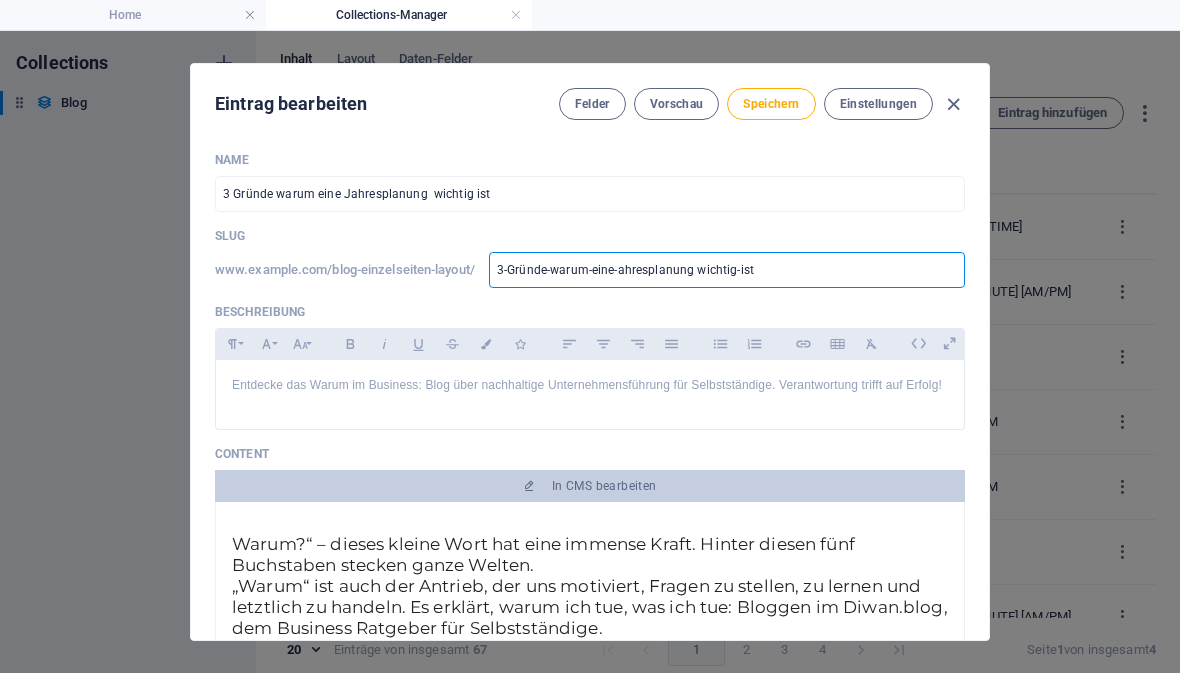 type on "3-Gründe-warum-eine-jahresplanung wichtig-ist" 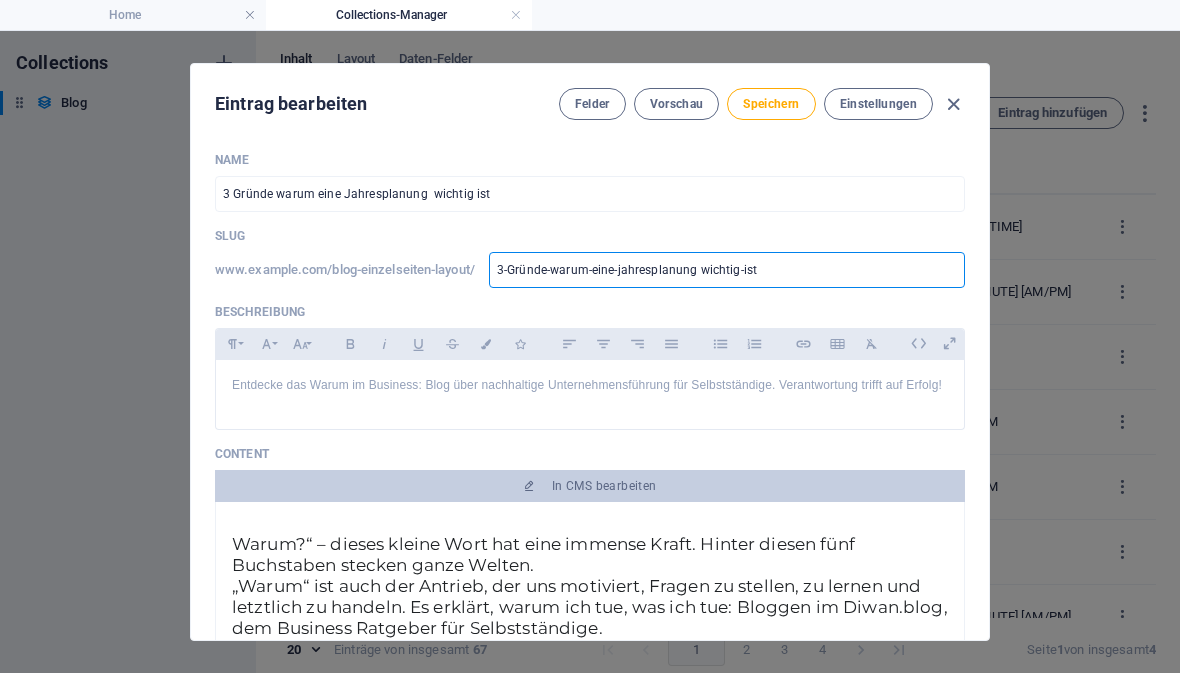 click on "3-Gründe-warum-eine-jahresplanung wichtig-ist" at bounding box center (727, 270) 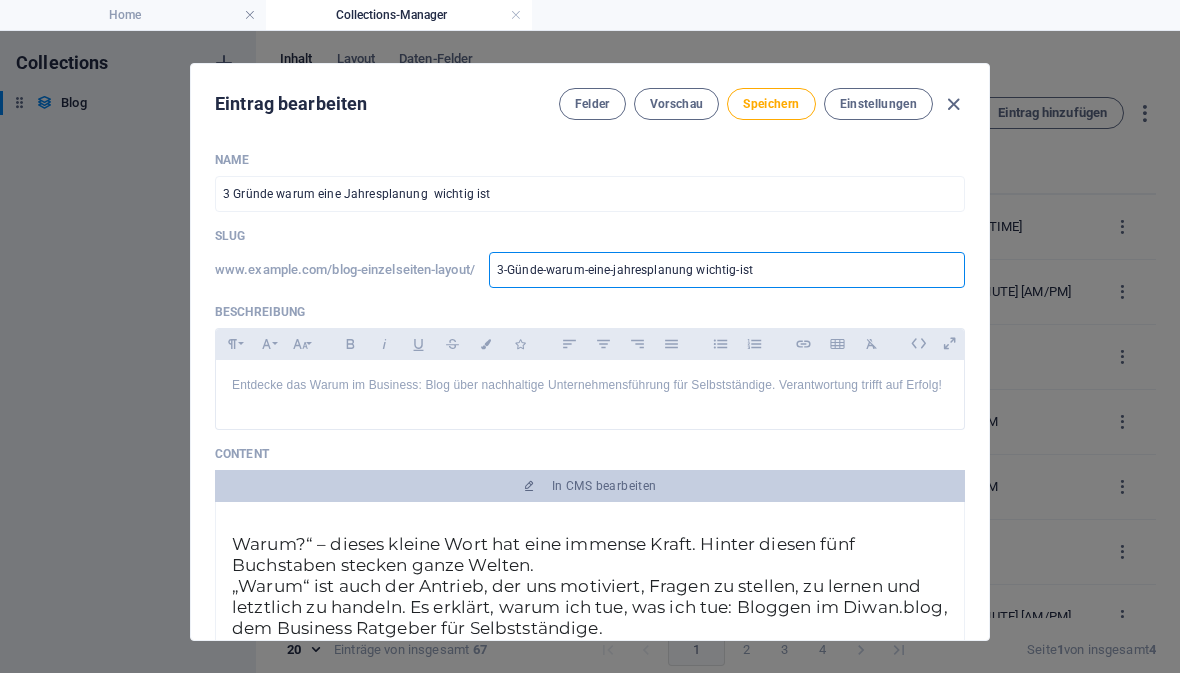type on "3-Ggünde-warum-eine-jahresplanung wichtig-ist" 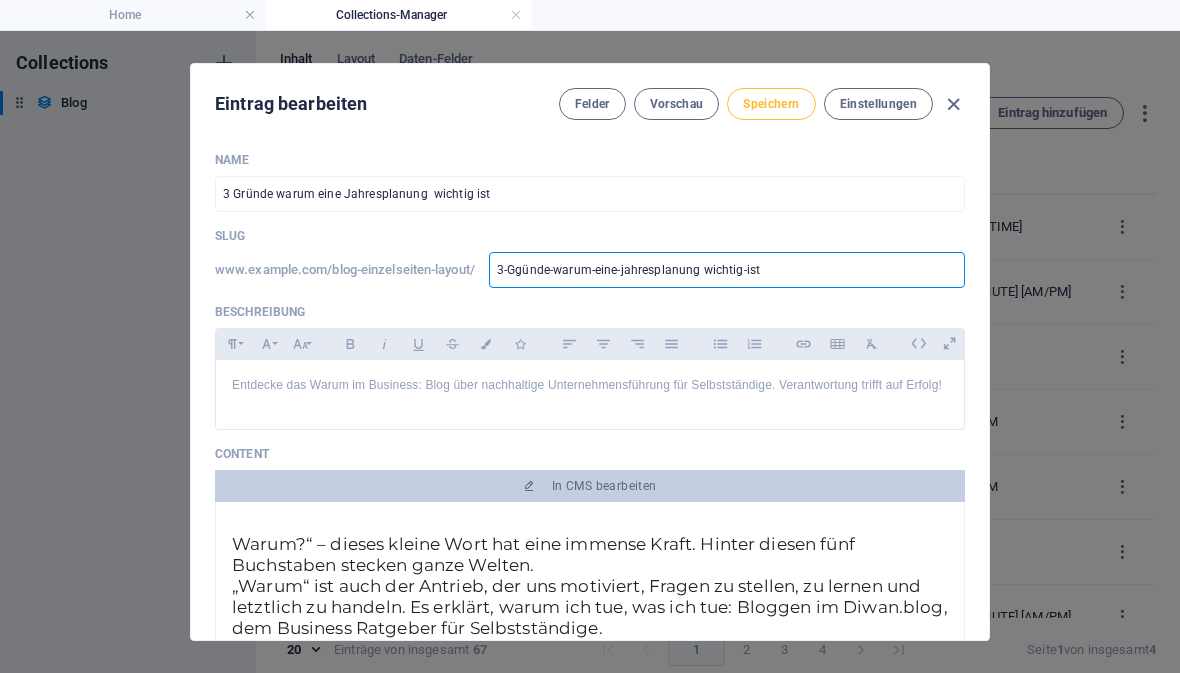 click on "Speichern" at bounding box center [771, 104] 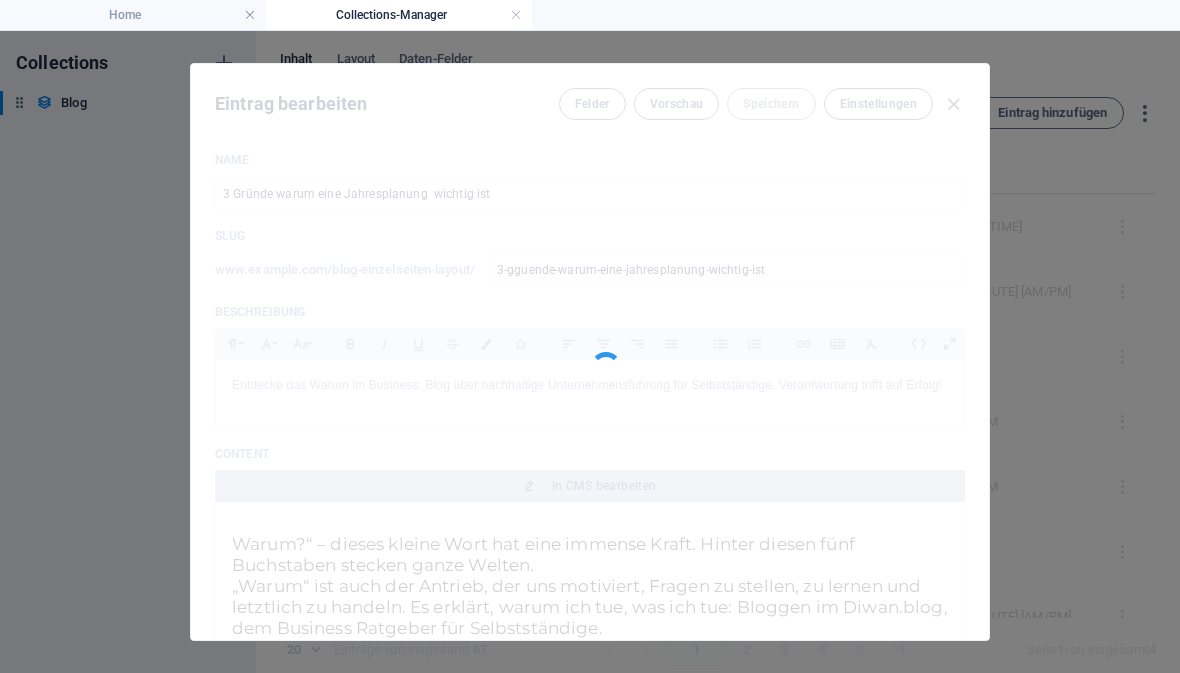 type on "3-gguende-warum-eine-jahresplanung-wichtig-ist" 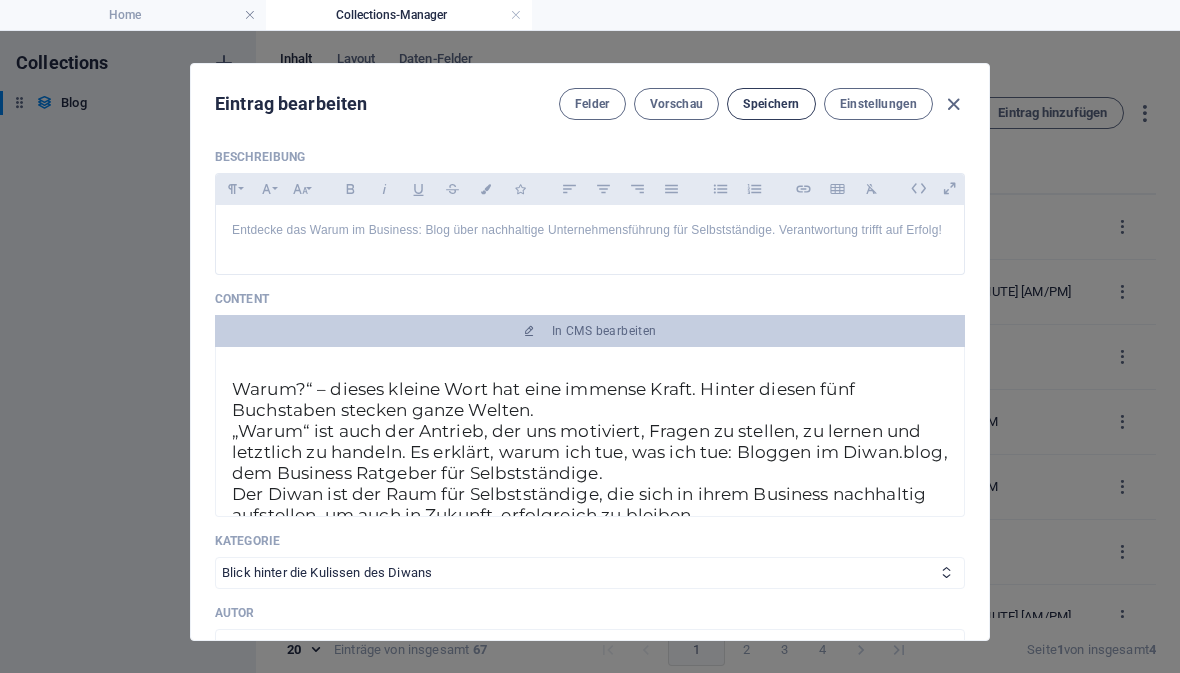 scroll, scrollTop: 156, scrollLeft: 0, axis: vertical 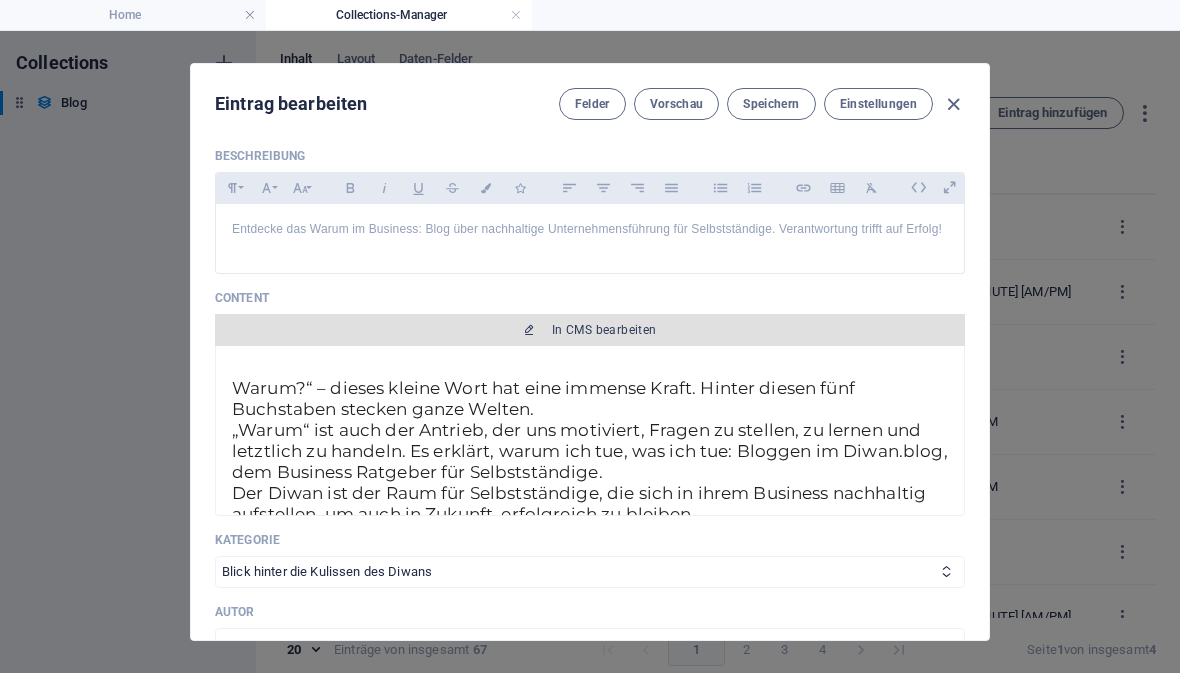 click at bounding box center (529, 330) 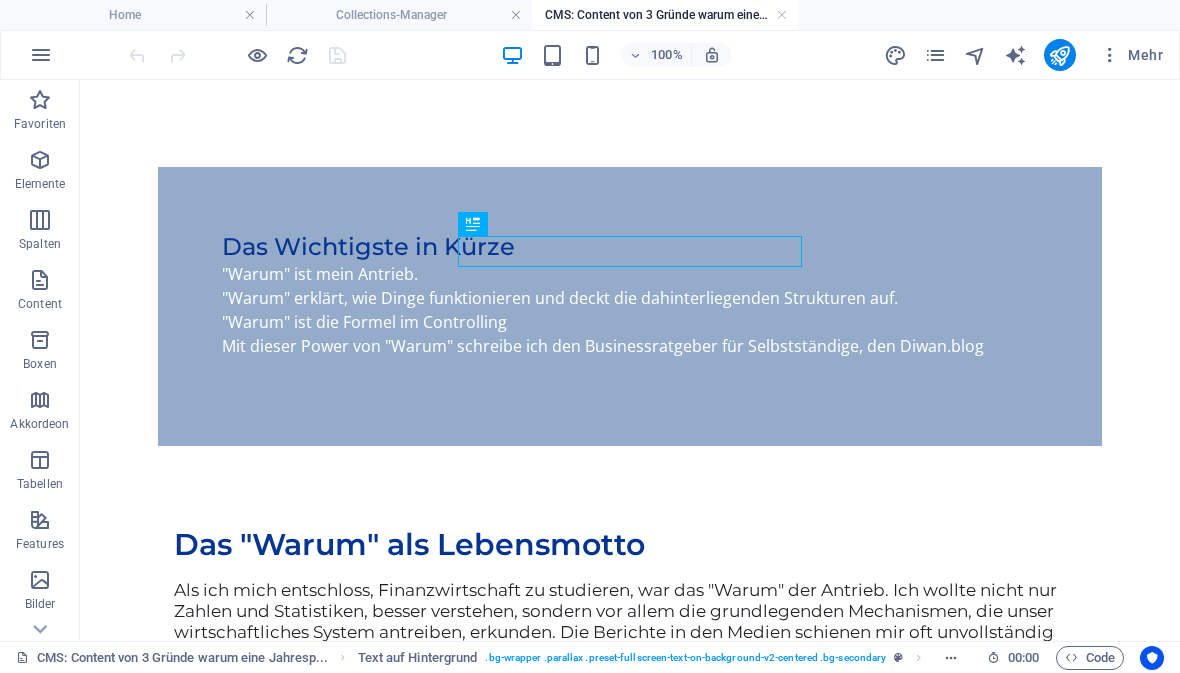 scroll, scrollTop: 320, scrollLeft: 0, axis: vertical 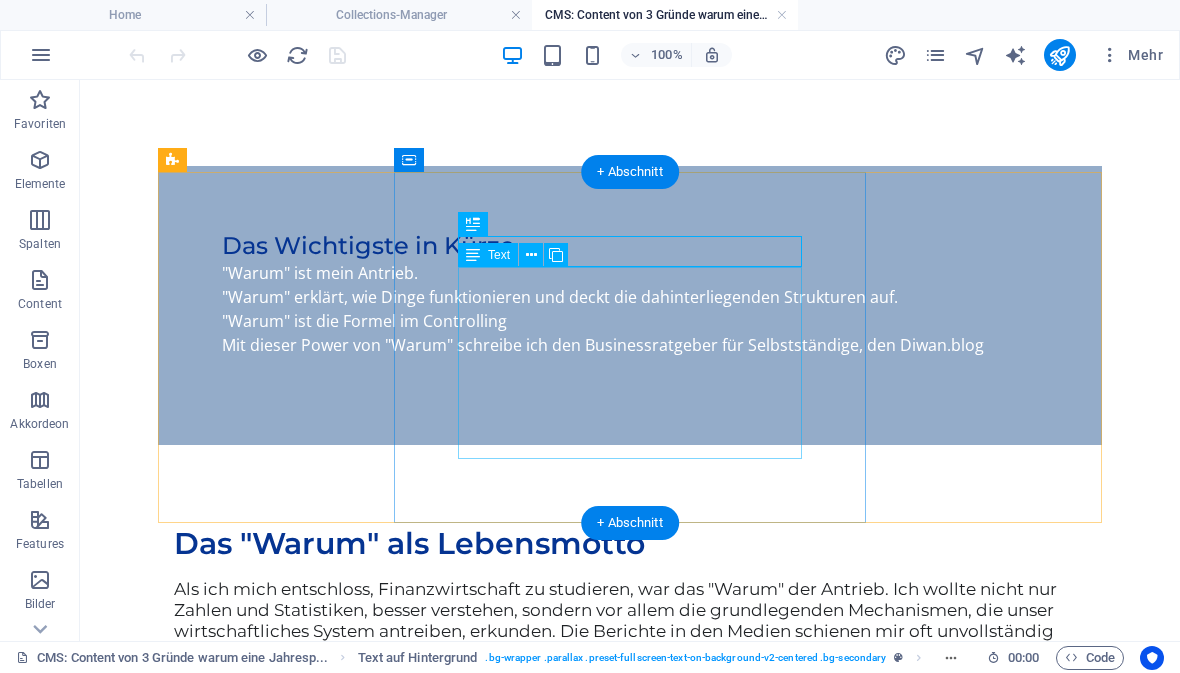 click on ""Warum" ist mein Antrieb. "Warum" erklärt, wie Dinge funktionieren und deckt die dahinterliegenden Strukturen auf. "Warum" ist die Formel im Controlling Mit dieser Power von "Warum" schreibe ich den Businessratgeber für Selbstständige, den Diwan.blog" at bounding box center [630, 321] 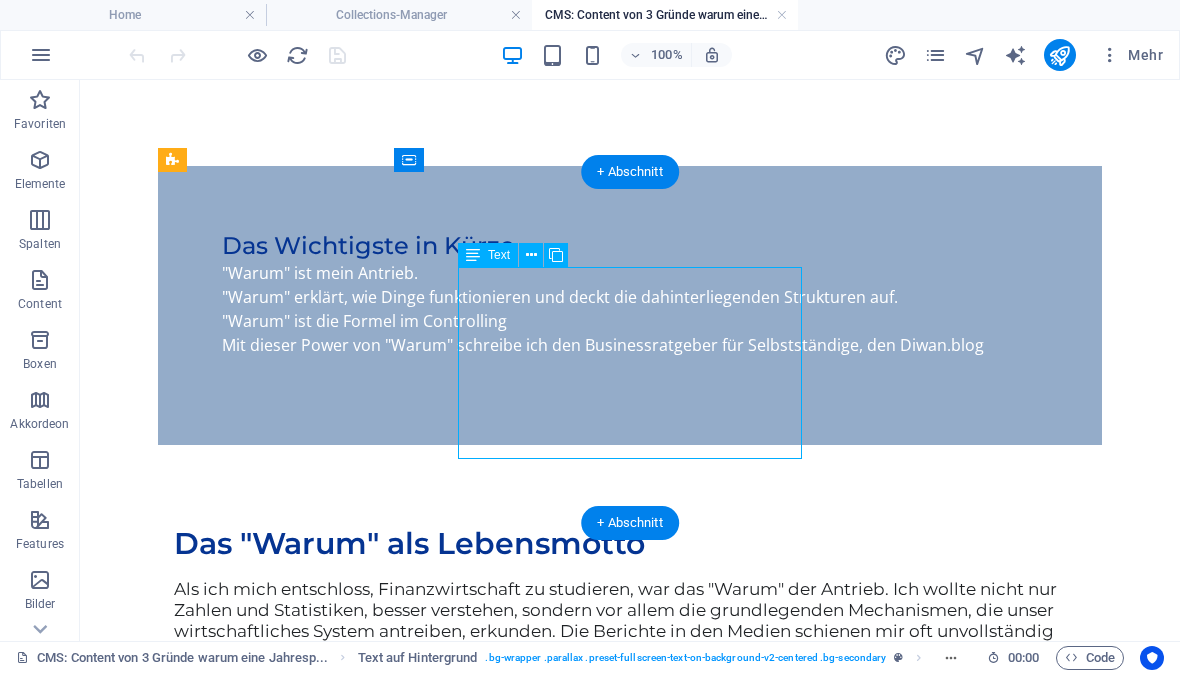 click on ""Warum" ist mein Antrieb. "Warum" erklärt, wie Dinge funktionieren und deckt die dahinterliegenden Strukturen auf. "Warum" ist die Formel im Controlling Mit dieser Power von "Warum" schreibe ich den Businessratgeber für Selbstständige, den Diwan.blog" at bounding box center (630, 321) 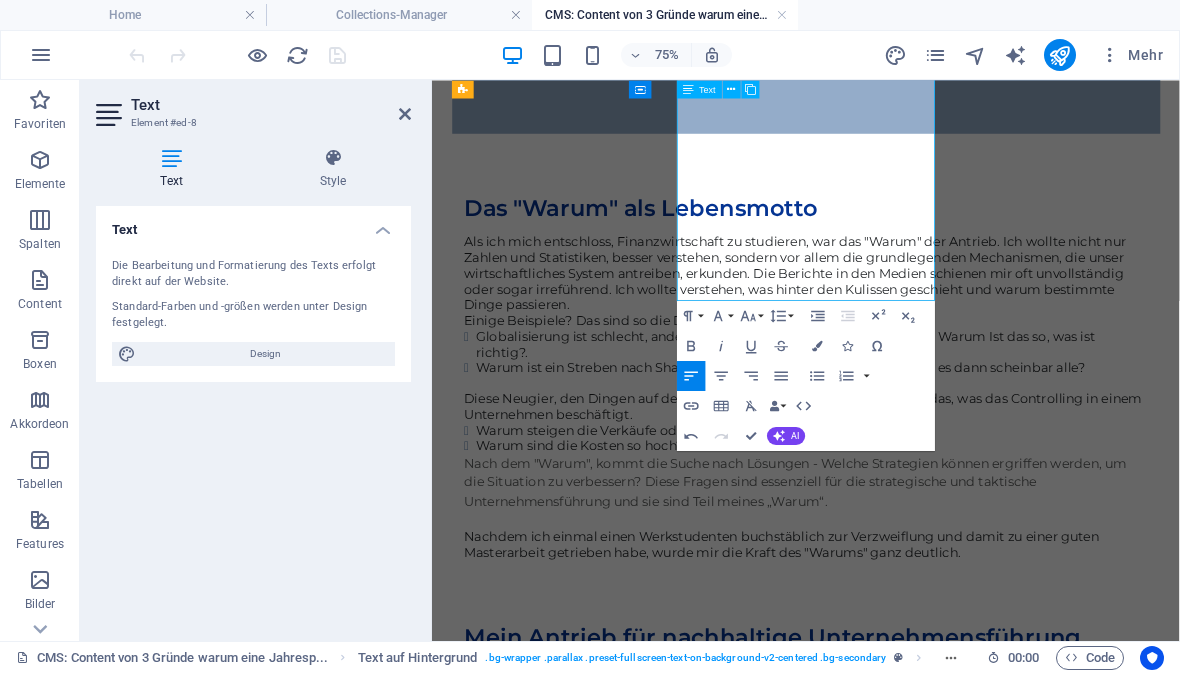 scroll, scrollTop: 1006, scrollLeft: 0, axis: vertical 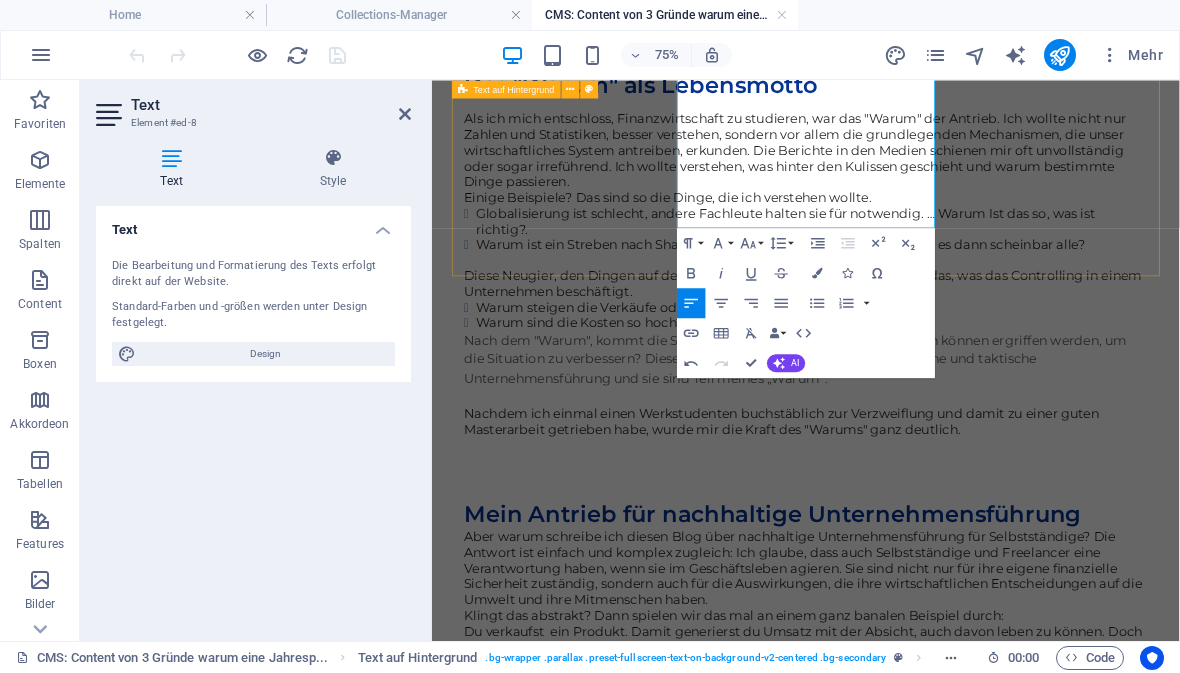 click on "Das Wichtigste in Kürze " Ziel einer Jahresplanung:    Maßnahmen überlegen, wie du auf wahrscheinliche Entwicklungen reagieren kannst. Aus diesen drei Gründen ist es wichtig eine Jahresplanung zu haben: Überblick über die derzeitige Lage. Vorbereitung, spiele gedankliche deine Möglichkeiten durch. Sicherheit, durch die Vorbereitung weißt du was zu unternehmen ist.  Durch die Planung hast du einen Plan B in der Schublade. Du kennst deine Optionen und kannst bei Bedarf darauf zurückgreifen. In ungewohnten Situationen ermöglicht es dir schneller zu handeln. Eine Planung gibt dir den Freiraum gewohnte Handlungsabläufe zu überdenken. Betrachte das Unternehmen aus unterschiedlichen Perspektiven. Das sind natürlich die finanziellen Fragen, aber vielleicht kannst du dein Unternehmen auch durch Umweltschutz oder fairen Handel positionieren. Damit zeigst du deinen Kunden:innen deine Kompetenz und Verantwortungsbewusstsein." at bounding box center [931, -267] 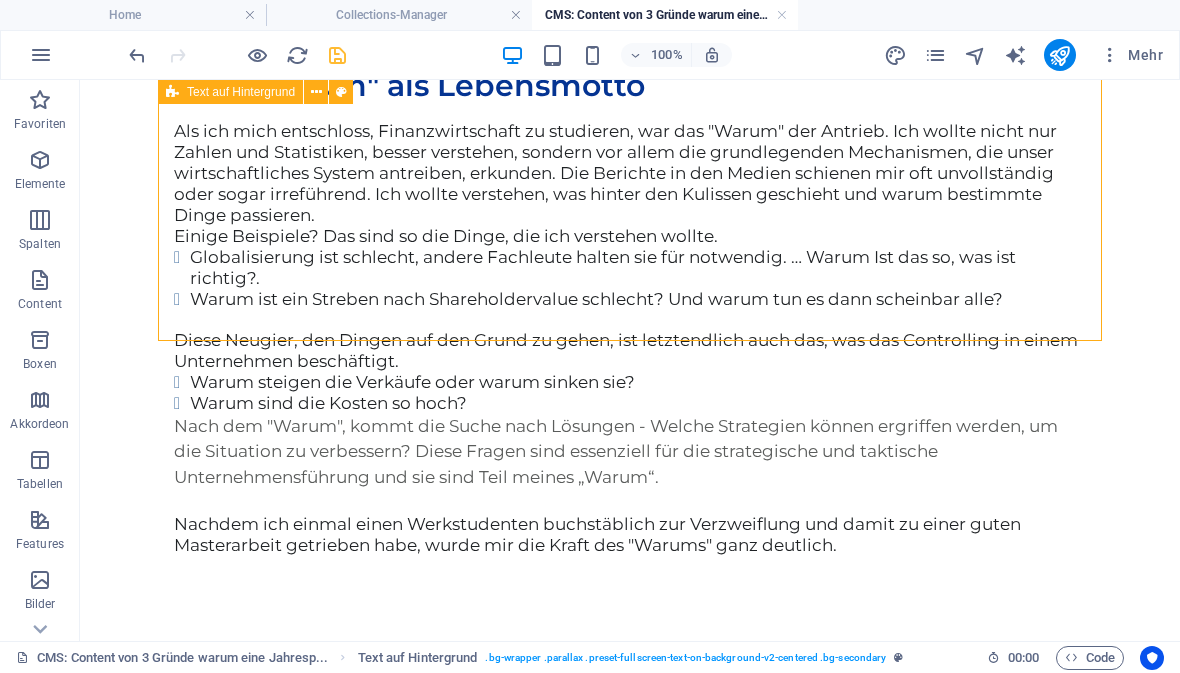 click at bounding box center [337, 55] 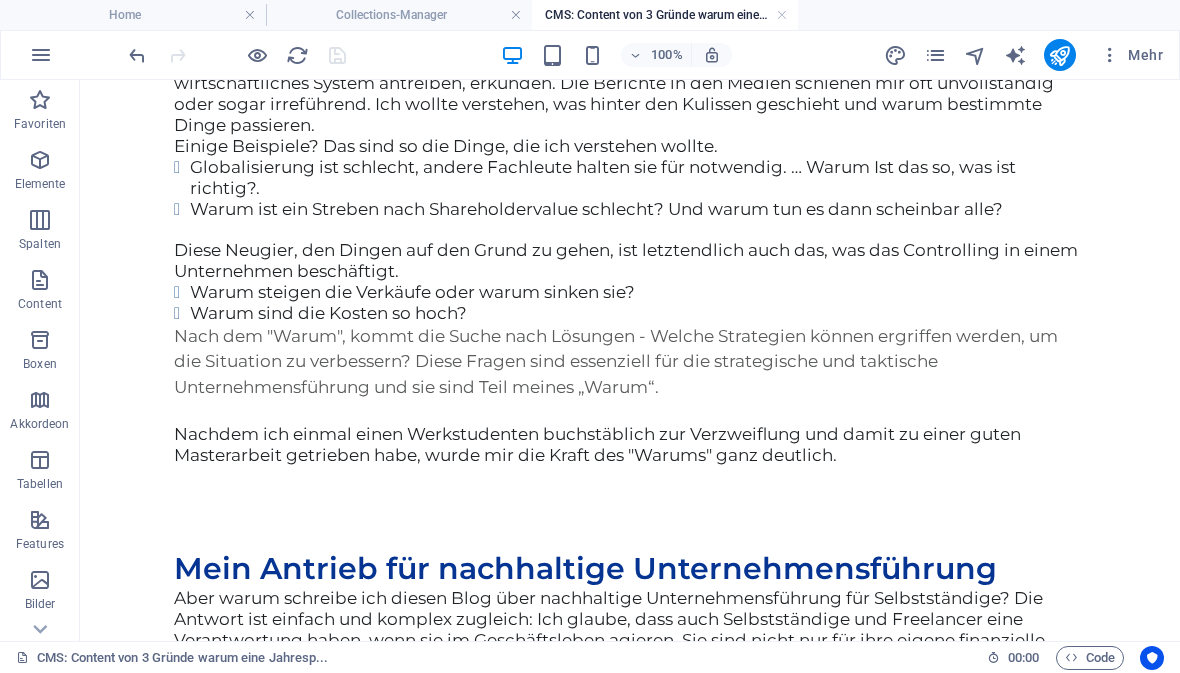 scroll, scrollTop: 1111, scrollLeft: 0, axis: vertical 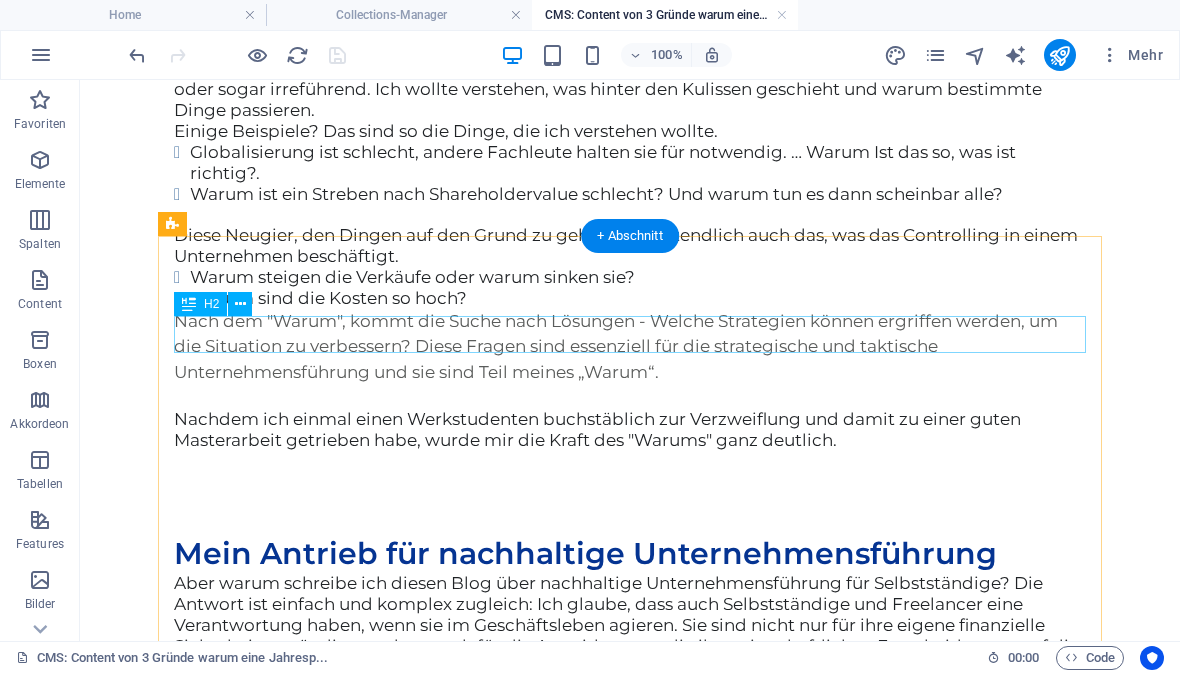 click on "Das "Warum" als Lebensmotto" at bounding box center [630, -19] 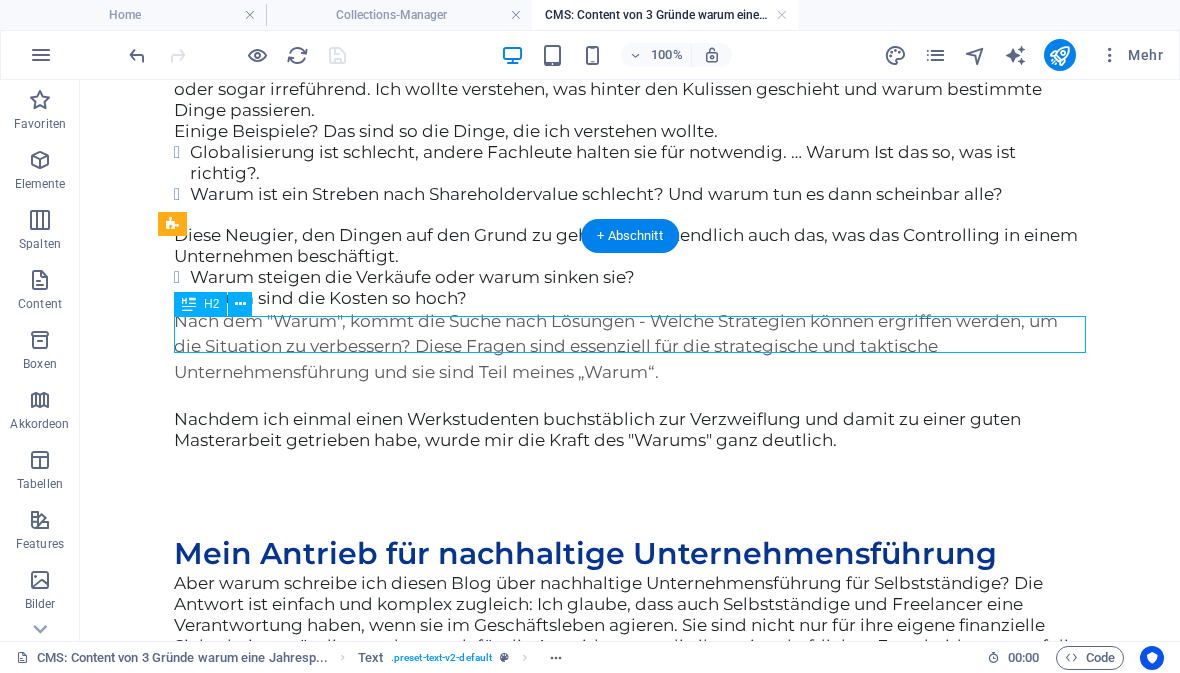 click on "Das "Warum" als Lebensmotto" at bounding box center [630, -19] 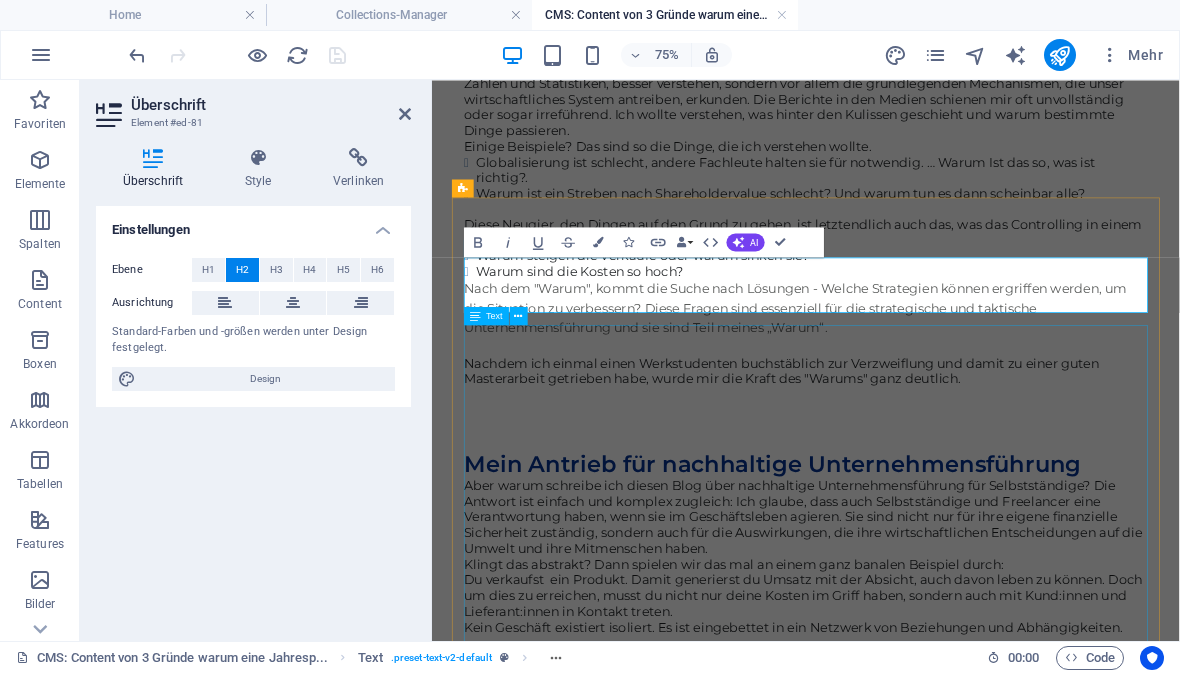 click on "Als ich mich entschloss, Finanzwirtschaft zu studieren, war das "Warum" der Antrieb. Ich wollte nicht nur   Zahlen und Statistiken, besser verstehen, sondern vor allem die grundlegenden Mechanismen, die unser wirtschaftliches System antreiben, erkunden. Die Berichte in den Medien schienen mir oft unvollständig oder sogar irreführend. Ich wollte verstehen, was hinter den Kulissen geschieht und warum bestimmte Dinge passieren.  Einige Beispiele? Das sind so die Dinge, die ich verstehen wollte. Globalisierung ist schlecht, andere Fachleute halten sie für notwendig. … Warum Ist das so, was ist richtig?.
Warum ist ein Streben nach Shareholdervalue schlecht? Und warum tun es dann scheinbar alle? Diese Neugier, den Dingen auf den Grund zu gehen, ist letztendlich auch das, was das Controlling in einem Unternehmen beschäftigt.  Warum steigen die Verkäufe oder warum sinken sie?  Warum sind die Kosten so hoch?" at bounding box center (931, 313) 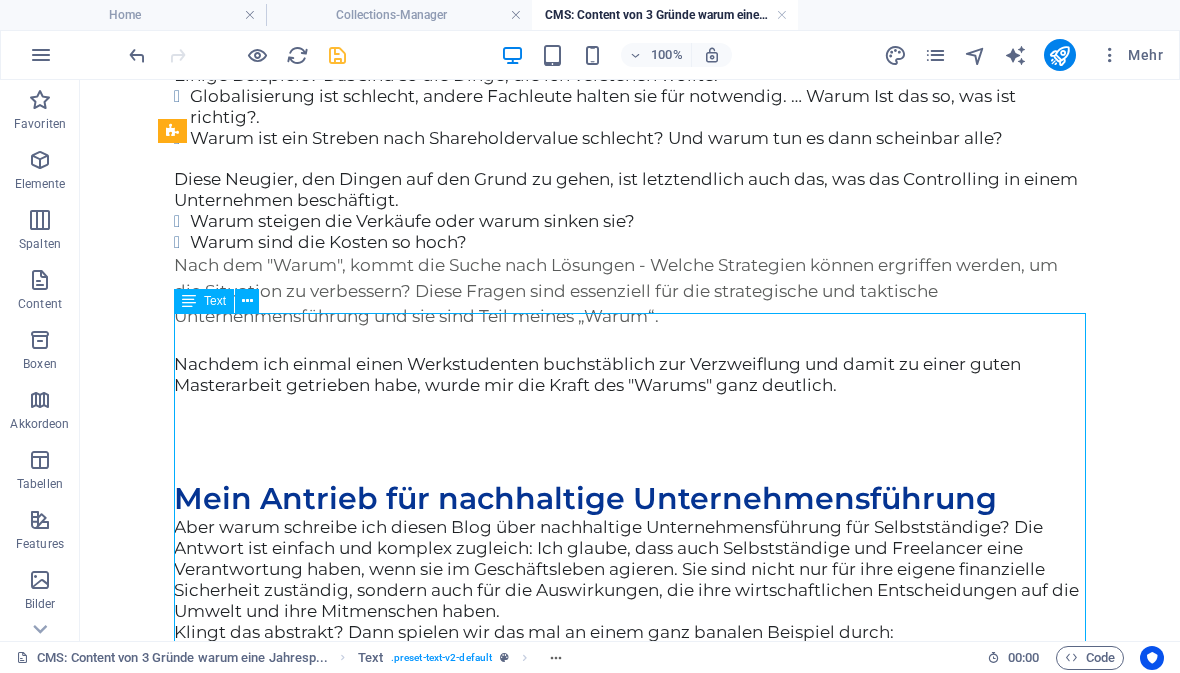 scroll, scrollTop: 1205, scrollLeft: 0, axis: vertical 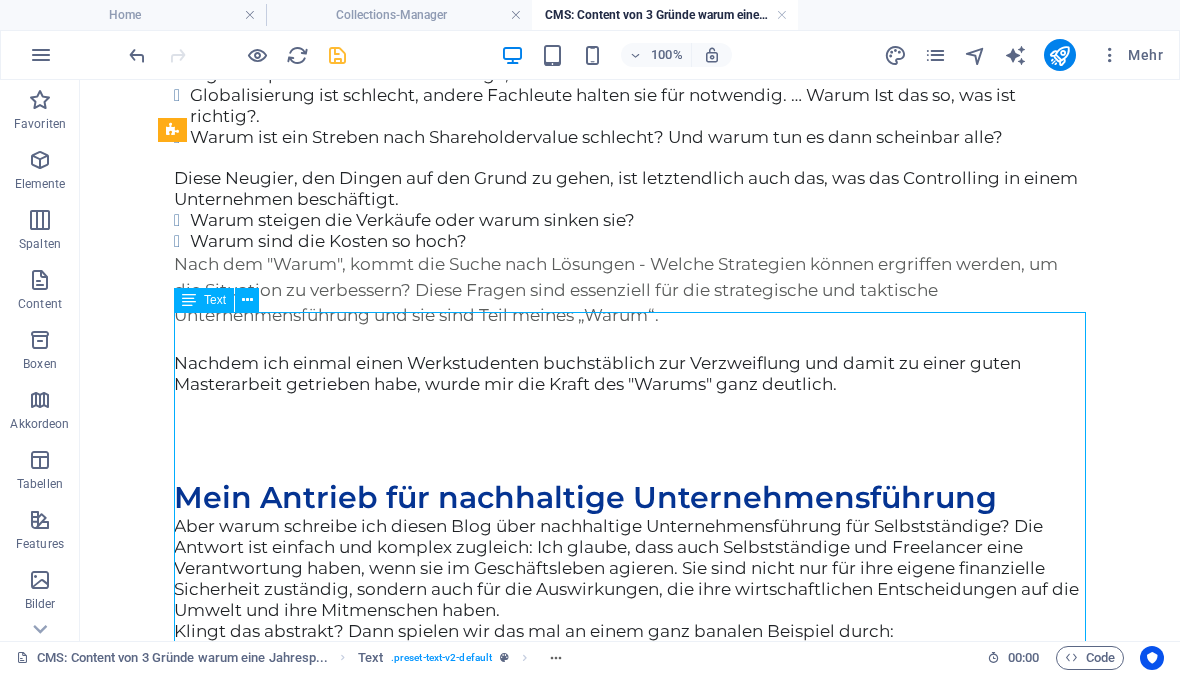 click on "Als ich mich entschloss, Finanzwirtschaft zu studieren, war das "Warum" der Antrieb. Ich wollte nicht nur   Zahlen und Statistiken, besser verstehen, sondern vor allem die grundlegenden Mechanismen, die unser wirtschaftliches System antreiben, erkunden. Die Berichte in den Medien schienen mir oft unvollständig oder sogar irreführend. Ich wollte verstehen, was hinter den Kulissen geschieht und warum bestimmte Dinge passieren.  Einige Beispiele? Das sind so die Dinge, die ich verstehen wollte. Globalisierung ist schlecht, andere Fachleute halten sie für notwendig. … Warum Ist das so, was ist richtig?.
Warum ist ein Streben nach Shareholdervalue schlecht? Und warum tun es dann scheinbar alle? Diese Neugier, den Dingen auf den Grund zu gehen, ist letztendlich auch das, was das Controlling in einem Unternehmen beschäftigt.  Warum steigen die Verkäufe oder warum sinken sie?  Warum sind die Kosten so hoch?" at bounding box center (630, 219) 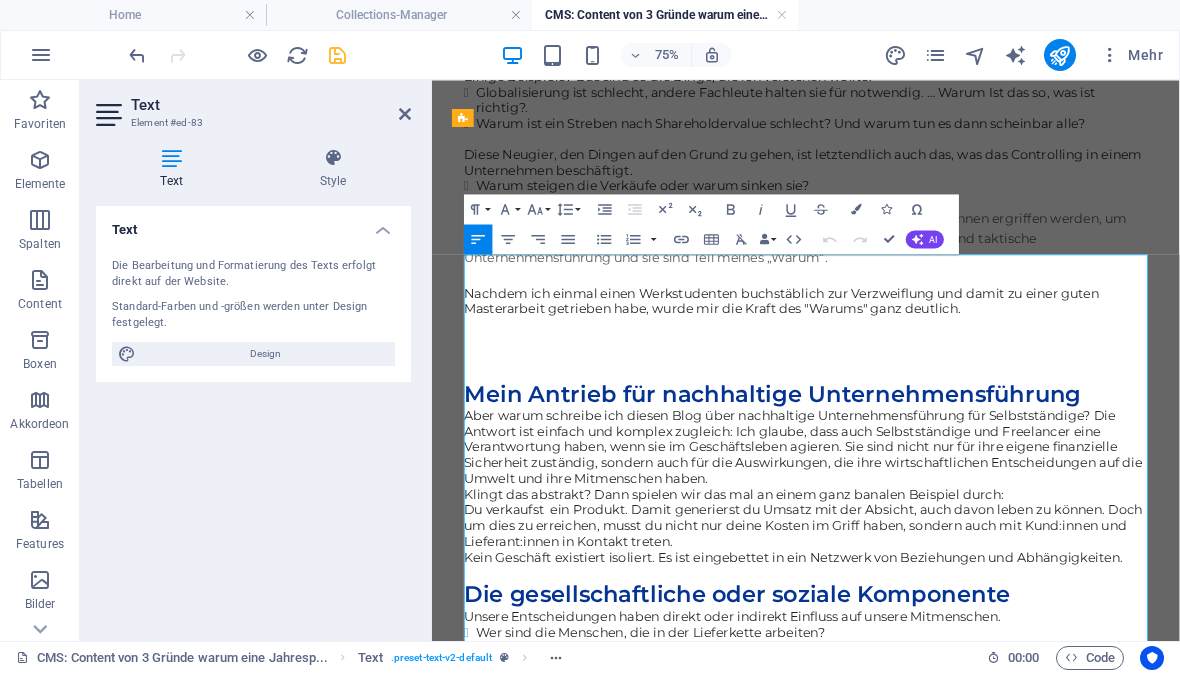click on "Als ich mich entschloss, Finanzwirtschaft zu studieren, war das "Warum" der Antrieb. Ich wollte nicht nur   Zahlen und Statistiken, besser verstehen, sondern vor allem die grundlegenden Mechanismen, die unser wirtschaftliches System antreiben, erkunden. Die Berichte in den Medien schienen mir oft unvollständig oder sogar irreführend. Ich wollte verstehen, was hinter den Kulissen geschieht und warum bestimmte Dinge passieren." at bounding box center (920, 11) 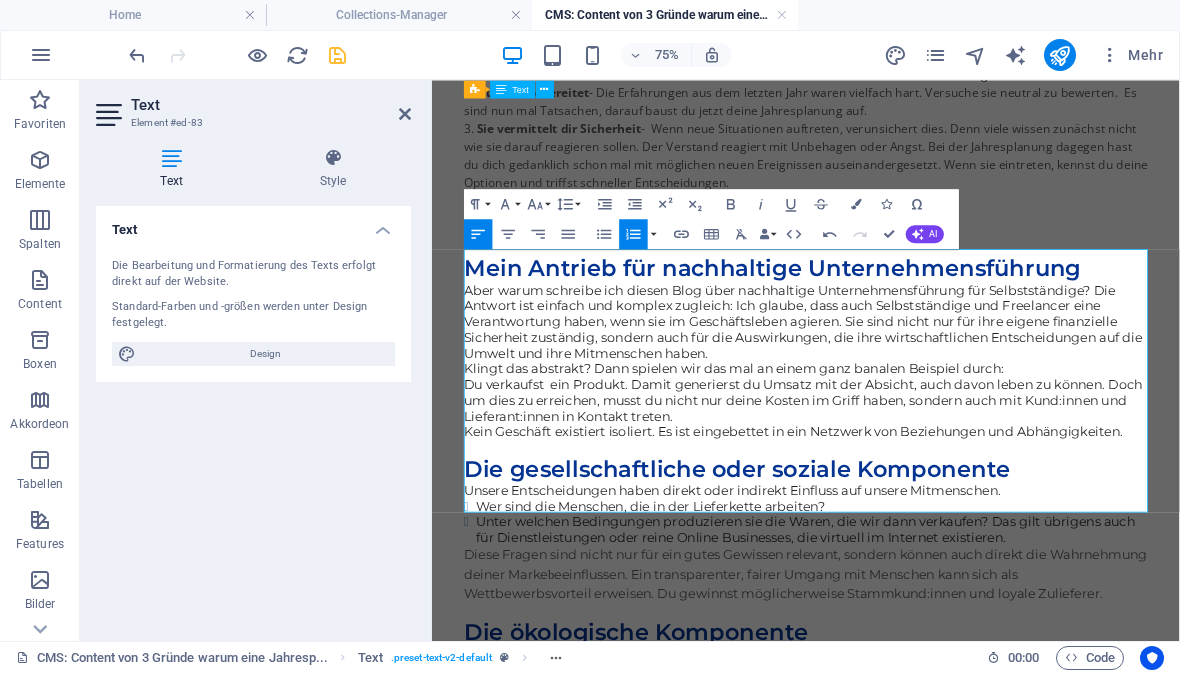 scroll, scrollTop: 1194, scrollLeft: 0, axis: vertical 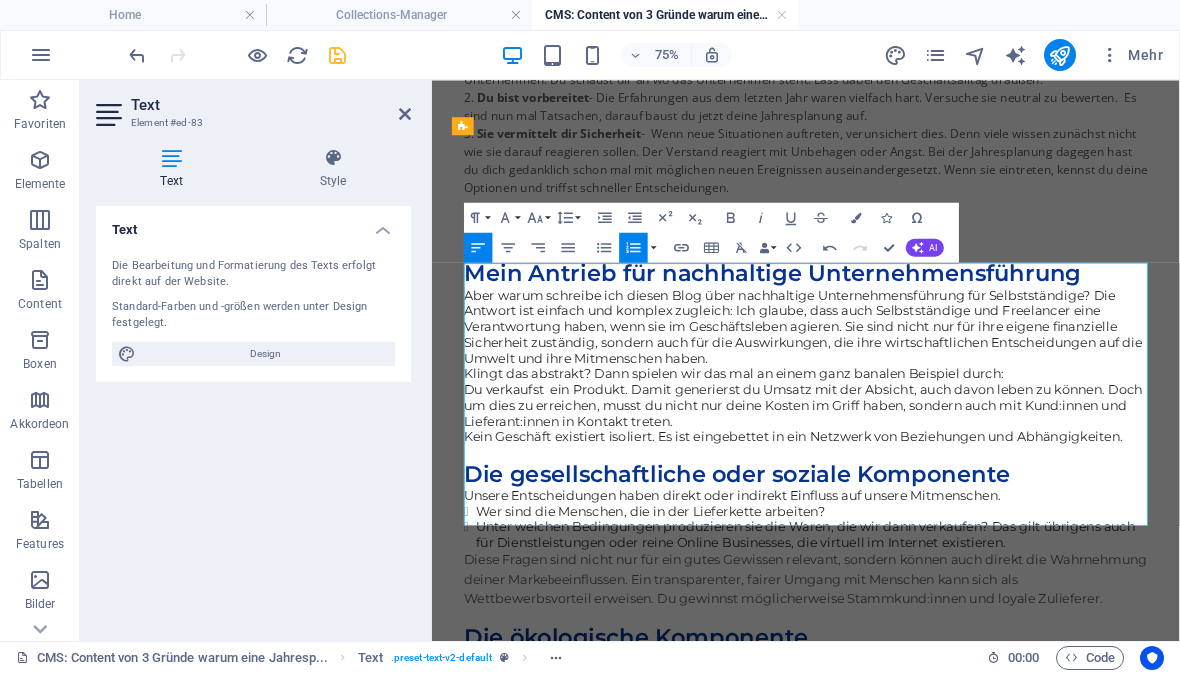 click at bounding box center [337, 55] 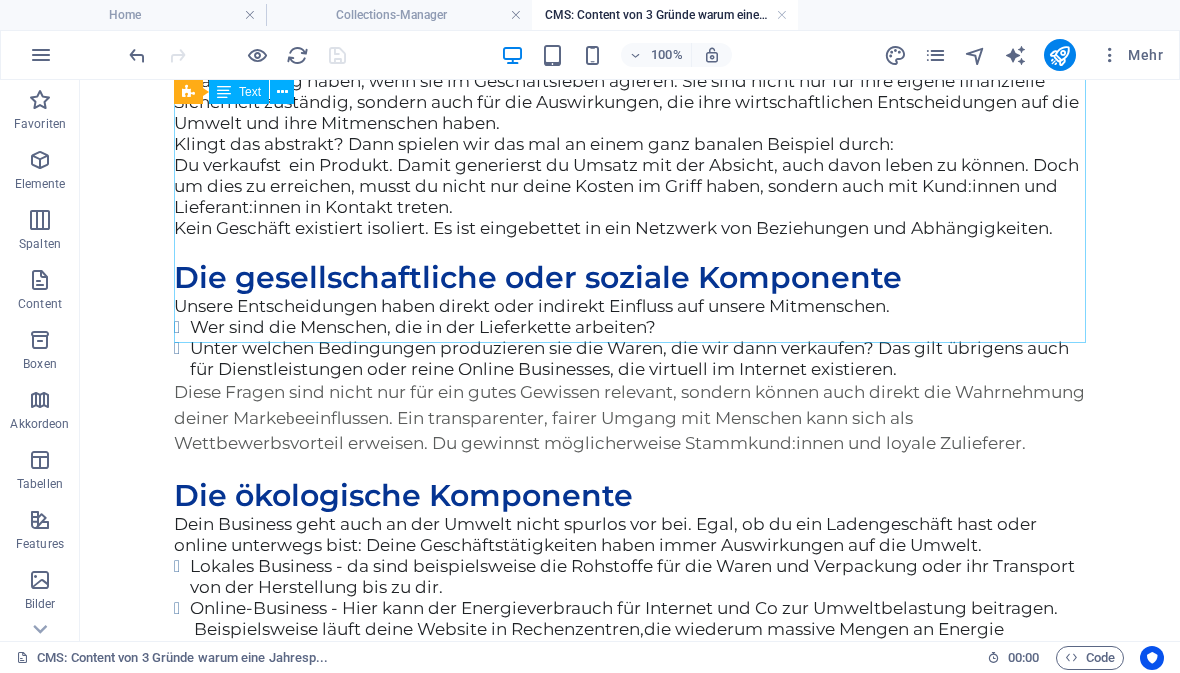 scroll, scrollTop: 1523, scrollLeft: 0, axis: vertical 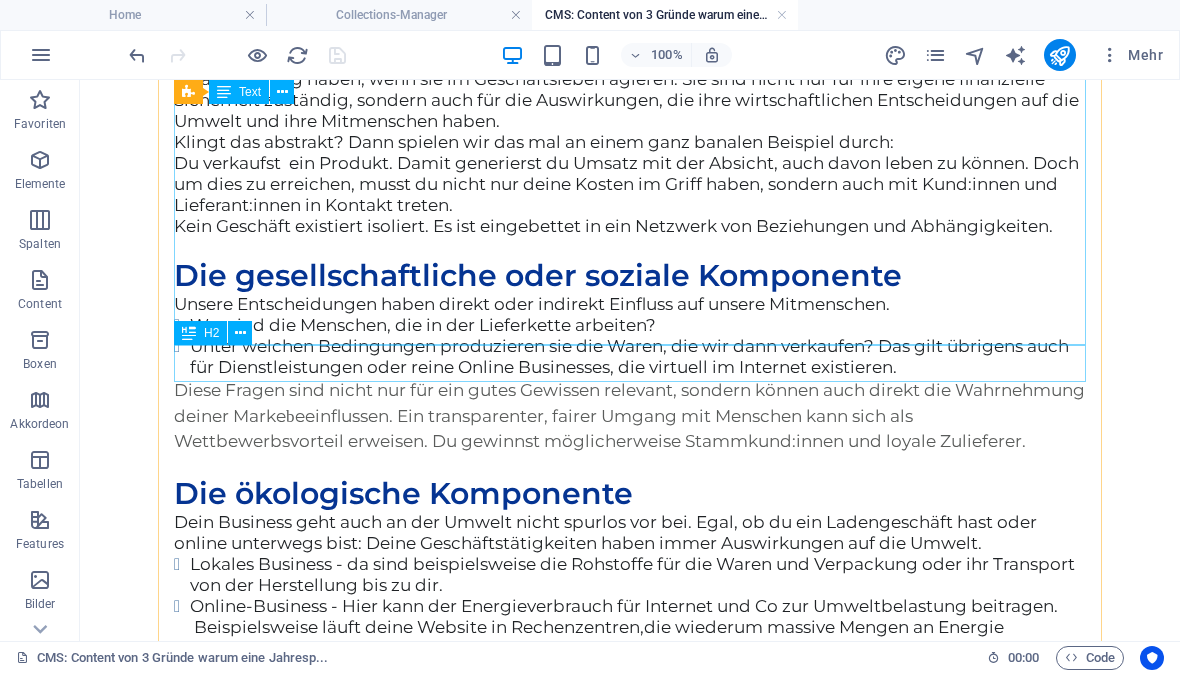 click on "Mein Antrieb für nachhaltige Unternehmensführung" at bounding box center (630, 8) 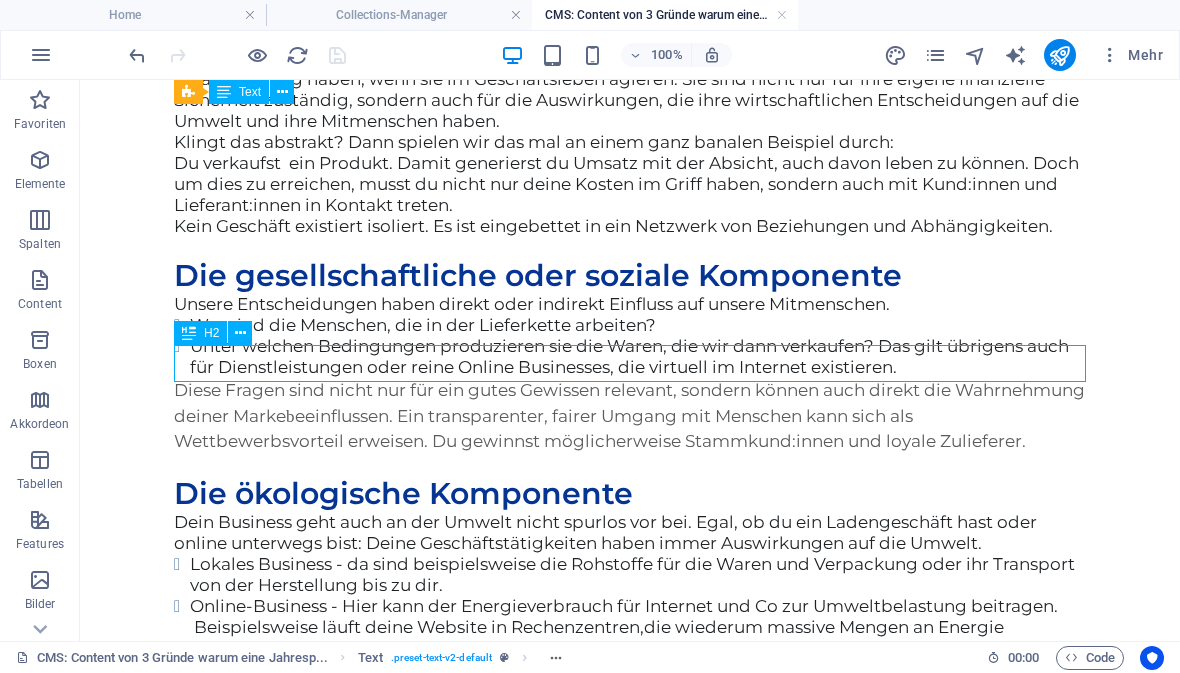 click on "Mein Antrieb für nachhaltige Unternehmensführung" at bounding box center (630, 8) 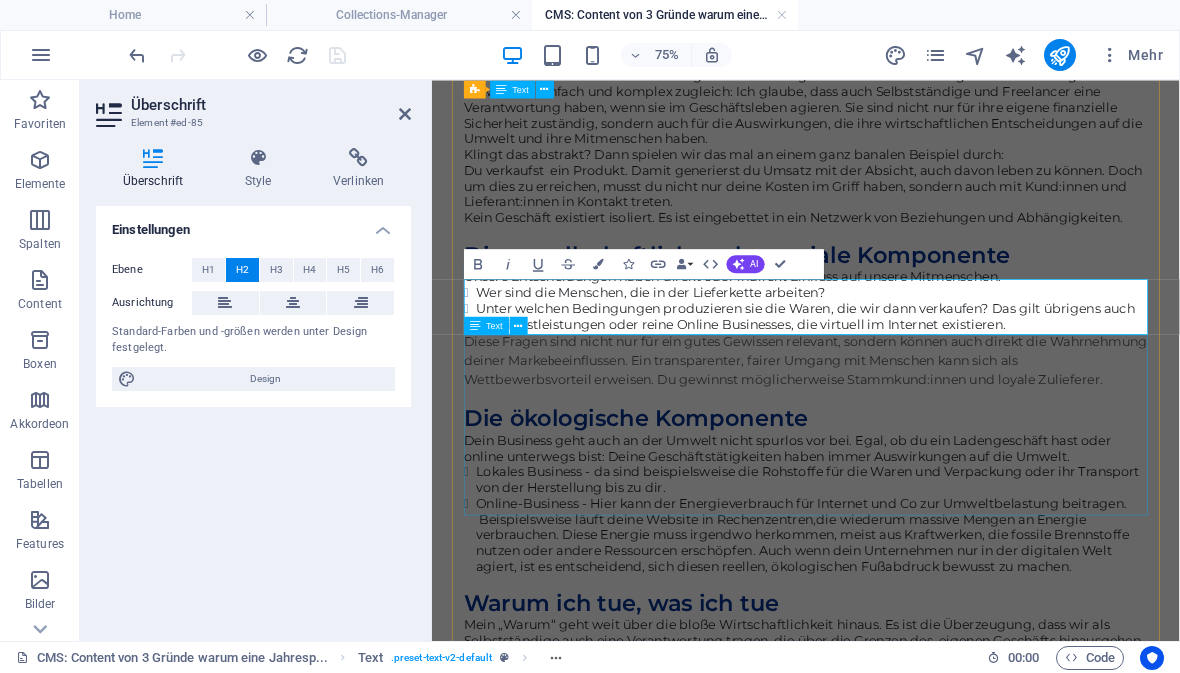 click on "Aber warum schreibe ich diesen Blog über nachhaltige Unternehmensführung für Selbstständige? Die Antwort ist einfach und komplex zugleich: Ich glaube, dass auch Selbstständige und Freelancer eine Verantwortung haben, wenn sie im Geschäftsleben agieren. Sie sind nicht nur für ihre eigene finanzielle Sicherheit zuständig, sondern auch für die Auswirkungen, die ihre wirtschaftlichen Entscheidungen auf die Umwelt und ihre Mitmenschen haben. Klingt das abstrakt? Dann spielen wir das mal an einem ganz banalen Beispiel durch: Du verkaufst  ein Produkt. Damit generierst du Umsatz mit der Absicht, auch davon leben zu können. Doch um dies zu erreichen, musst du nicht nur deine Kosten im Griff haben, sondern auch mit Kund:innen und Lieferant:innen in Kontakt treten. Kein Geschäft existiert isoliert. Es ist eingebettet in ein Netzwerk von Beziehungen und Abhängigkeiten." at bounding box center (931, 179) 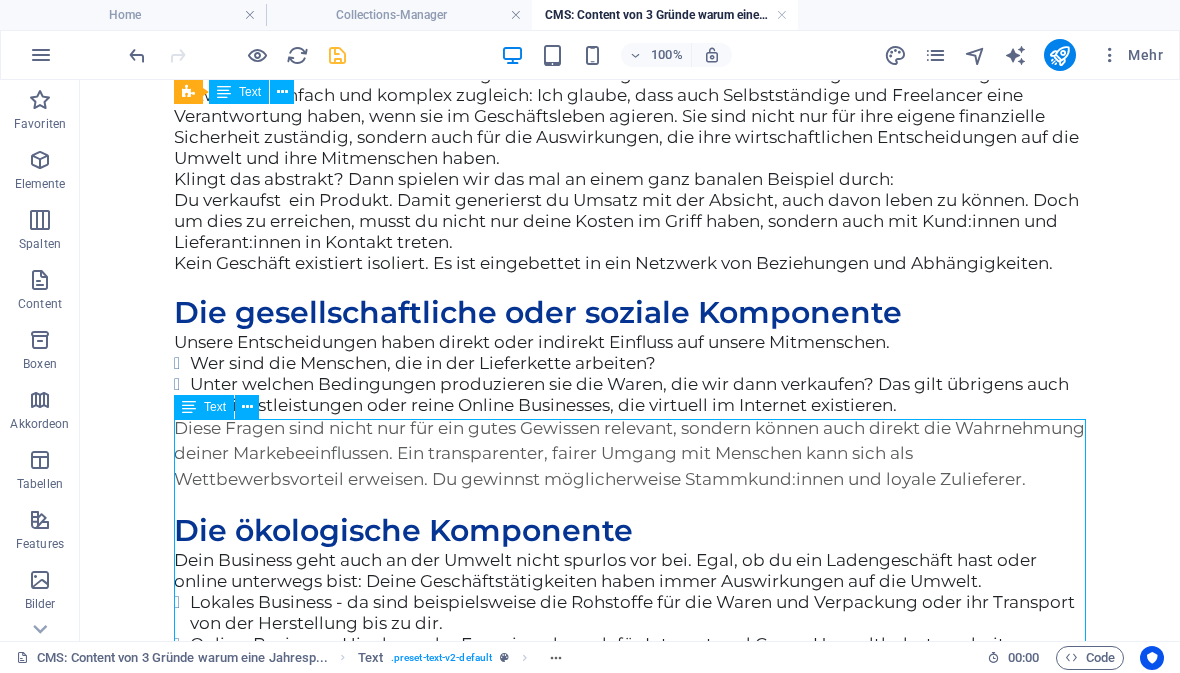 click on "Jahresplanung, ok. Aber keiner kann wissen, was passieren wird." at bounding box center [630, 26] 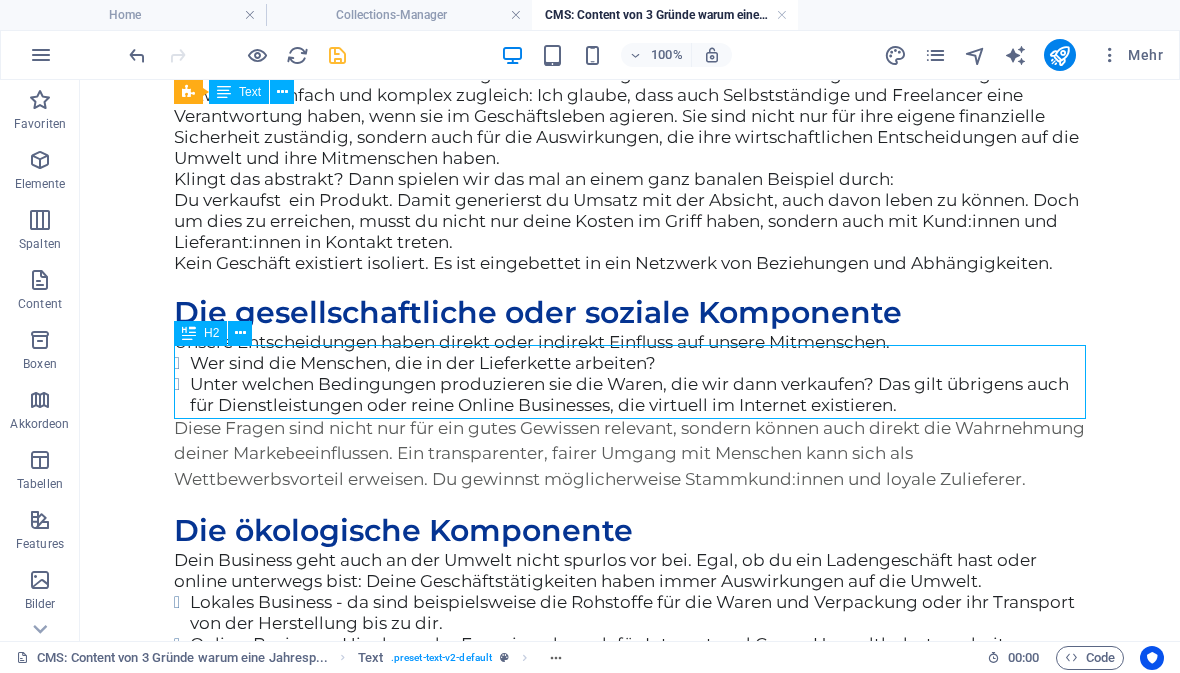 click on "Aber warum schreibe ich diesen Blog über nachhaltige Unternehmensführung für Selbstständige? Die Antwort ist einfach und komplex zugleich: Ich glaube, dass auch Selbstständige und Freelancer eine Verantwortung haben, wenn sie im Geschäftsleben agieren. Sie sind nicht nur für ihre eigene finanzielle Sicherheit zuständig, sondern auch für die Auswirkungen, die ihre wirtschaftlichen Entscheidungen auf die Umwelt und ihre Mitmenschen haben. Klingt das abstrakt? Dann spielen wir das mal an einem ganz banalen Beispiel durch: Du verkaufst  ein Produkt. Damit generierst du Umsatz mit der Absicht, auch davon leben zu können. Doch um dies zu erreichen, musst du nicht nur deine Kosten im Griff haben, sondern auch mit Kund:innen und Lieferant:innen in Kontakt treten. Kein Geschäft existiert isoliert. Es ist eingebettet in ein Netzwerk von Beziehungen und Abhängigkeiten." at bounding box center [630, 179] 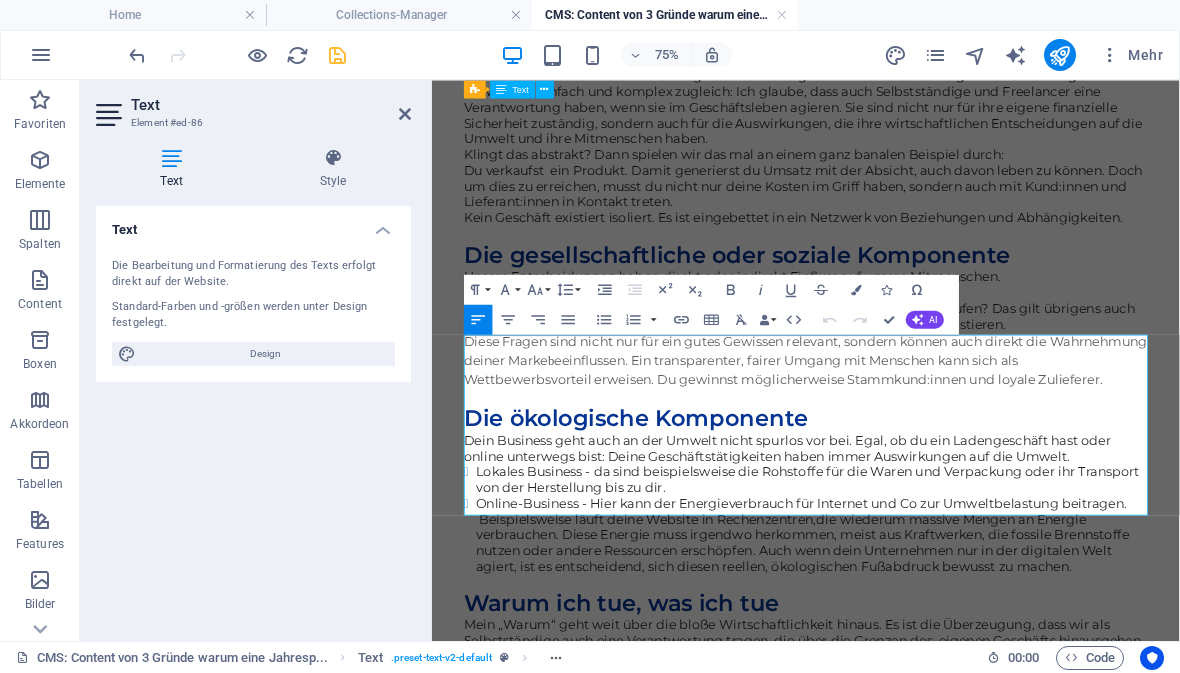click on "Aber warum schreibe ich diesen Blog über nachhaltige Unternehmensführung für Selbstständige? Die Antwort ist einfach und komplex zugleich: Ich glaube, dass auch Selbstständige und Freelancer eine Verantwortung haben, wenn sie im Geschäftsleben agieren. Sie sind nicht nur für ihre eigene finanzielle Sicherheit zuständig, sondern auch für die Auswirkungen, die ihre wirtschaftlichen Entscheidungen auf die Umwelt und ihre Mitmenschen haben." at bounding box center [927, 116] 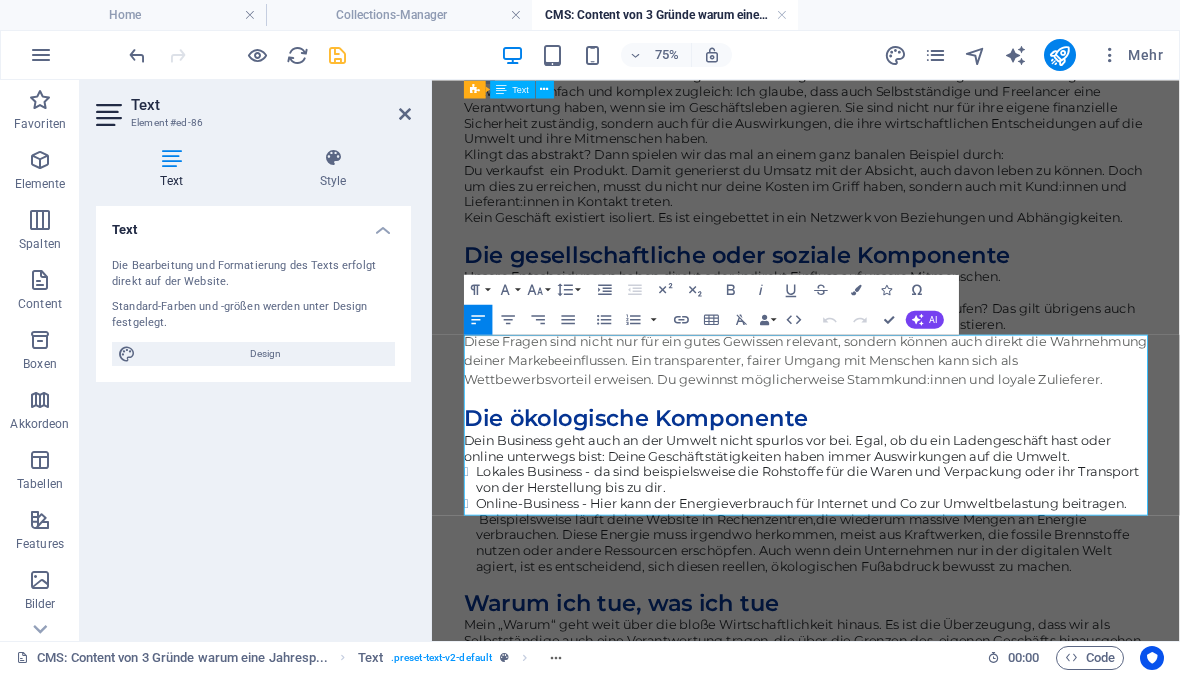 click on "Aber warum schreibe ich diesen Blog über nachhaltige Unternehmensführung für Selbstständige? Die Antwort ist einfach und komplex zugleich: Ich glaube, dass auch Selbstständige und Freelancer eine Verantwortung haben, wenn sie im Geschäftsleben agieren. Sie sind nicht nur für ihre eigene finanzielle Sicherheit zuständig, sondern auch für die Auswirkungen, die ihre wirtschaftlichen Entscheidungen auf die Umwelt und ihre Mitmenschen haben." at bounding box center (927, 116) 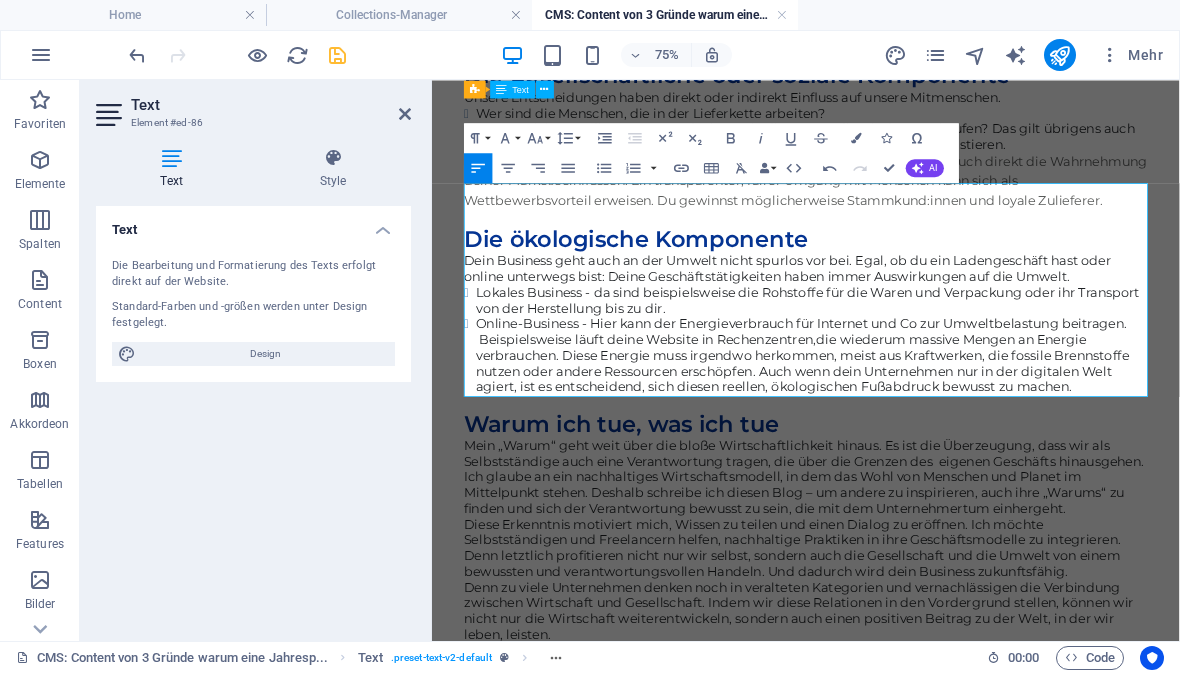 scroll, scrollTop: 1854, scrollLeft: 0, axis: vertical 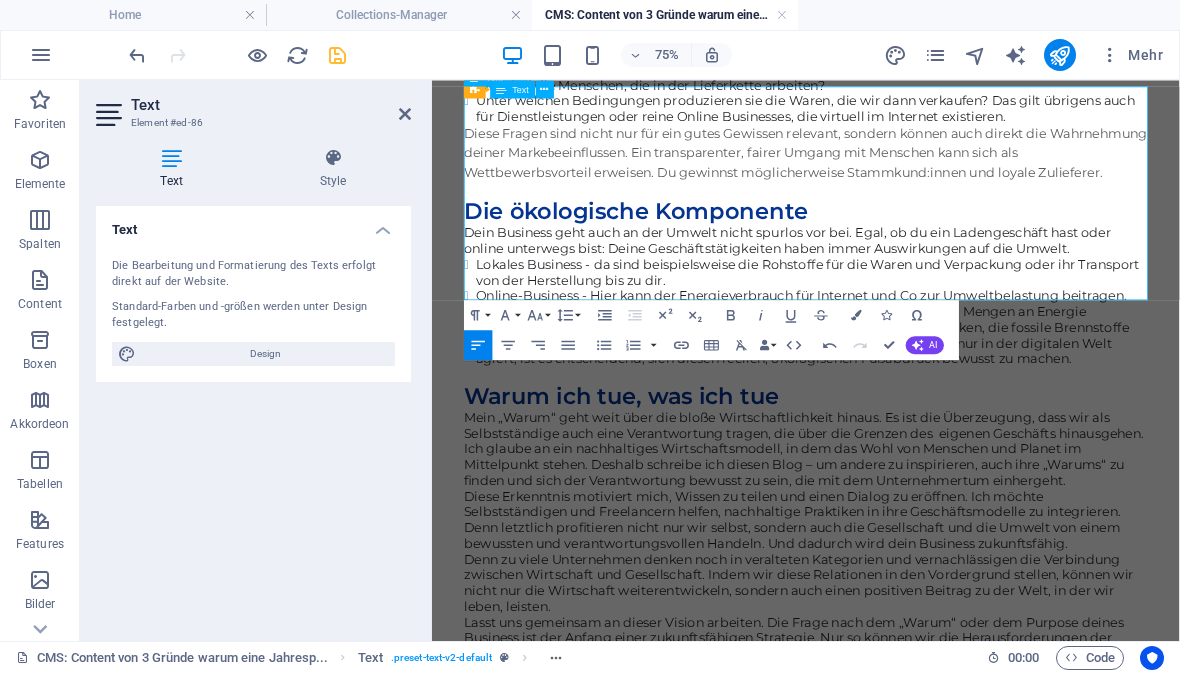 click on "Unsere Entscheidungen haben direkt oder indirekt Einfluss auf unsere Mitmenschen. Wer sind die Menschen, die in der Lieferkette arbeiten?  Unter welchen Bedingungen produzieren sie die Waren, die wir dann verkaufen? Das gilt übrigens auch für Dienstleistungen oder reine Online Businesses, die virtuell im Internet existieren. Diese Fragen sind nicht nur für ein gutes Gewissen relevant, sondern können auch direkt die Wahrnehmung deiner Marke   b eeinflussen. Ein transparenter, fairer Umgang mit   Menschen kann sich als Wettbewerbsvorteil erweisen. Du gewinnst möglicherweise Stammkund:innen und loyale Zulieferer." at bounding box center [931, 145] 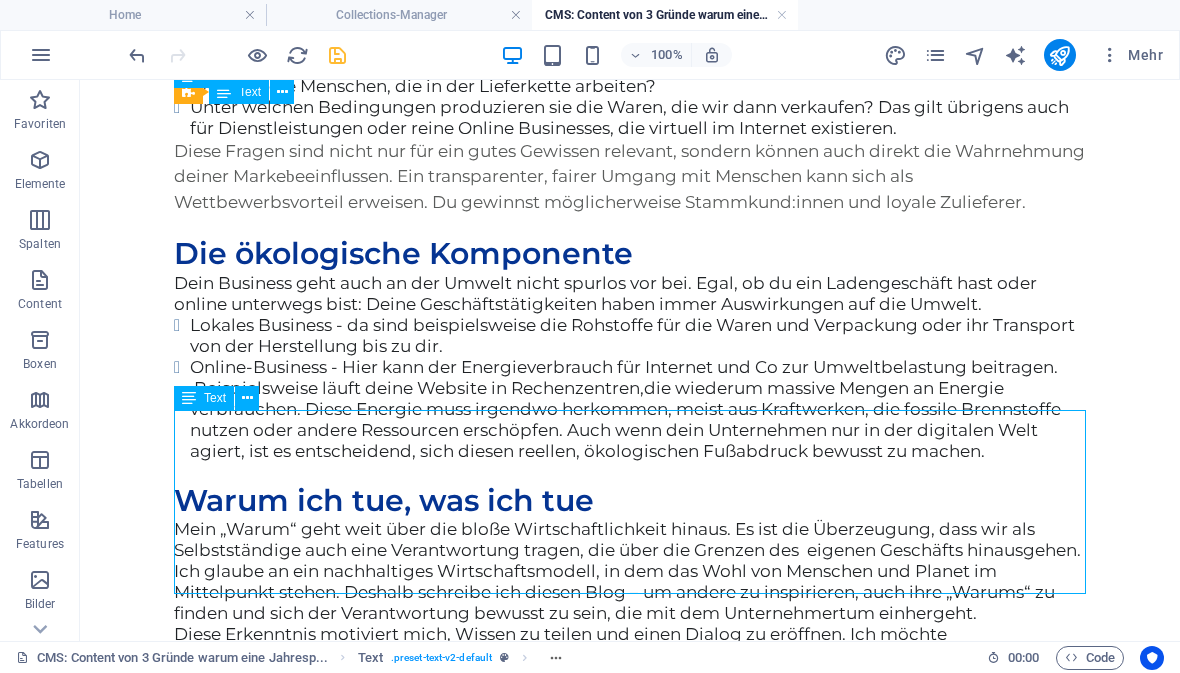 click on "Die gesellschaftliche oder soziale Komponente" at bounding box center (630, 36) 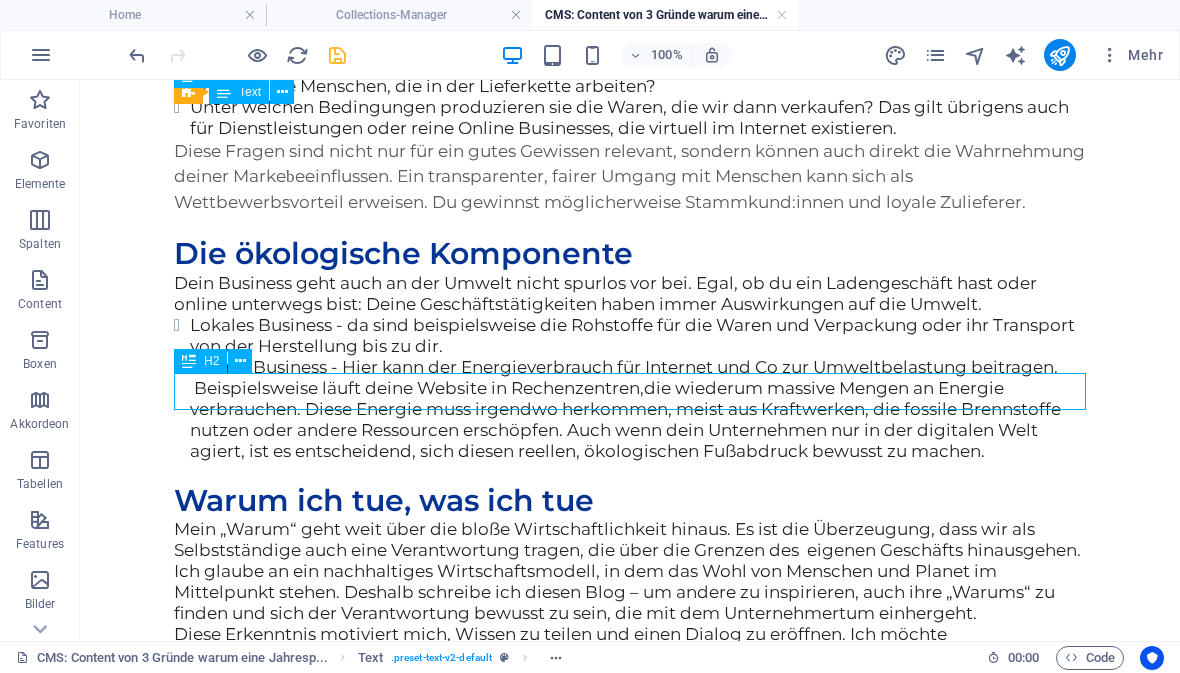 click on "Die gesellschaftliche oder soziale Komponente" at bounding box center [630, 36] 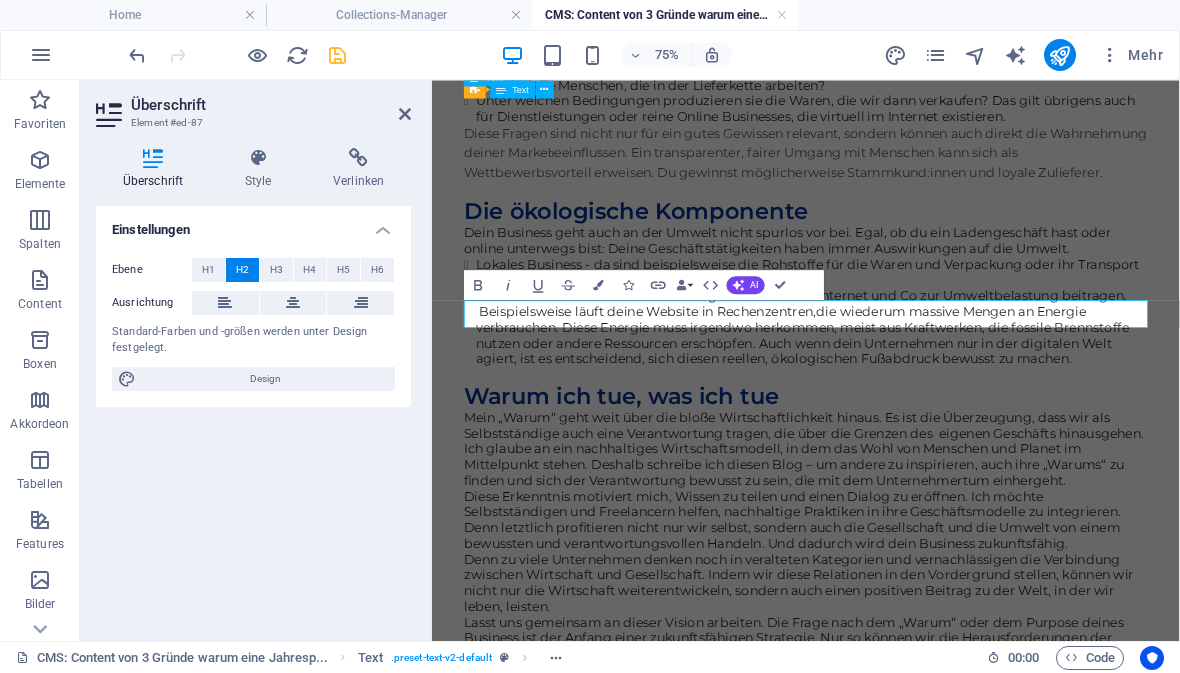 click on "Die gesellschaftliche oder soziale Komponente" at bounding box center [931, 36] 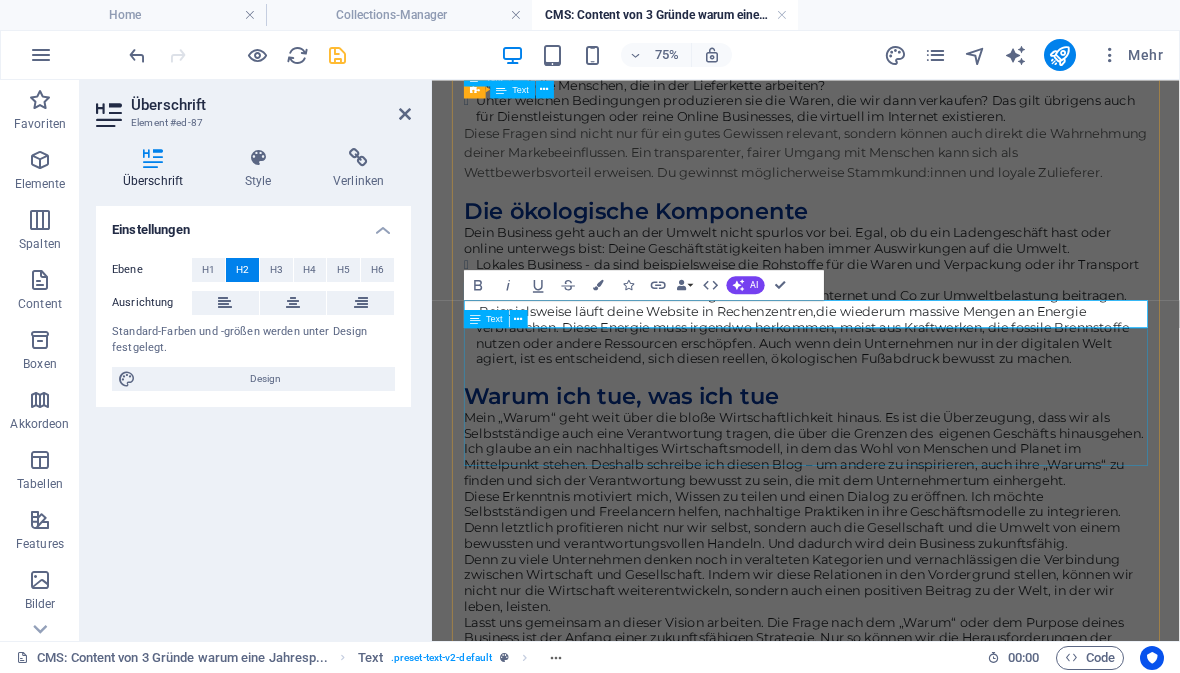 click on "Unsere Entscheidungen haben direkt oder indirekt Einfluss auf unsere Mitmenschen. Wer sind die Menschen, die in der Lieferkette arbeiten?  Unter welchen Bedingungen produzieren sie die Waren, die wir dann verkaufen? Das gilt übrigens auch für Dienstleistungen oder reine Online Businesses, die virtuell im Internet existieren. Diese Fragen sind nicht nur für ein gutes Gewissen relevant, sondern können auch direkt die Wahrnehmung deiner Marke   b eeinflussen. Ein transparenter, fairer Umgang mit   Menschen kann sich als Wettbewerbsvorteil erweisen. Du gewinnst möglicherweise Stammkund:innen und loyale Zulieferer." at bounding box center (931, 145) 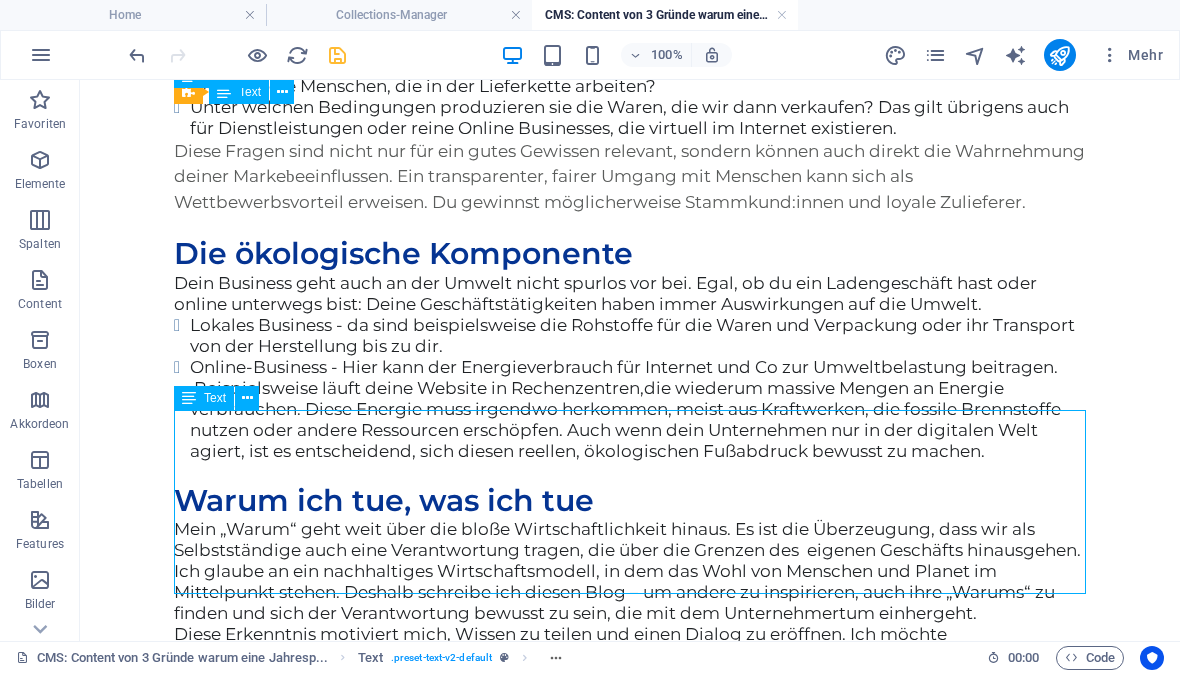 click on "So, wie gehst du die Jahresplanung an?" at bounding box center (630, 36) 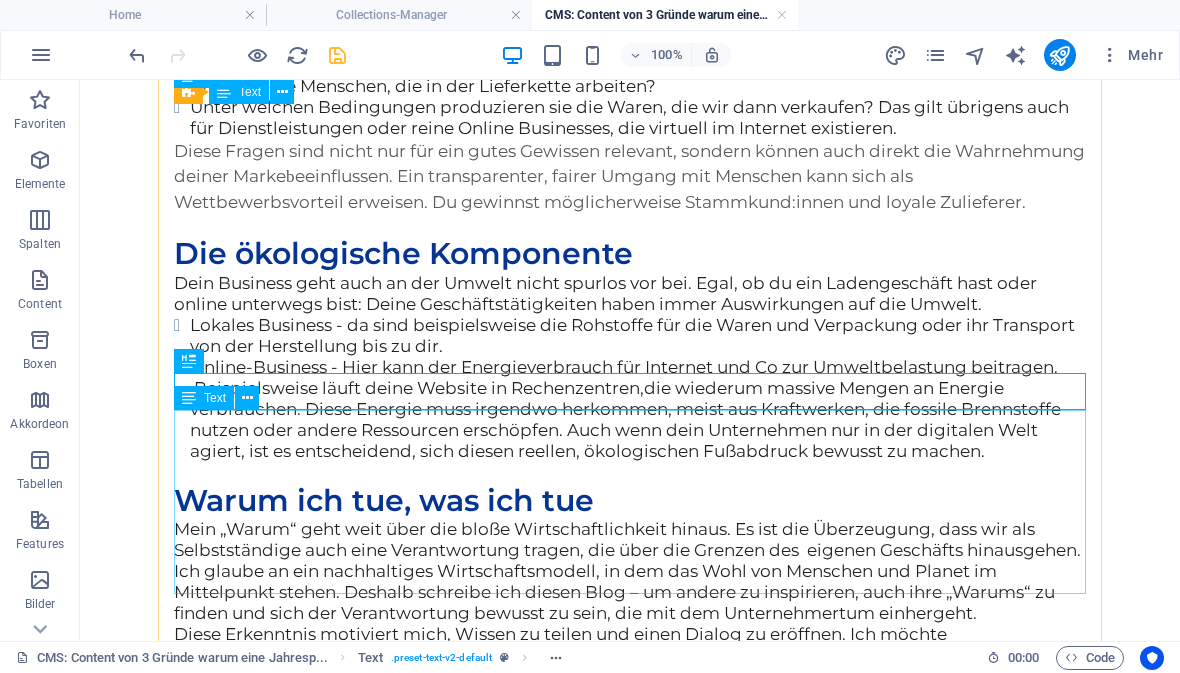 click on "Unsere Entscheidungen haben direkt oder indirekt Einfluss auf unsere Mitmenschen. Wer sind die Menschen, die in der Lieferkette arbeiten?  Unter welchen Bedingungen produzieren sie die Waren, die wir dann verkaufen? Das gilt übrigens auch für Dienstleistungen oder reine Online Businesses, die virtuell im Internet existieren. Diese Fragen sind nicht nur für ein gutes Gewissen relevant, sondern können auch direkt die Wahrnehmung deiner Marke   b eeinflussen. Ein transparenter, fairer Umgang mit   Menschen kann sich als Wettbewerbsvorteil erweisen. Du gewinnst möglicherweise Stammkund:innen und loyale Zulieferer." at bounding box center (630, 145) 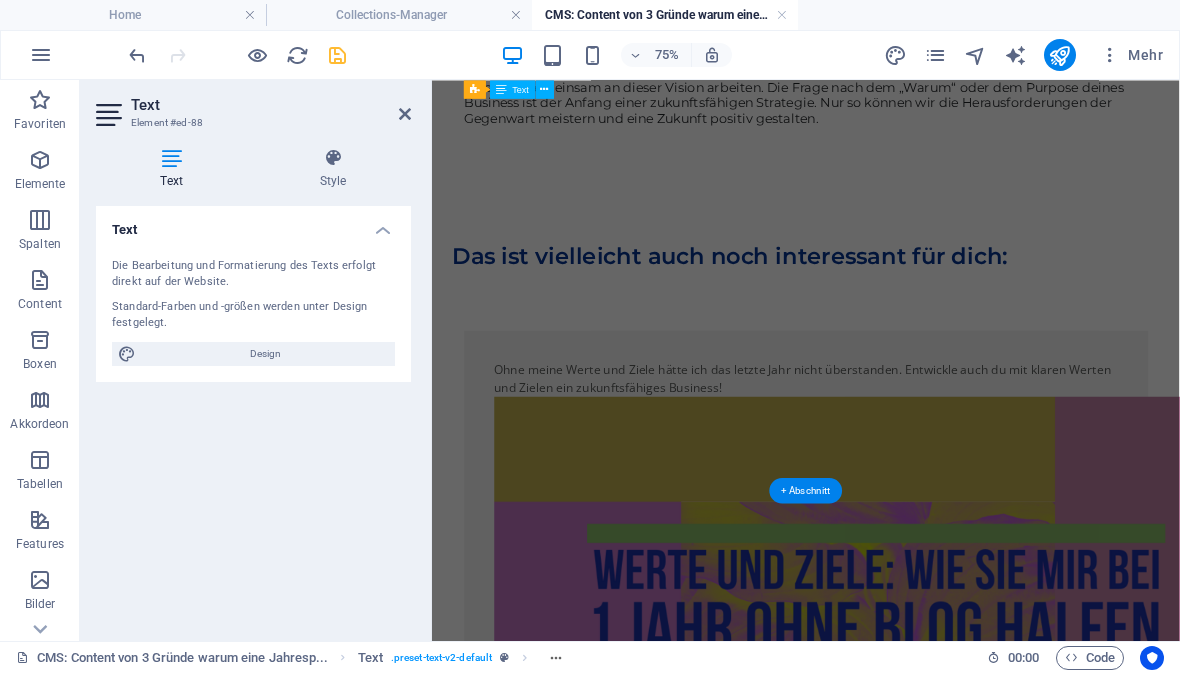 scroll, scrollTop: 3096, scrollLeft: 0, axis: vertical 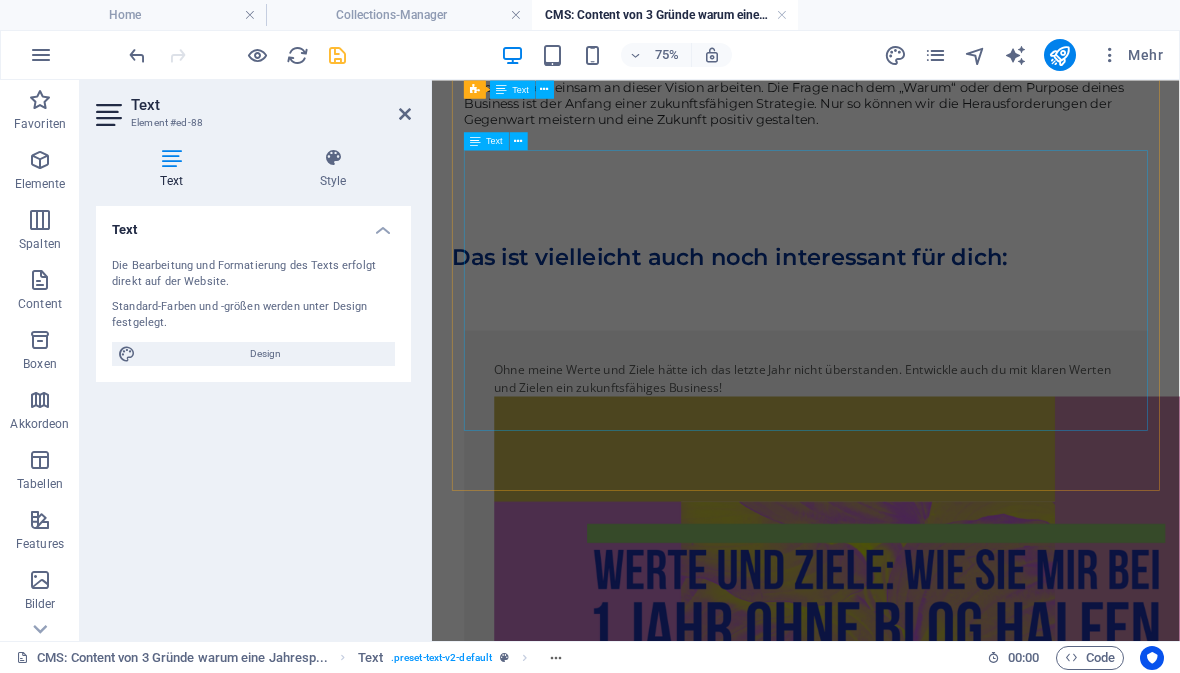 click on "Mein „Warum“ geht weit über die bloße Wirtschaftlichkeit hinaus. Es ist die Überzeugung, dass wir als Selbstständige auch eine Verantwortung tragen, die über die Grenzen des  eigenen Geschäfts hinausgehen.  Ich glaube an ein nachhaltiges Wirtschaftsmodell, in dem das Wohl von Menschen und Planet im Mittelpunkt stehen. Deshalb schreibe ich diesen Blog – um andere zu inspirieren, auch ihre „Warums“ zu finden und sich der Verantwortung bewusst zu sein, die mit dem Unternehmertum einhergeht. Diese Erkenntnis motiviert mich, Wissen zu teilen und einen Dialog zu eröffnen. Ich möchte Selbstständigen und Freelancern helfen, nachhaltige Praktiken in ihre Geschäftsmodelle zu integrieren. Denn letztlich profitieren nicht nur wir selbst, sondern auch die Gesellschaft und die Umwelt von einem bewussten und verantwortungsvollen Handeln. Und dadurch wird dein Business zukunftsfähig." at bounding box center (931, -25) 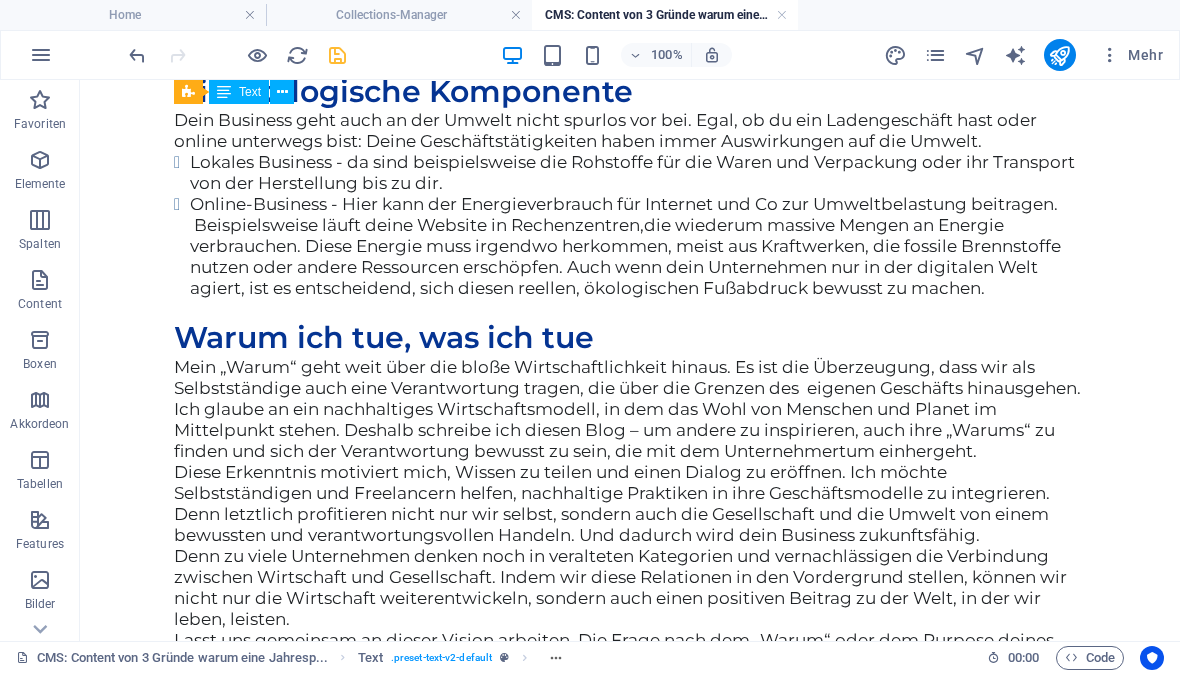 scroll, scrollTop: 2555, scrollLeft: 0, axis: vertical 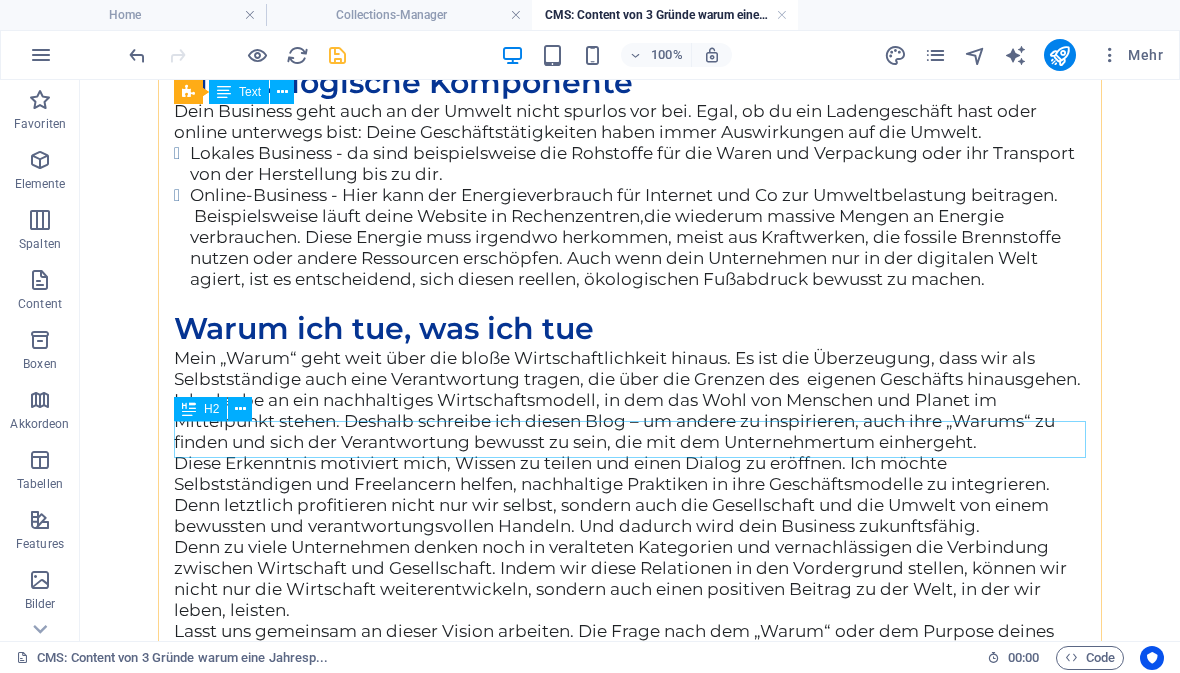 click on "Die ökologische Komponente" at bounding box center [630, 83] 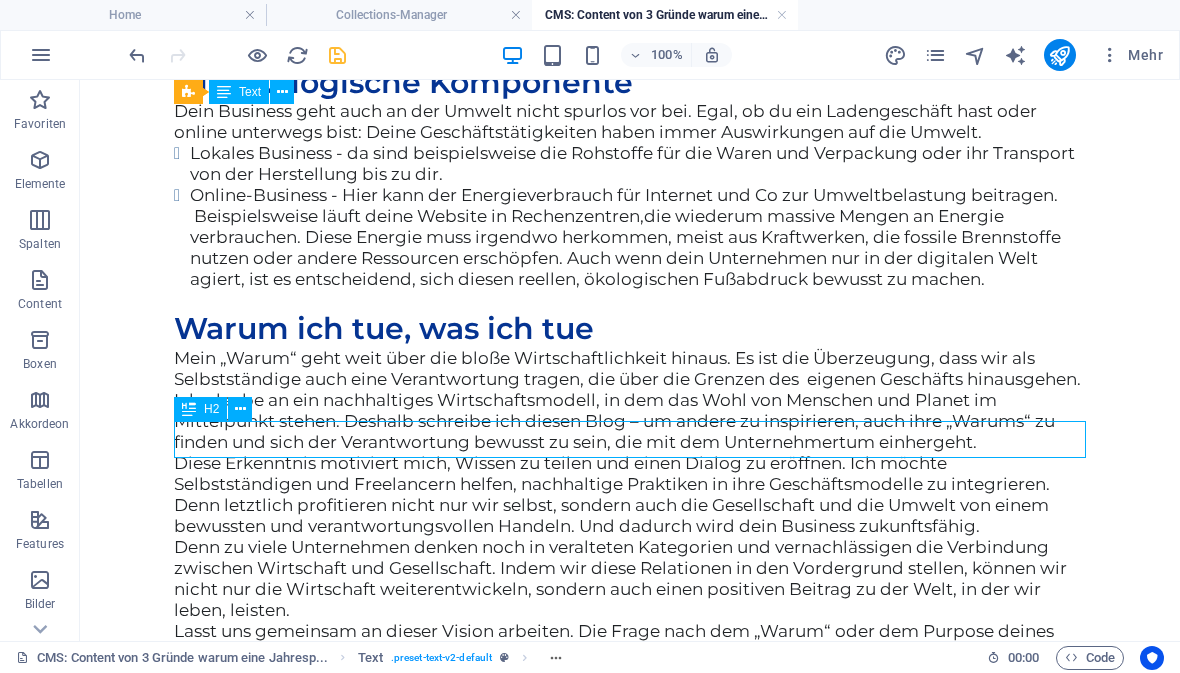 click on "Die ökologische Komponente" at bounding box center [630, 83] 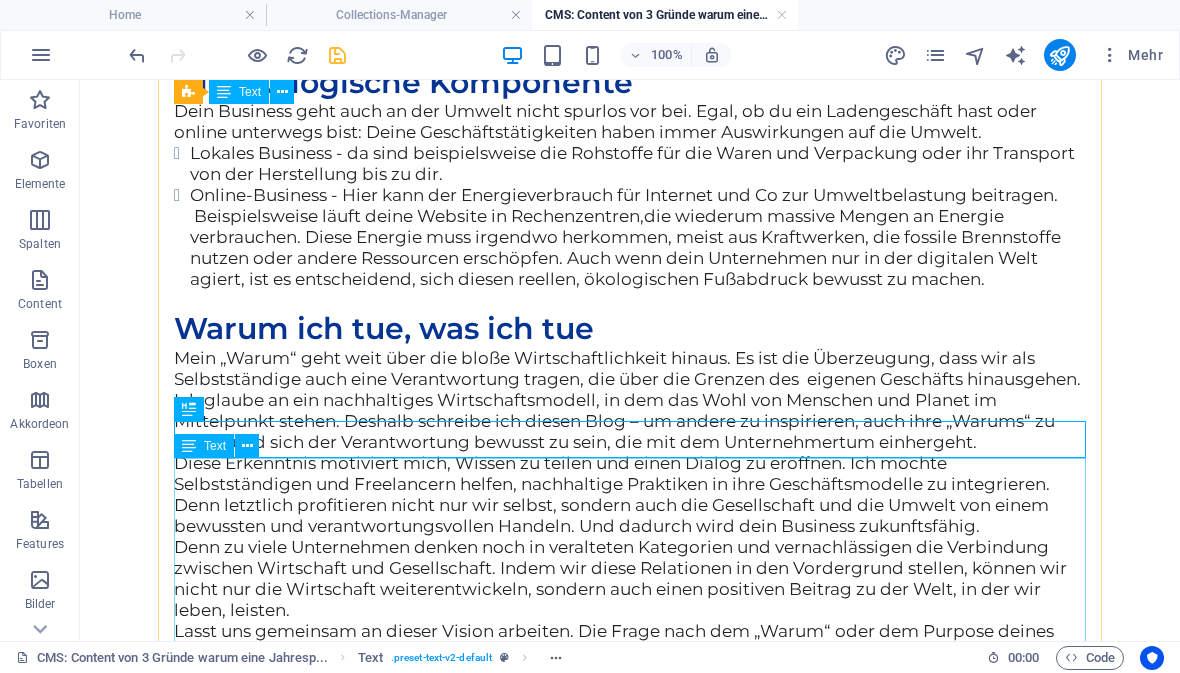 click on "Dein Business geht auch an der Umwelt nicht spurlos vor bei. Egal, ob du ein Ladengeschäft hast oder online unterwegs bist: Deine Geschäftstätigkeiten haben immer Auswirkungen auf die Umwelt.  Lokales Business - da sind beispielsweise die Rohstoffe für die Waren und Verpackung oder ihr Transport von der Herstellung bis zu dir. Online-Business - Hier kann der Energieverbrauch für Internet und Co zur Umweltbelastung beitragen.  Beispielsweise läuft deine Website in Rechenzentren,  die wiederum massive Mengen an Energie verbrauchen. Diese Energie muss irgendwo herkommen, meist aus Kraftwerken, die fossile Brennstoffe nutzen oder andere Ressourcen erschöpfen. Auch wenn dein Unternehmen nur in der digitalen Welt agiert, ist es entscheidend, sich diesen reellen, ökologischen Fußabdruck bewusst zu machen." at bounding box center (630, 205) 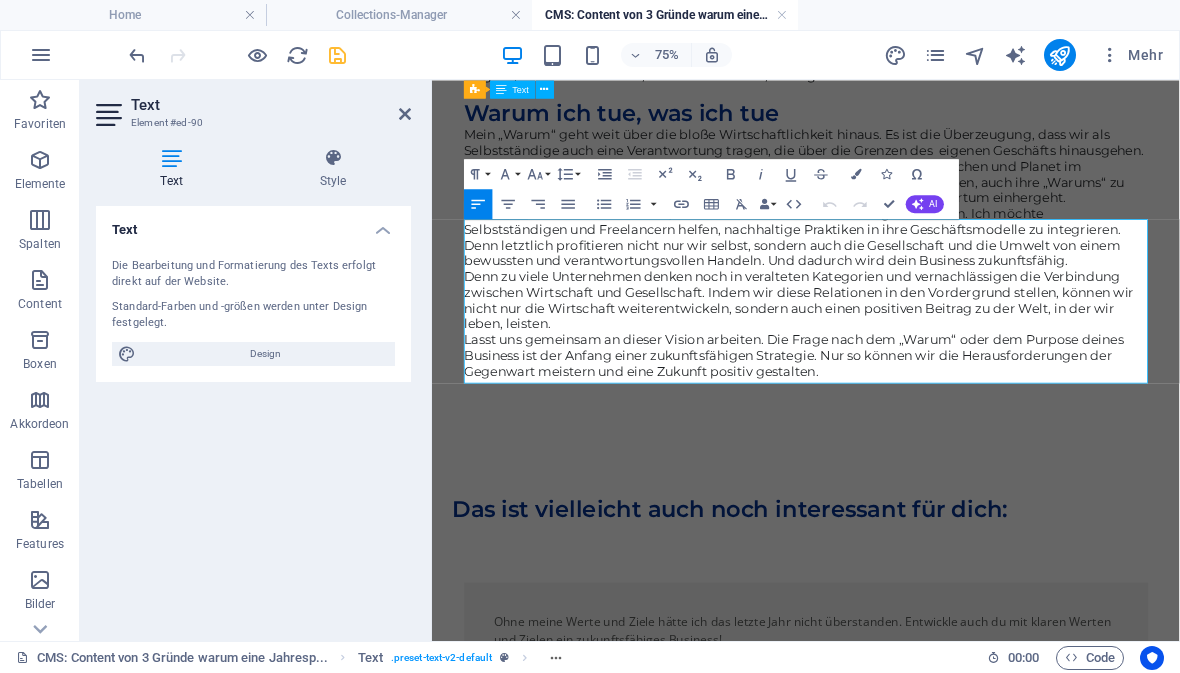 scroll, scrollTop: 2759, scrollLeft: 0, axis: vertical 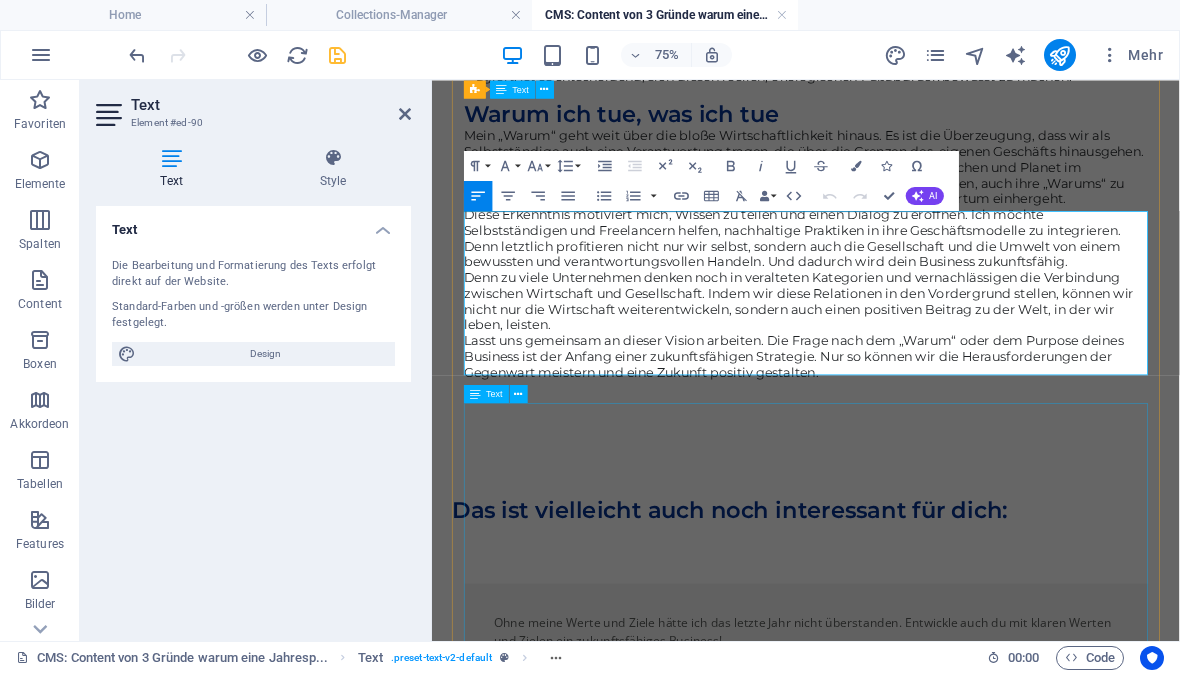 click on "Mein „Warum“ geht weit über die bloße Wirtschaftlichkeit hinaus. Es ist die Überzeugung, dass wir als Selbstständige auch eine Verantwortung tragen, die über die Grenzen des  eigenen Geschäfts hinausgehen.  Ich glaube an ein nachhaltiges Wirtschaftsmodell, in dem das Wohl von Menschen und Planet im Mittelpunkt stehen. Deshalb schreibe ich diesen Blog – um andere zu inspirieren, auch ihre „Warums“ zu finden und sich der Verantwortung bewusst zu sein, die mit dem Unternehmertum einhergeht. Diese Erkenntnis motiviert mich, Wissen zu teilen und einen Dialog zu eröffnen. Ich möchte Selbstständigen und Freelancern helfen, nachhaltige Praktiken in ihre Geschäftsmodelle zu integrieren. Denn letztlich profitieren nicht nur wir selbst, sondern auch die Gesellschaft und die Umwelt von einem bewussten und verantwortungsvollen Handeln. Und dadurch wird dein Business zukunftsfähig." at bounding box center (931, 312) 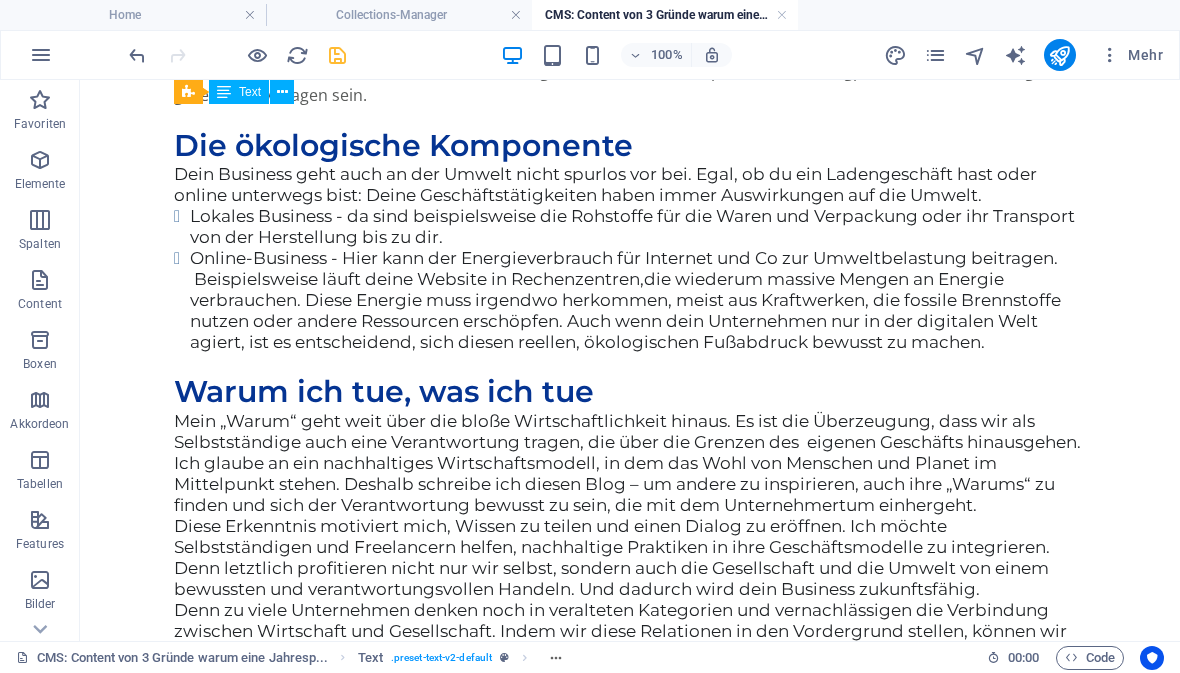 scroll, scrollTop: 2509, scrollLeft: 0, axis: vertical 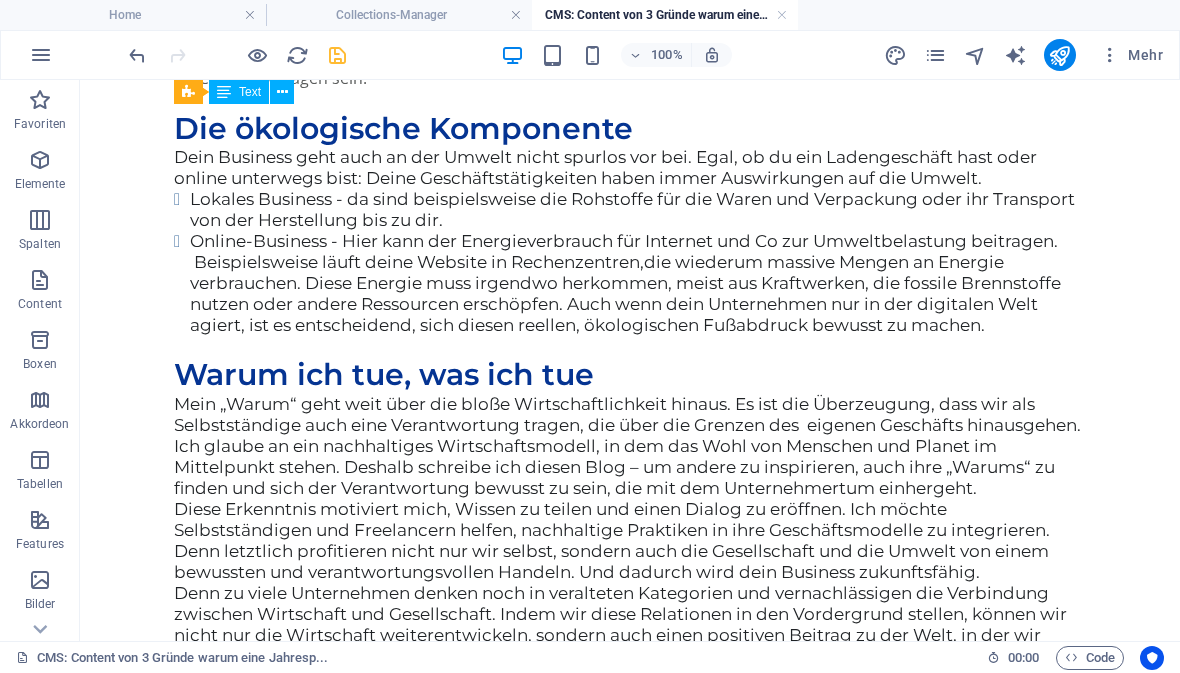click on "Das Ziel Es geht ja nicht darum, genau zu wissen was passiert. Sondern darum dir mögliche Entwicklungen zu überlegen. Eine Kristallkugel, mit der du in die Zukunft siehst, brauchst du nicht. Du kannst bei Wissenschaftlern abgucken.  Beispielsweise verwendet die Klimaforschung Modelle. Damit veranschaulichen sie die oftmals komplexe Zusammenhänge.  Für die Jahresplanung brauchst du keine Kristallkugel. Ähnlich kannst du vorgehen. Entwerfe für die Möglichkeiten einen Ereignispfad. Wie wahrscheinlich treten deiner Meinung nach die Ereignisse ein? Was bewirken sie in deinem Unternehmen? Ob du dir einen großen Bogen Papier vornimmst oder am Computer, zum Beispiel mit einer Mindmap oder Tabellenprogramm arbeitest, ist im Grunde egal. Hauptsache es funktioniert für dich. Die Rahmenbedingungen  Beginne mit Ereignissen, von denen dein Unternehmen betroffen ist oder sein könnte. Überlege dir, wie sie sich auf das Geschäft und auf deine finanzielle Situation auswirken. Das  Ifo Institut OECD" at bounding box center [630, -245] 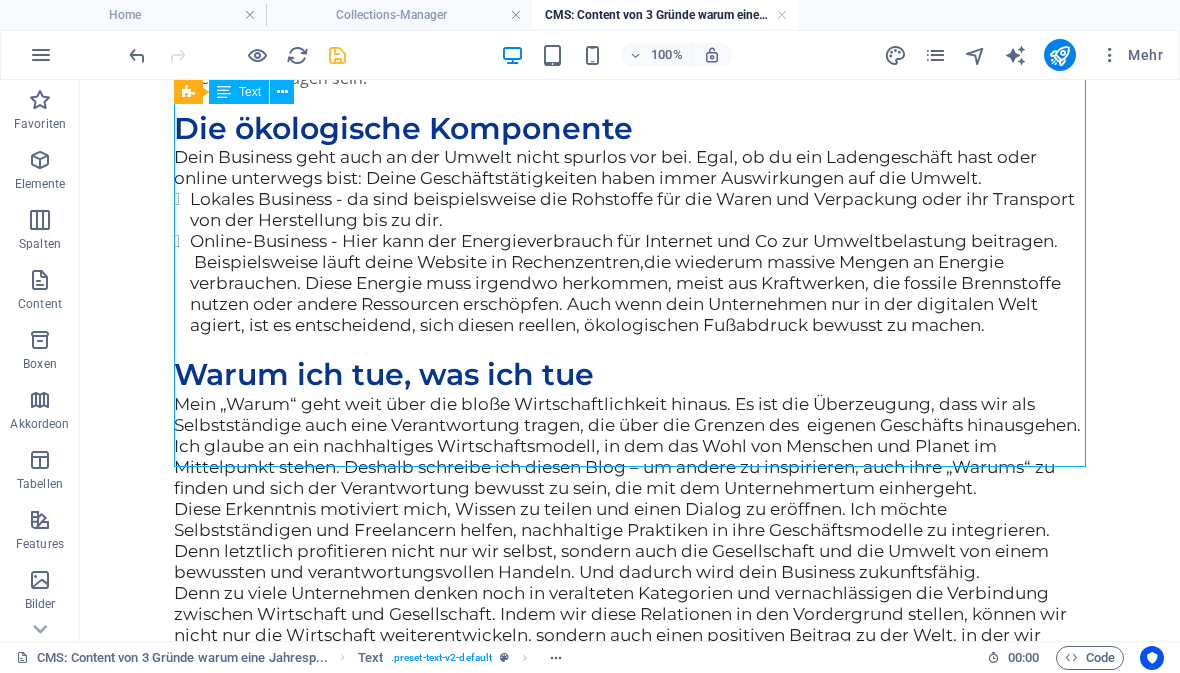 click on "Das Ziel Es geht ja nicht darum, genau zu wissen was passiert. Sondern darum dir mögliche Entwicklungen zu überlegen. Eine Kristallkugel, mit der du in die Zukunft siehst, brauchst du nicht. Du kannst bei Wissenschaftlern abgucken.  Beispielsweise verwendet die Klimaforschung Modelle. Damit veranschaulichen sie die oftmals komplexe Zusammenhänge.  Für die Jahresplanung brauchst du keine Kristallkugel. Ähnlich kannst du vorgehen. Entwerfe für die Möglichkeiten einen Ereignispfad. Wie wahrscheinlich treten deiner Meinung nach die Ereignisse ein? Was bewirken sie in deinem Unternehmen? Ob du dir einen großen Bogen Papier vornimmst oder am Computer, zum Beispiel mit einer Mindmap oder Tabellenprogramm arbeitest, ist im Grunde egal. Hauptsache es funktioniert für dich. Die Rahmenbedingungen  Beginne mit Ereignissen, von denen dein Unternehmen betroffen ist oder sein könnte. Überlege dir, wie sie sich auf das Geschäft und auf deine finanzielle Situation auswirken. Das  Ifo Institut OECD" at bounding box center (630, -245) 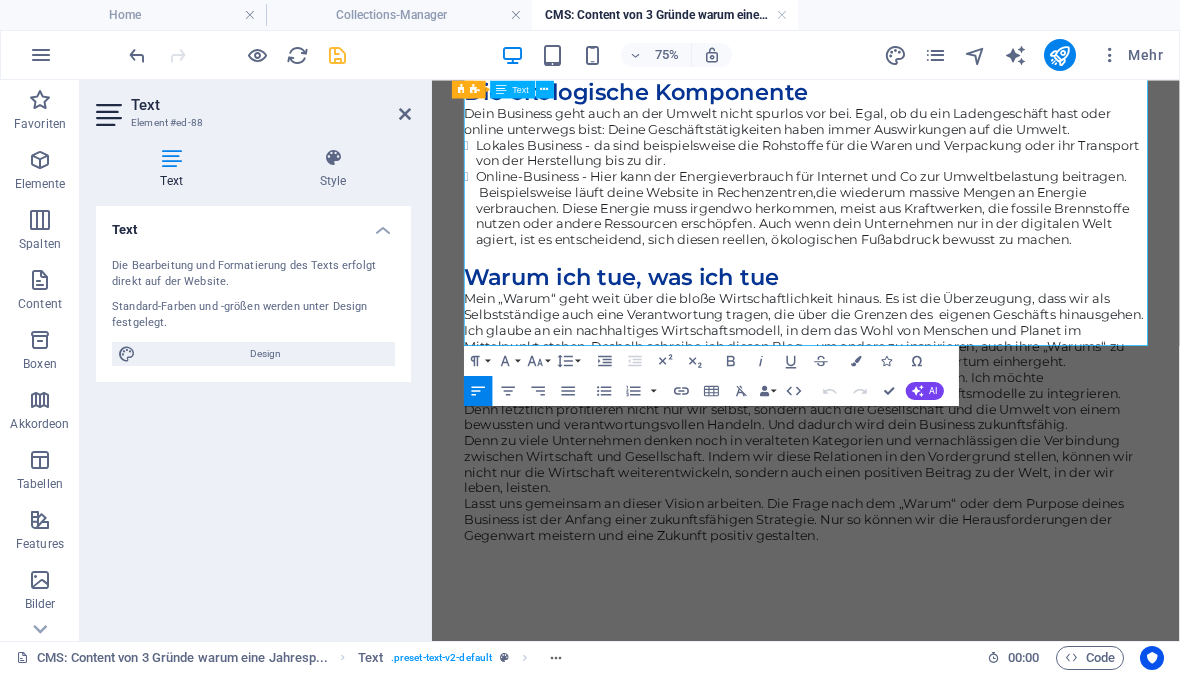 scroll, scrollTop: 2589, scrollLeft: 0, axis: vertical 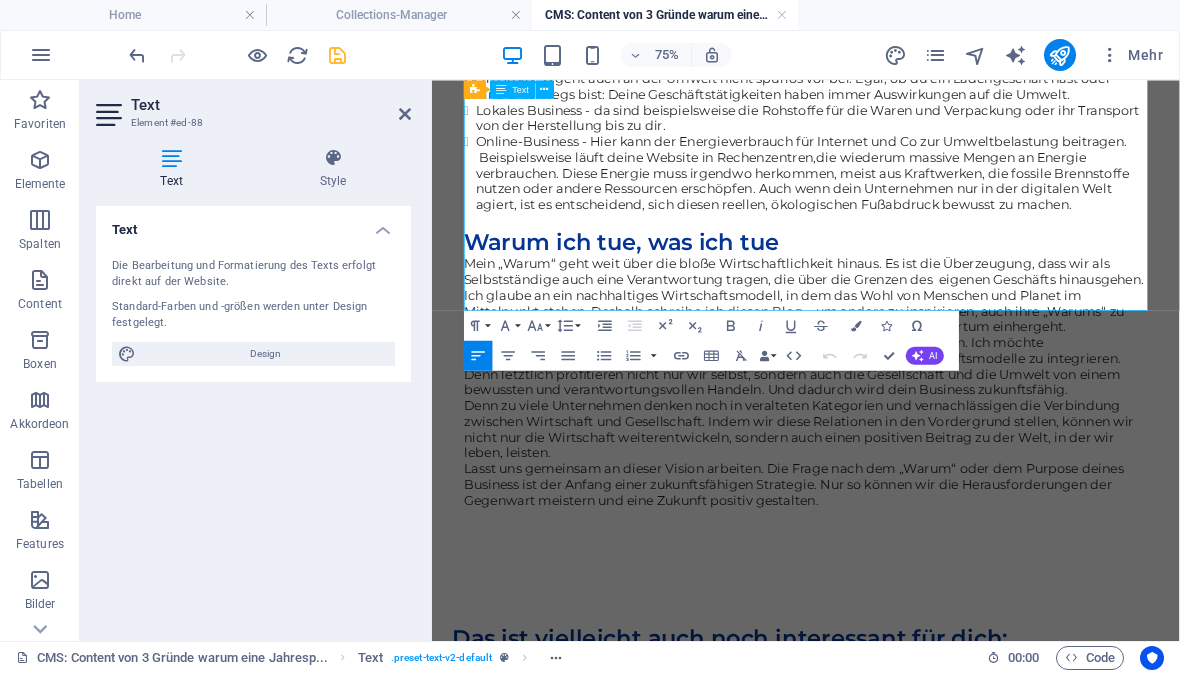 click on "Dein Unternehmen ist entweder direkt betroffen oder vielleicht sind es deine  Kunden:innen oder die Betriebe, bei denen du Ware einkaufst. Weitere Rahmenbedingen  könnten zum Beispiel auch Lieferengpässe, Zölle oder strengere gesetzliche Auflagen sein." at bounding box center [931, -26] 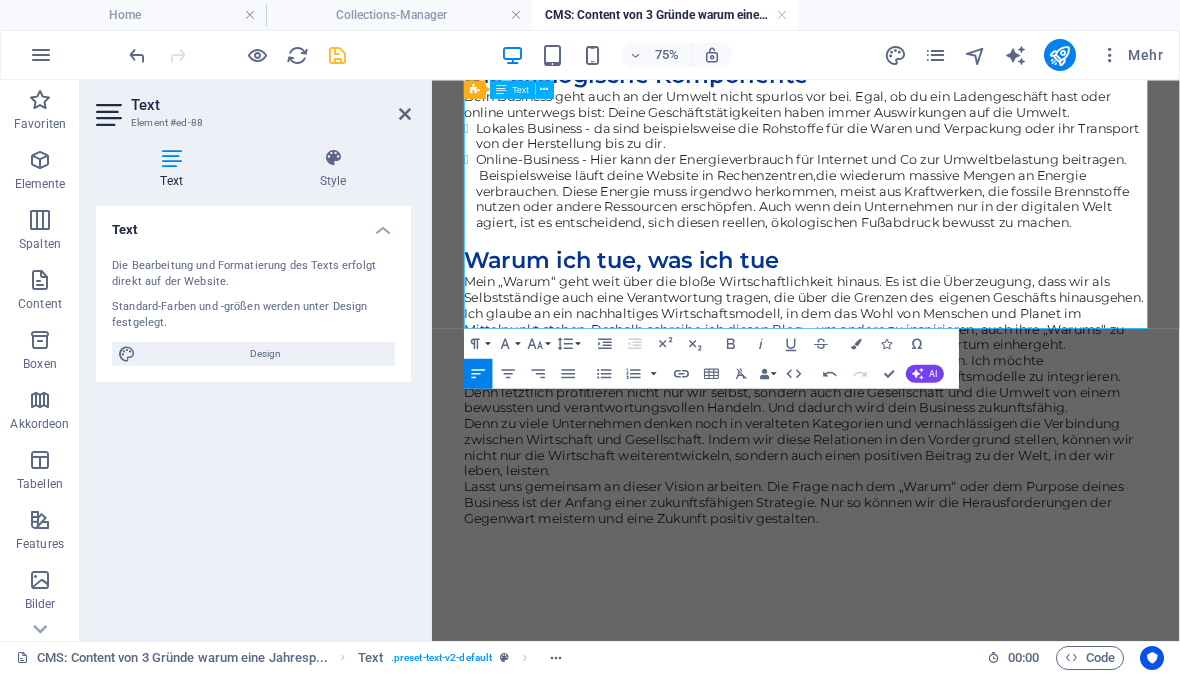 click at bounding box center [931, 22] 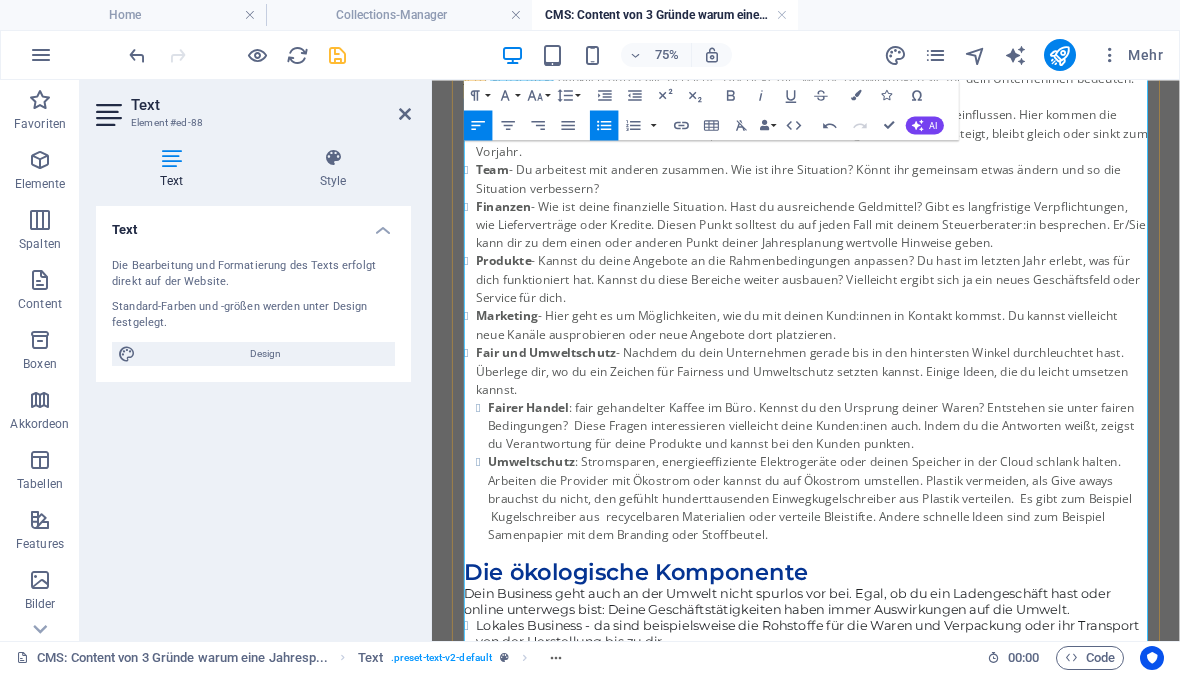 click on "Dein Unternehmen ist entweder direkt betroffen oder vielleicht sind es deine  Kunden:innen oder die Betriebe, bei denen du Ware einkaufst. Weitere Rahmenbedingen  könnten zum Beispiel auch Lieferengpässe, Zölle oder strengere gesetzliche Auflagen sein." at bounding box center [931, -26] 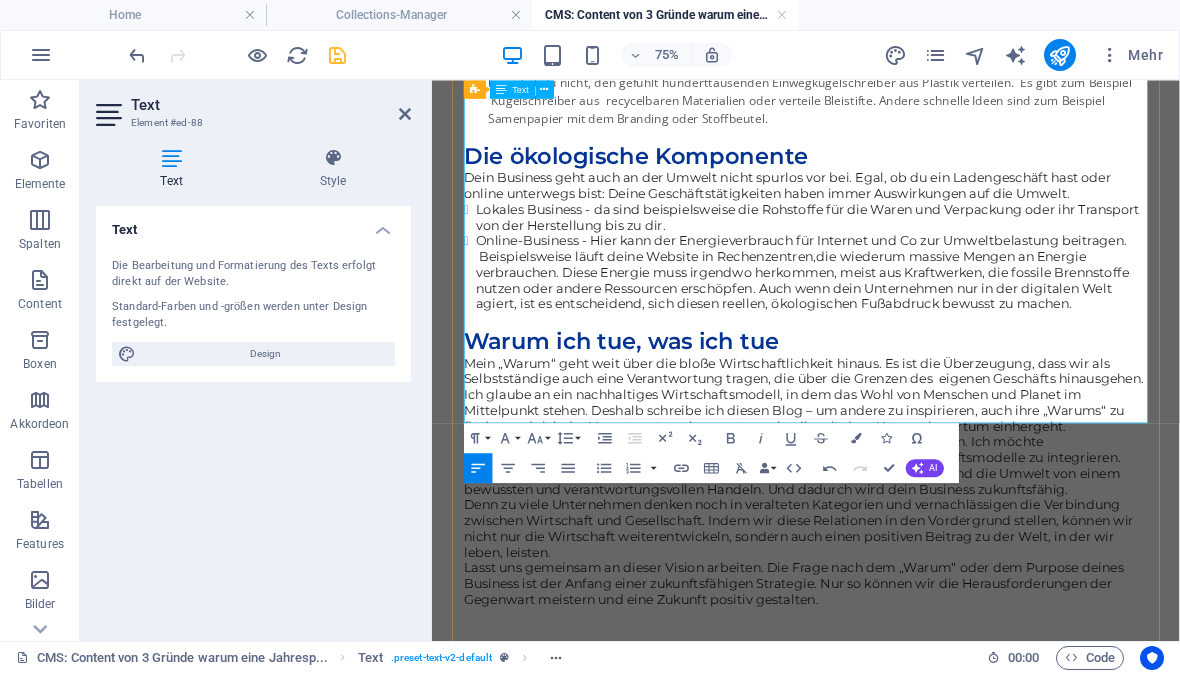 scroll, scrollTop: 3272, scrollLeft: 0, axis: vertical 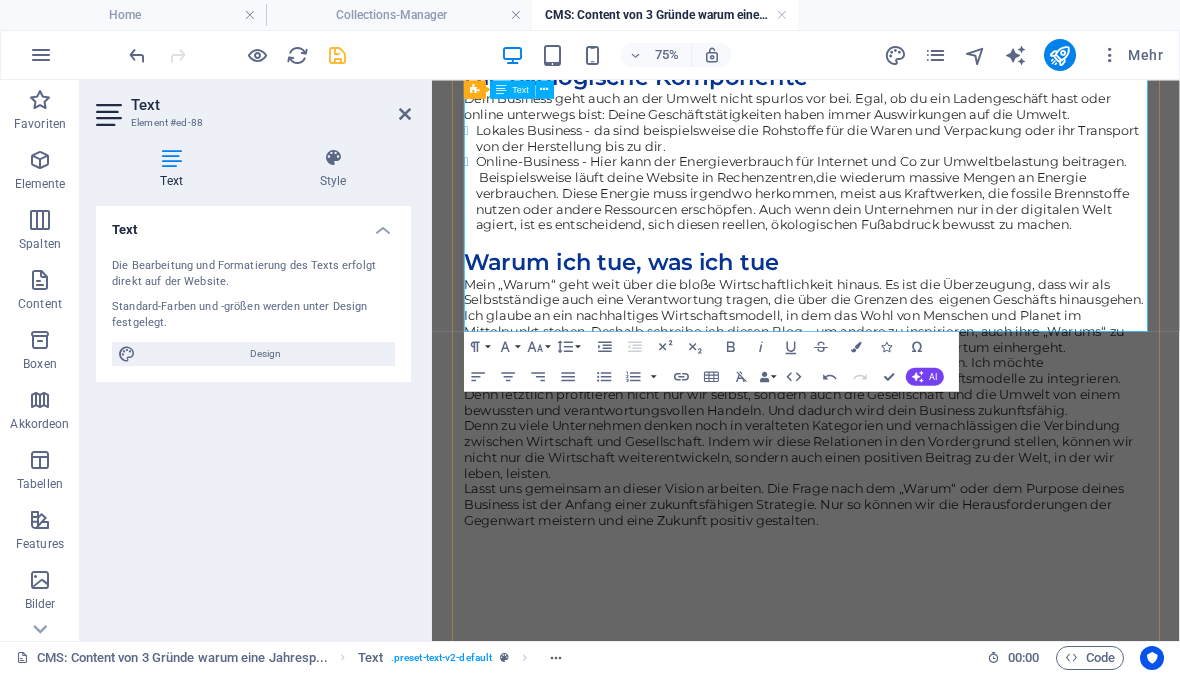 click on "Dein Business geht auch an der Umwelt nicht spurlos vor bei. Egal, ob du ein Ladengeschäft hast oder online unterwegs bist: Deine Geschäftstätigkeiten haben immer Auswirkungen auf die Umwelt.  Lokales Business - da sind beispielsweise die Rohstoffe für die Waren und Verpackung oder ihr Transport von der Herstellung bis zu dir. Online-Business - Hier kann der Energieverbrauch für Internet und Co zur Umweltbelastung beitragen.  Beispielsweise läuft deine Website in Rechenzentren,  die wiederum massive Mengen an Energie verbrauchen. Diese Energie muss irgendwo herkommen, meist aus Kraftwerken, die fossile Brennstoffe nutzen oder andere Ressourcen erschöpfen. Auch wenn dein Unternehmen nur in der digitalen Welt agiert, ist es entscheidend, sich diesen reellen, ökologischen Fußabdruck bewusst zu machen." at bounding box center (931, 199) 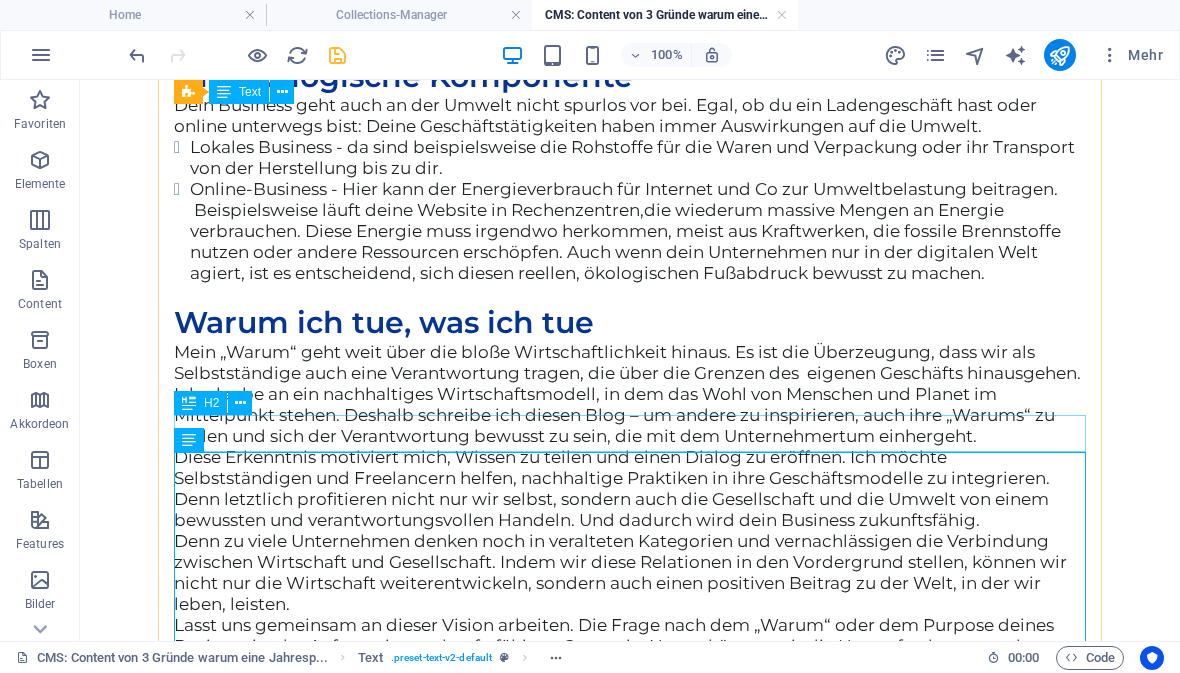 click on "Die ökologische Komponente" at bounding box center [630, 77] 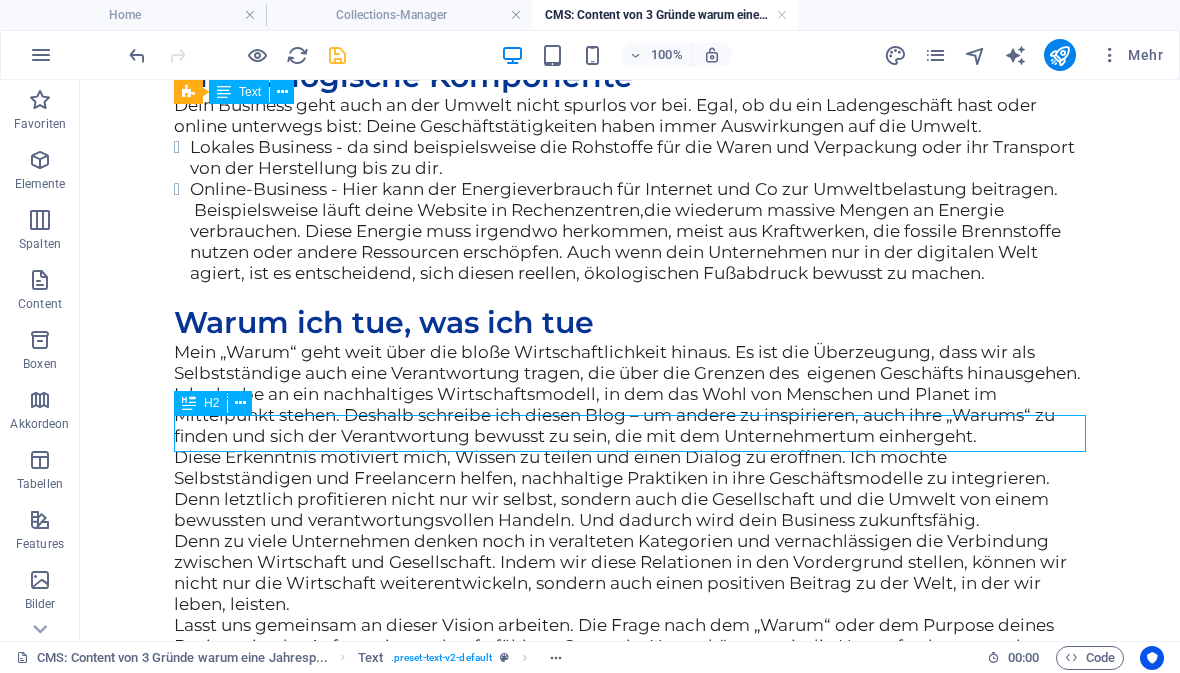 click on "Die ökologische Komponente" at bounding box center (630, 77) 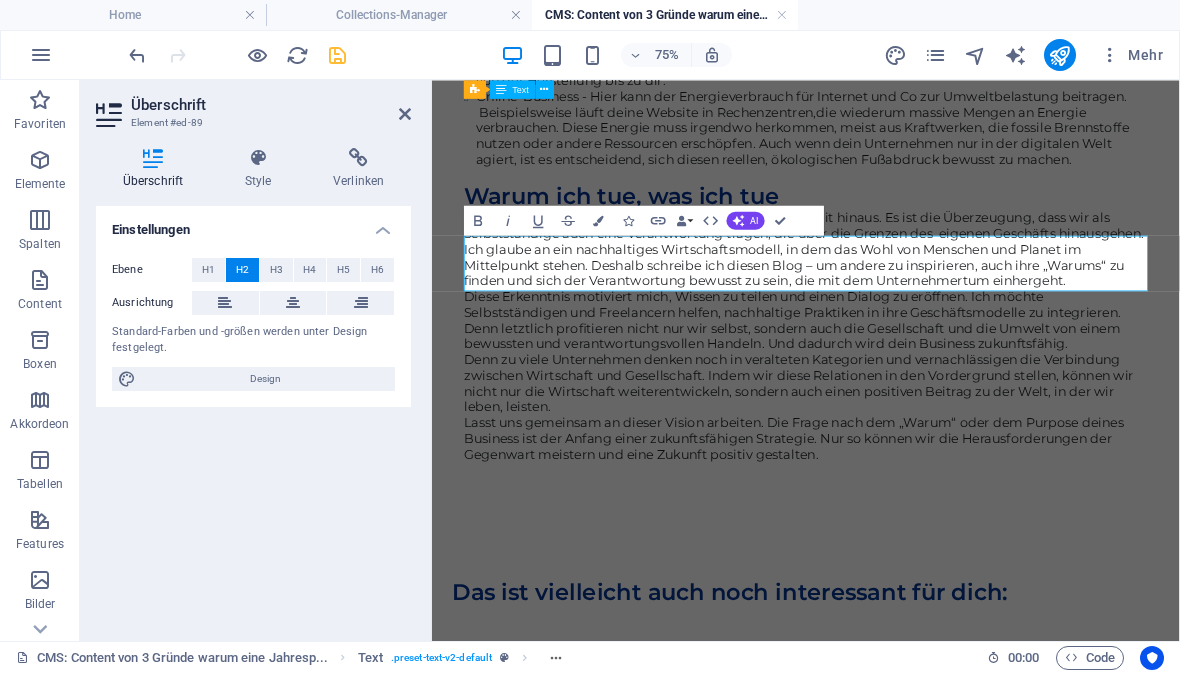 scroll, scrollTop: 3400, scrollLeft: 0, axis: vertical 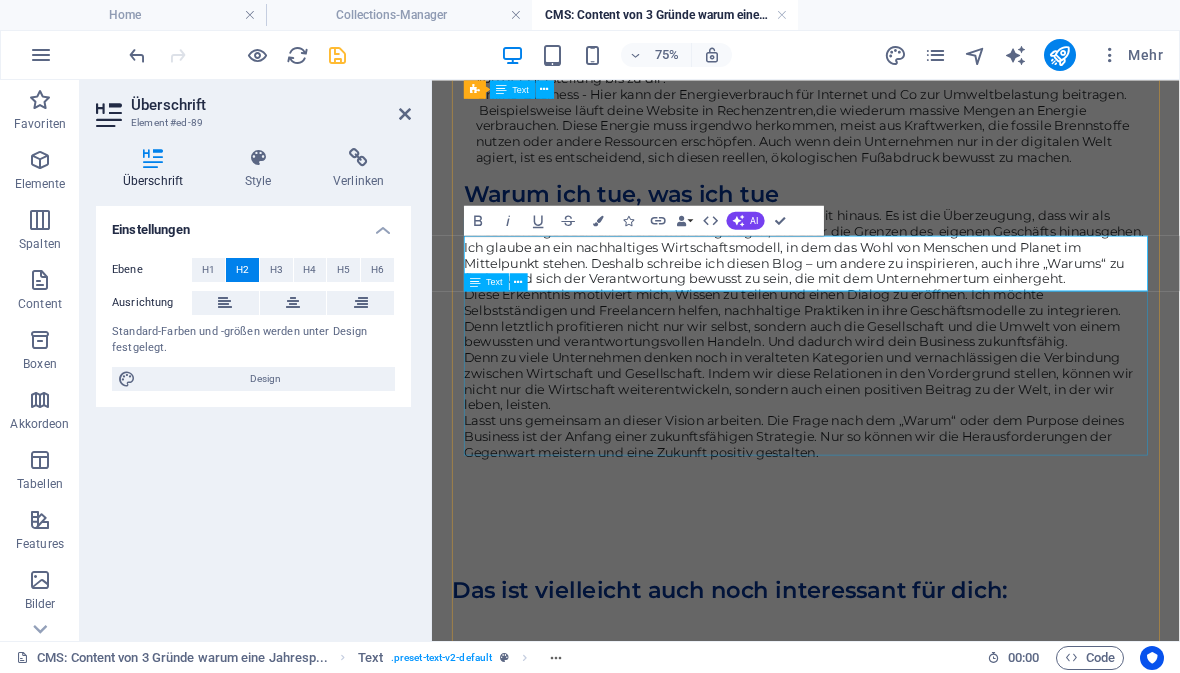 click on "Dein Business geht auch an der Umwelt nicht spurlos vor bei. Egal, ob du ein Ladengeschäft hast oder online unterwegs bist: Deine Geschäftstätigkeiten haben immer Auswirkungen auf die Umwelt.  Lokales Business - da sind beispielsweise die Rohstoffe für die Waren und Verpackung oder ihr Transport von der Herstellung bis zu dir. Online-Business - Hier kann der Energieverbrauch für Internet und Co zur Umweltbelastung beitragen.  Beispielsweise läuft deine Website in Rechenzentren,  die wiederum massive Mengen an Energie verbrauchen. Diese Energie muss irgendwo herkommen, meist aus Kraftwerken, die fossile Brennstoffe nutzen oder andere Ressourcen erschöpfen. Auch wenn dein Unternehmen nur in der digitalen Welt agiert, ist es entscheidend, sich diesen reellen, ökologischen Fußabdruck bewusst zu machen." at bounding box center [931, 109] 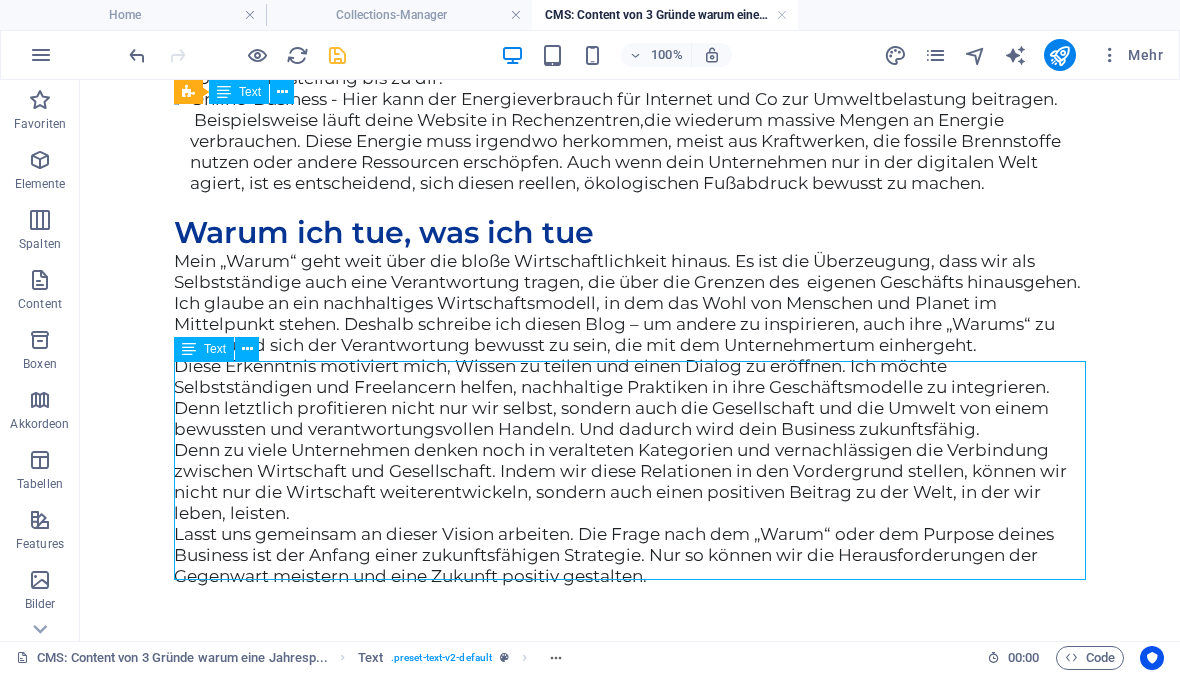 click on "Dein Business geht auch an der Umwelt nicht spurlos vor bei. Egal, ob du ein Ladengeschäft hast oder online unterwegs bist: Deine Geschäftstätigkeiten haben immer Auswirkungen auf die Umwelt.  Lokales Business - da sind beispielsweise die Rohstoffe für die Waren und Verpackung oder ihr Transport von der Herstellung bis zu dir. Online-Business - Hier kann der Energieverbrauch für Internet und Co zur Umweltbelastung beitragen.  Beispielsweise läuft deine Website in Rechenzentren,  die wiederum massive Mengen an Energie verbrauchen. Diese Energie muss irgendwo herkommen, meist aus Kraftwerken, die fossile Brennstoffe nutzen oder andere Ressourcen erschöpfen. Auch wenn dein Unternehmen nur in der digitalen Welt agiert, ist es entscheidend, sich diesen reellen, ökologischen Fußabdruck bewusst zu machen." at bounding box center [630, 109] 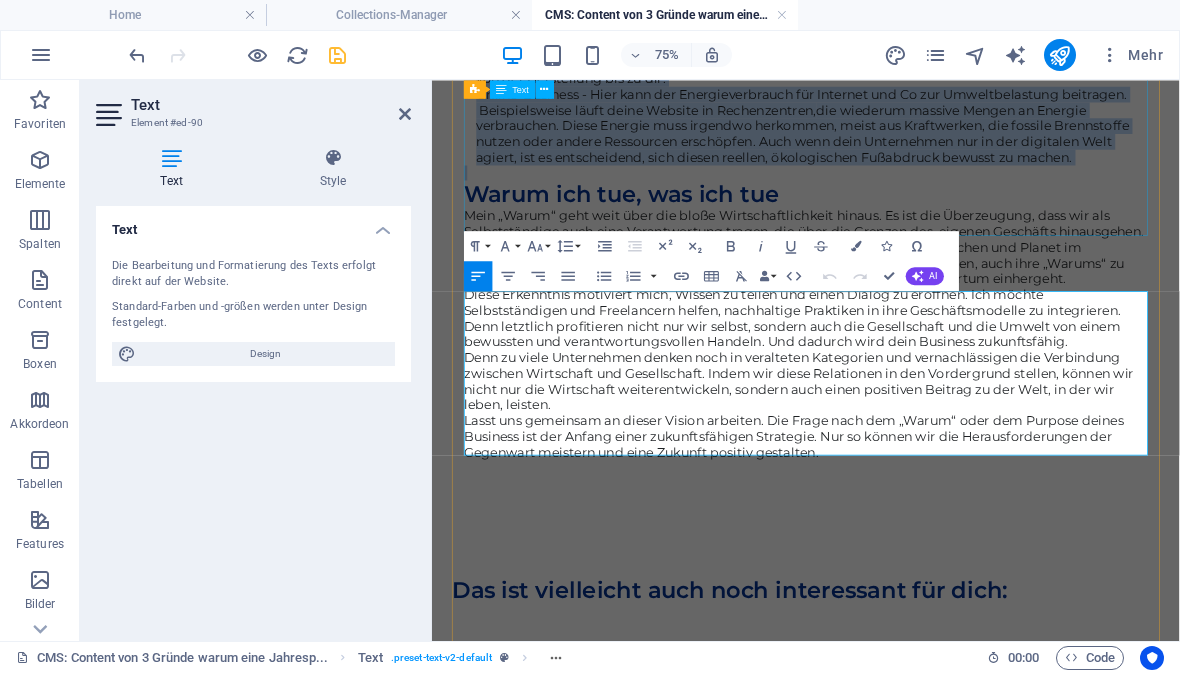 click on "Das Ziel Es geht ja nicht darum, genau zu wissen was passiert. Sondern darum dir mögliche Entwicklungen zu überlegen. Eine Kristallkugel, mit der du in die Zukunft siehst, brauchst du nicht. Du kannst bei Wissenschaftlern abgucken.  Beispielsweise verwendet die Klimaforschung Modelle. Damit veranschaulichen sie die oftmals komplexe Zusammenhänge.  Für die Jahresplanung brauchst du keine Kristallkugel. Ähnlich kannst du vorgehen. Entwerfe für die Möglichkeiten einen Ereignispfad. Wie wahrscheinlich treten deiner Meinung nach die Ereignisse ein? Was bewirken sie in deinem Unternehmen? Ob du dir einen großen Bogen Papier vornimmst oder am Computer, zum Beispiel mit einer Mindmap oder Tabellenprogramm arbeitest, ist im Grunde egal. Hauptsache es funktioniert für dich. Die Rahmenbedingungen  Beginne mit Ereignissen, von denen dein Unternehmen betroffen ist oder sein könnte. Überlege dir, wie sie sich auf das Geschäft und auf deine finanzielle Situation auswirken. Das  Ifo Institut OECD Umsatz Team" at bounding box center [931, -781] 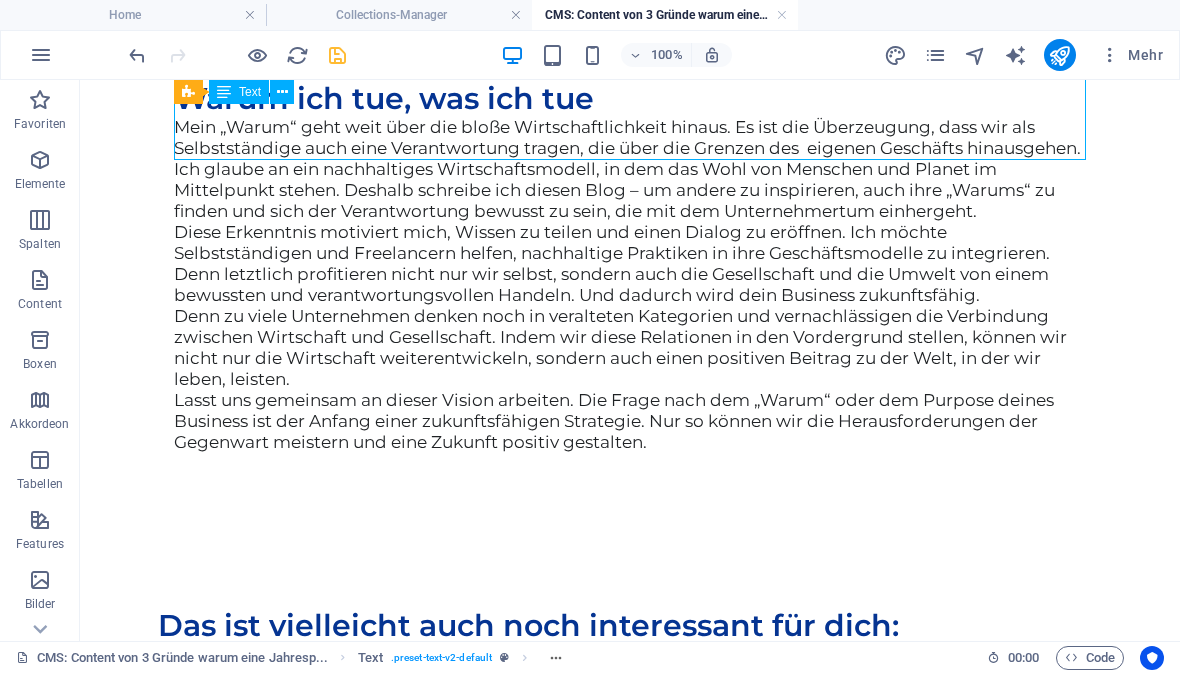 scroll, scrollTop: 3536, scrollLeft: 0, axis: vertical 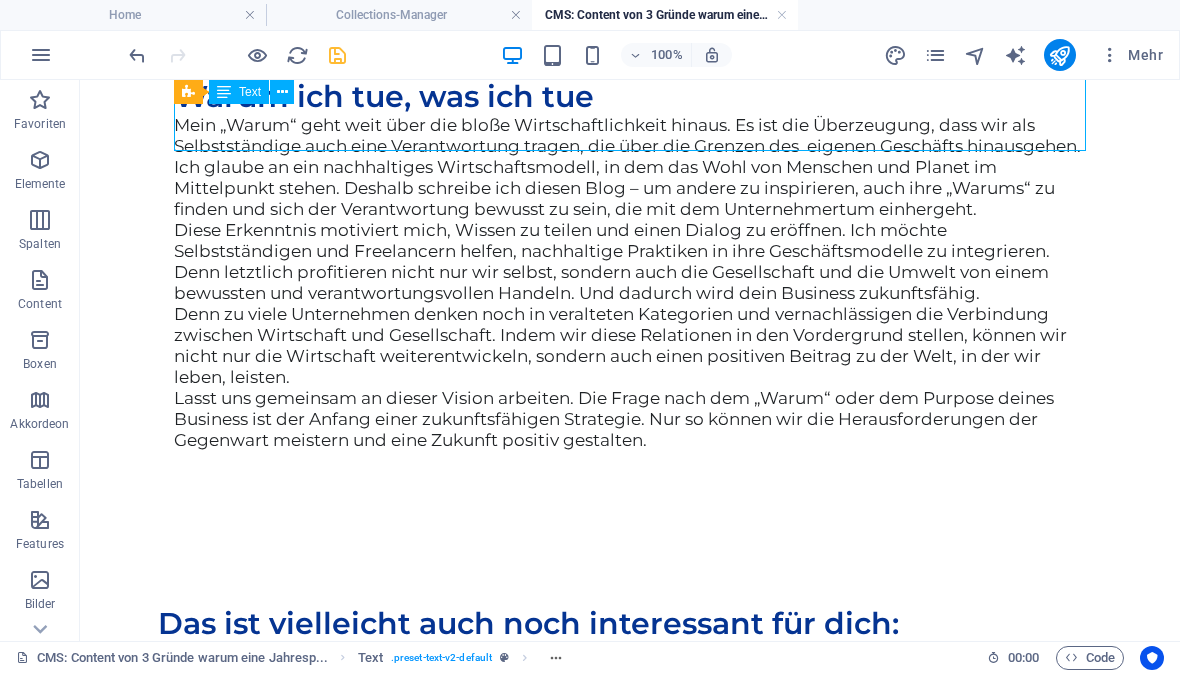 click on "Bei der Jahresplanung ist der Finanzplan der ultimative Realitätscheck" at bounding box center [630, -169] 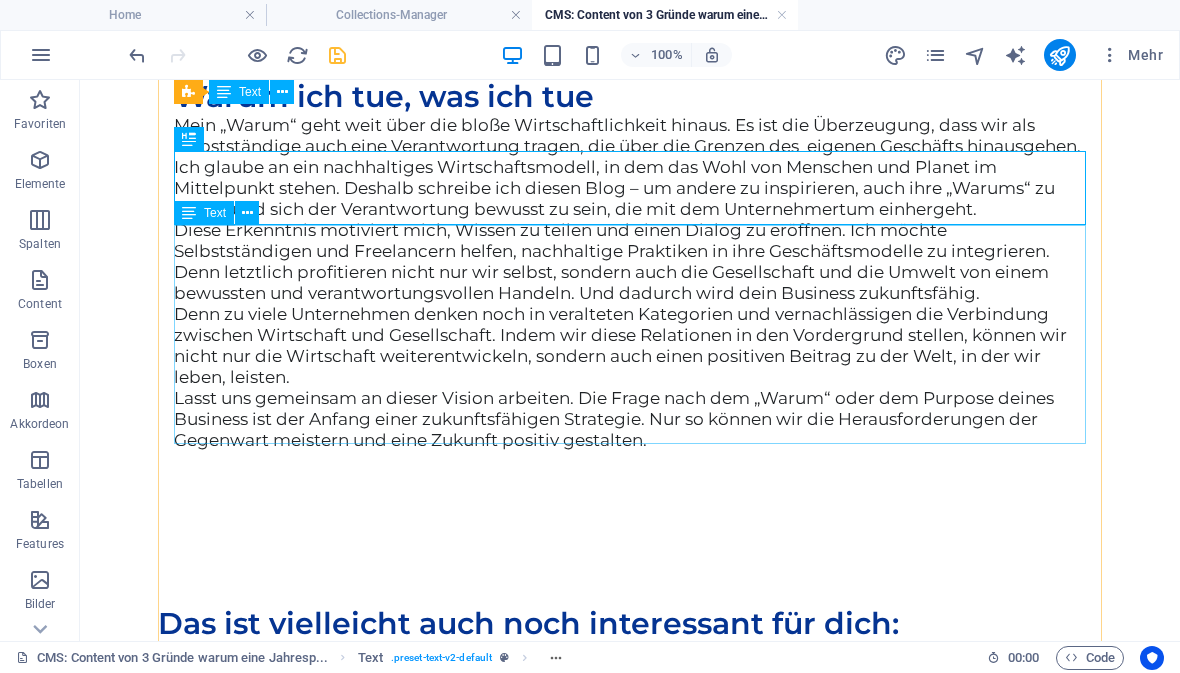 click on "Dein Business geht auch an der Umwelt nicht spurlos vor bei. Egal, ob du ein Ladengeschäft hast oder online unterwegs bist: Deine Geschäftstätigkeiten haben immer Auswirkungen auf die Umwelt.  Lokales Business - da sind beispielsweise die Rohstoffe für die Waren und Verpackung oder ihr Transport von der Herstellung bis zu dir. Online-Business - Hier kann der Energieverbrauch für Internet und Co zur Umweltbelastung beitragen.  Beispielsweise läuft deine Website in Rechenzentren,  die wiederum massive Mengen an Energie verbrauchen. Diese Energie muss irgendwo herkommen, meist aus Kraftwerken, die fossile Brennstoffe nutzen oder andere Ressourcen erschöpfen. Auch wenn dein Unternehmen nur in der digitalen Welt agiert, ist es entscheidend, sich diesen reellen, ökologischen Fußabdruck bewusst zu machen." at bounding box center [630, -27] 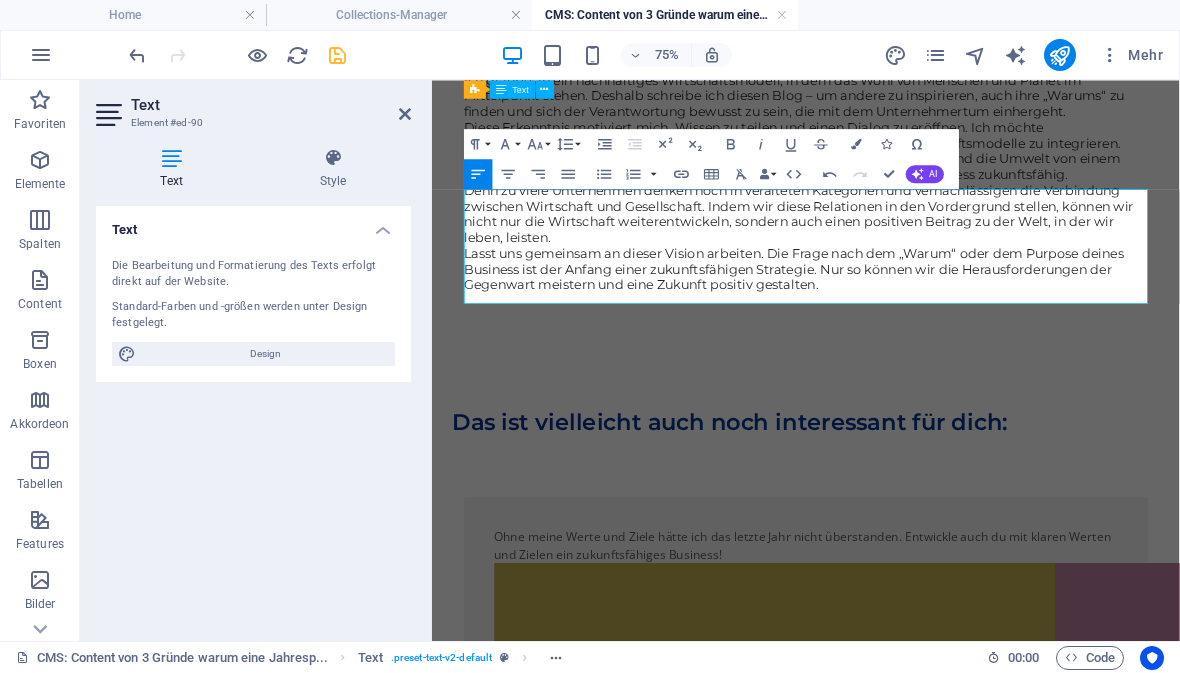 scroll, scrollTop: 3594, scrollLeft: 0, axis: vertical 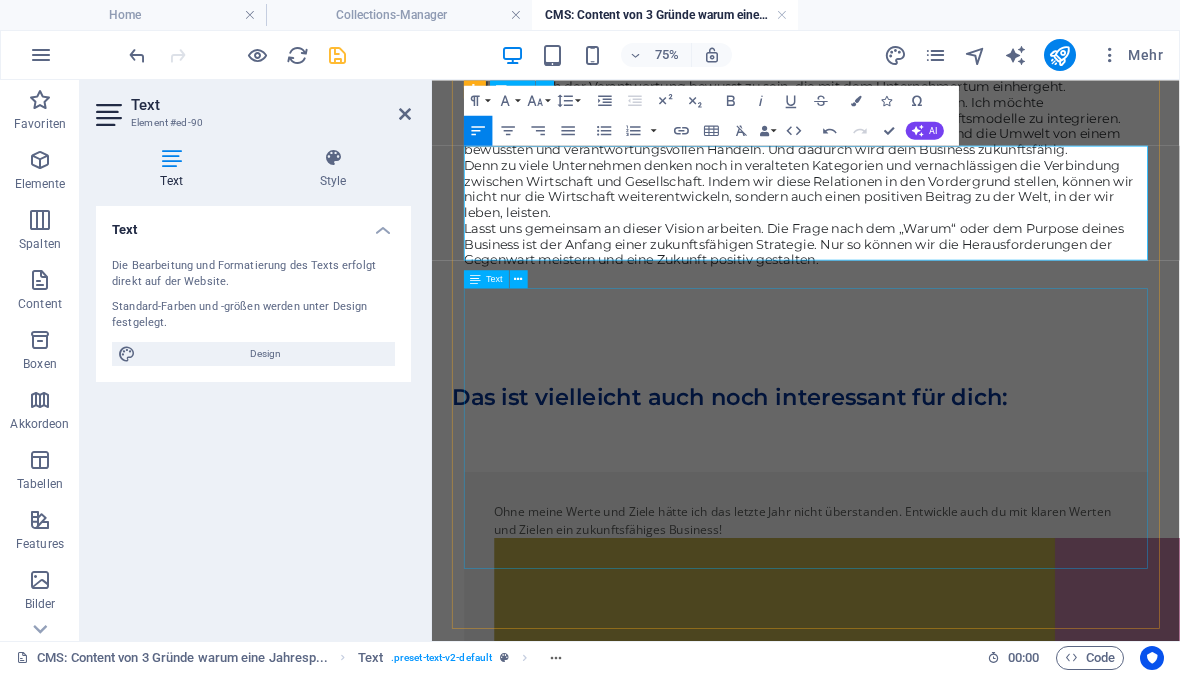 click on "Mein „Warum“ geht weit über die bloße Wirtschaftlichkeit hinaus. Es ist die Überzeugung, dass wir als Selbstständige auch eine Verantwortung tragen, die über die Grenzen des  eigenen Geschäfts hinausgehen.  Ich glaube an ein nachhaltiges Wirtschaftsmodell, in dem das Wohl von Menschen und Planet im Mittelpunkt stehen. Deshalb schreibe ich diesen Blog – um andere zu inspirieren, auch ihre „Warums“ zu finden und sich der Verantwortung bewusst zu sein, die mit dem Unternehmertum einhergeht. Diese Erkenntnis motiviert mich, Wissen zu teilen und einen Dialog zu eröffnen. Ich möchte Selbstständigen und Freelancern helfen, nachhaltige Praktiken in ihre Geschäftsmodelle zu integrieren. Denn letztlich profitieren nicht nur wir selbst, sondern auch die Gesellschaft und die Umwelt von einem bewussten und verantwortungsvollen Handeln. Und dadurch wird dein Business zukunftsfähig." at bounding box center [931, 162] 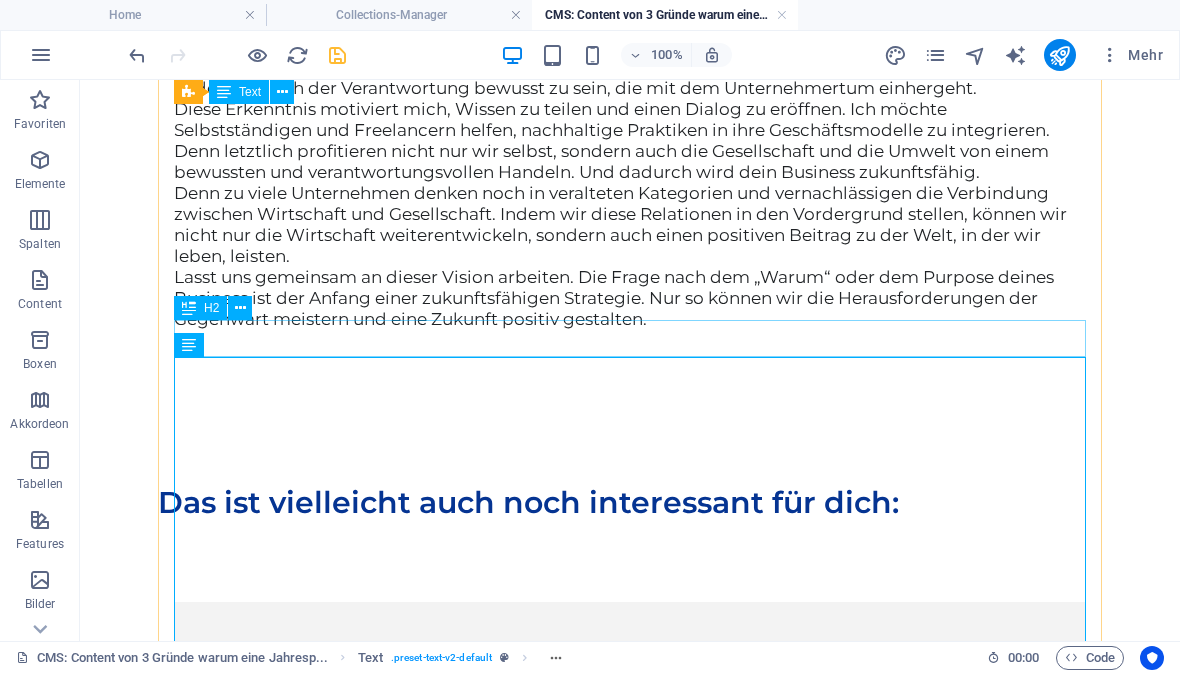 click on "Warum ich tue, was ich tue" at bounding box center (630, -24) 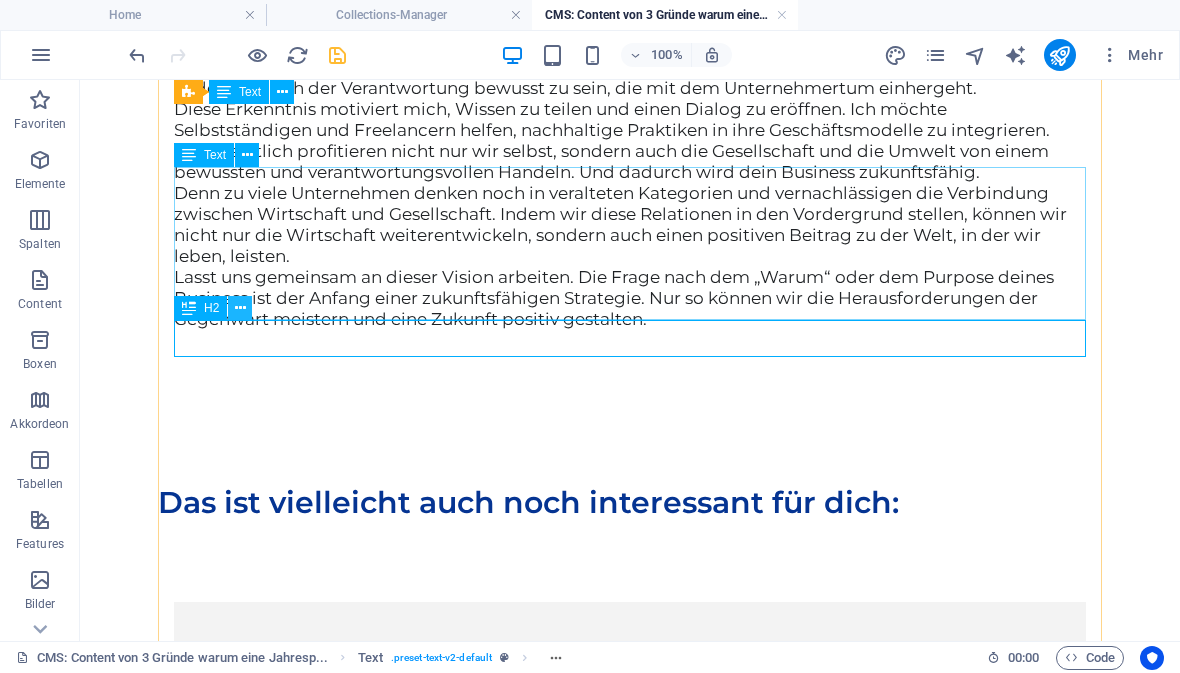 click at bounding box center (240, 308) 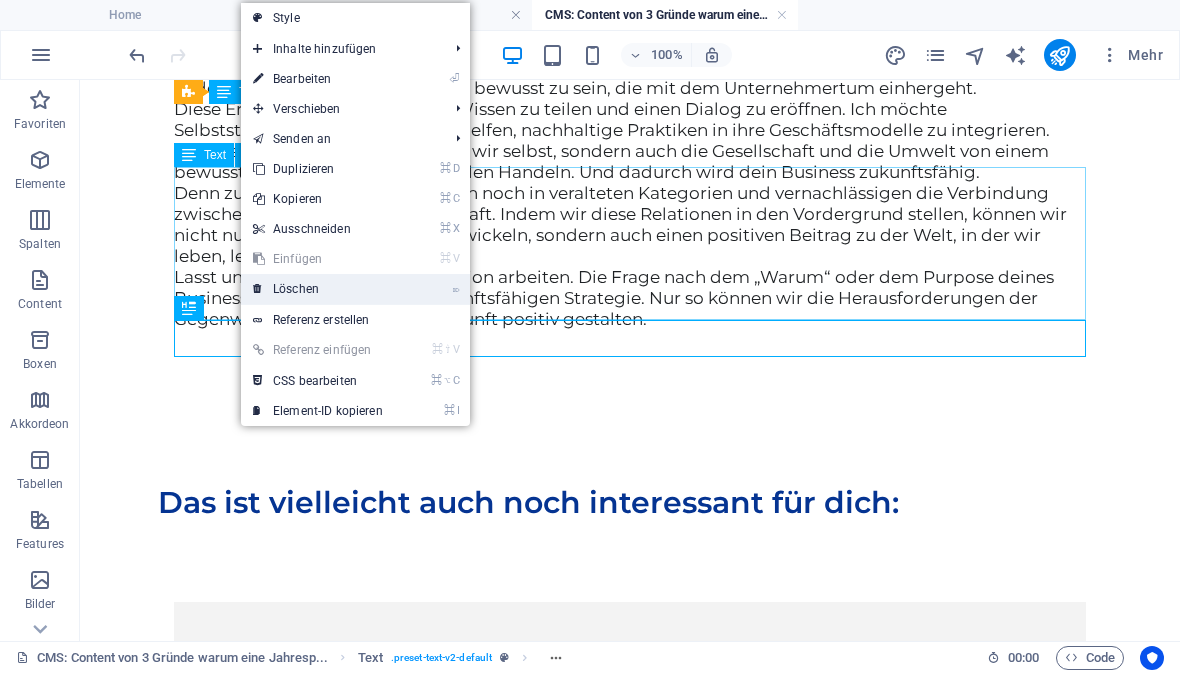 click on "⌦  Löschen" at bounding box center (318, 289) 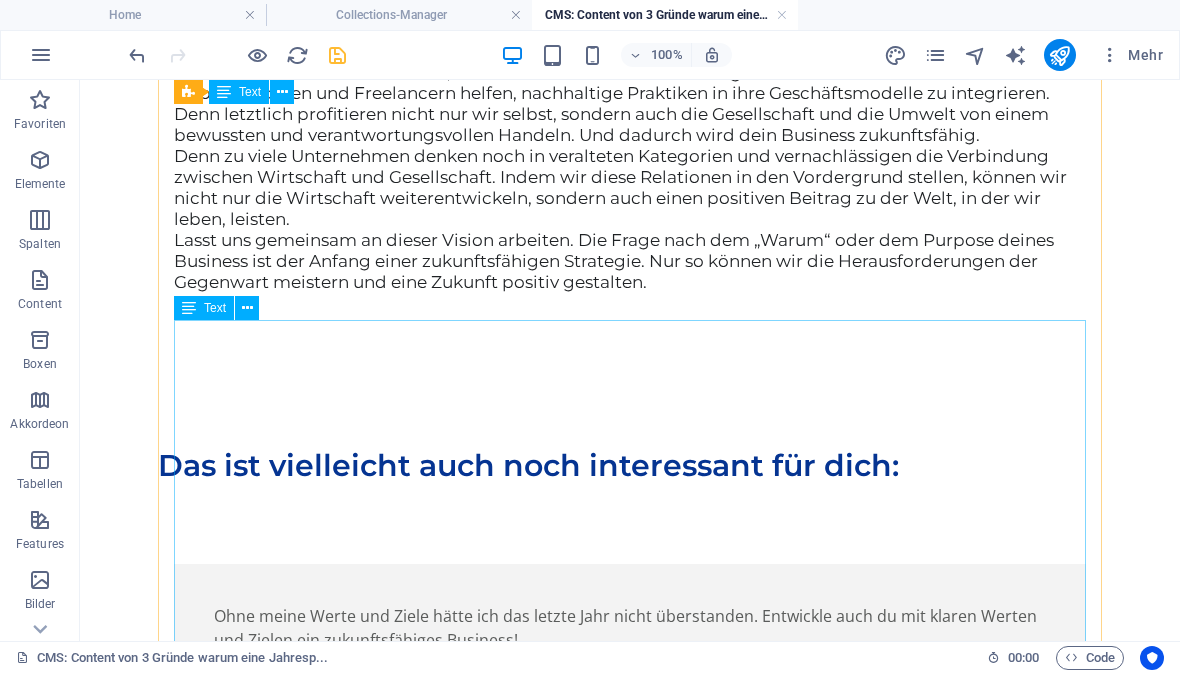 click on "Mein „Warum“ geht weit über die bloße Wirtschaftlichkeit hinaus. Es ist die Überzeugung, dass wir als Selbstständige auch eine Verantwortung tragen, die über die Grenzen des  eigenen Geschäfts hinausgehen.  Ich glaube an ein nachhaltiges Wirtschaftsmodell, in dem das Wohl von Menschen und Planet im Mittelpunkt stehen. Deshalb schreibe ich diesen Blog – um andere zu inspirieren, auch ihre „Warums“ zu finden und sich der Verantwortung bewusst zu sein, die mit dem Unternehmertum einhergeht. Diese Erkenntnis motiviert mich, Wissen zu teilen und einen Dialog zu eröffnen. Ich möchte Selbstständigen und Freelancern helfen, nachhaltige Praktiken in ihre Geschäftsmodelle zu integrieren. Denn letztlich profitieren nicht nur wir selbst, sondern auch die Gesellschaft und die Umwelt von einem bewussten und verantwortungsvollen Handeln. Und dadurch wird dein Business zukunftsfähig." at bounding box center (630, 125) 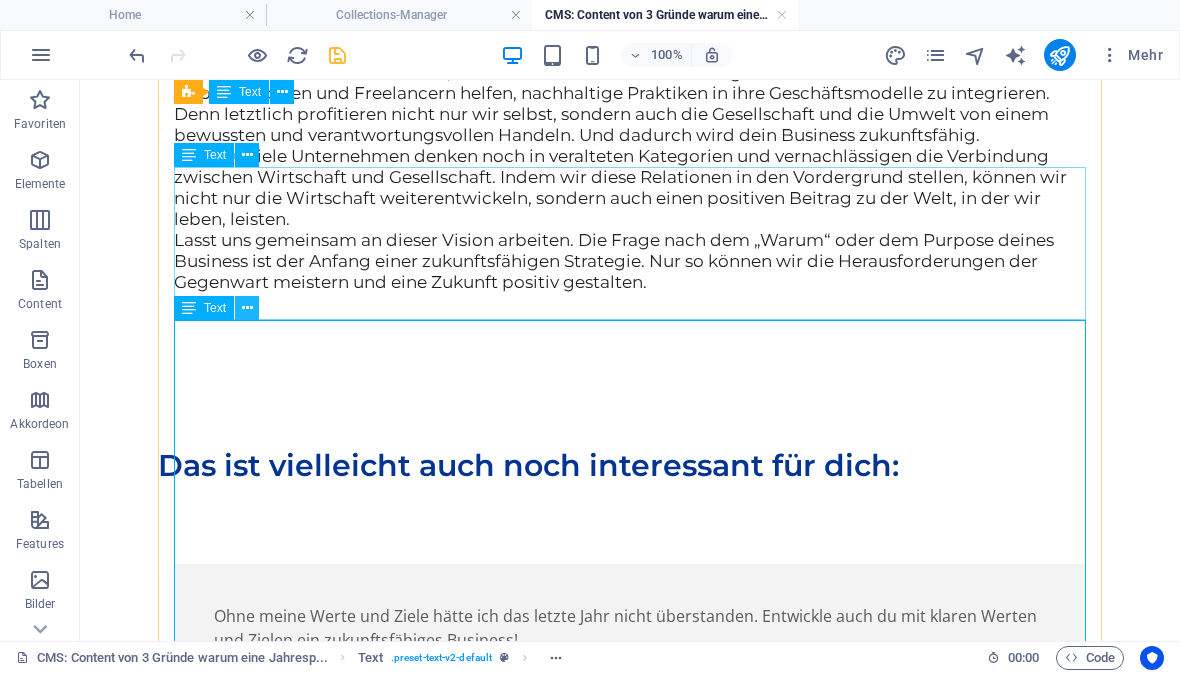 click at bounding box center (247, 308) 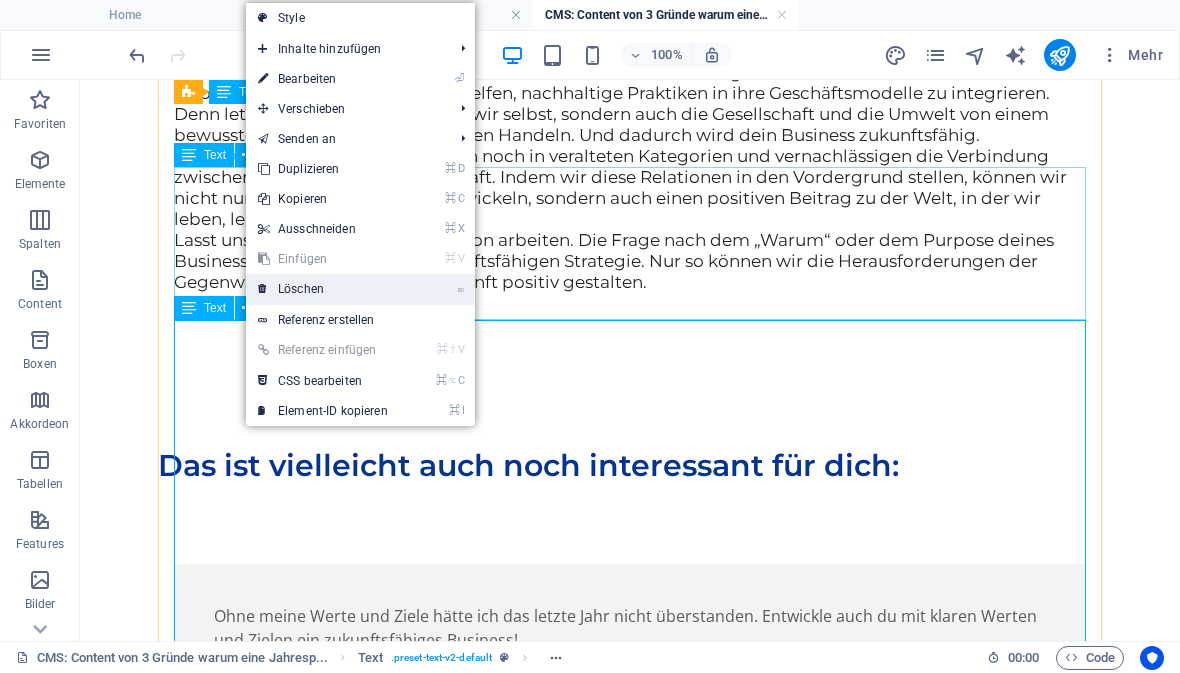 click on "⌦  Löschen" at bounding box center (323, 289) 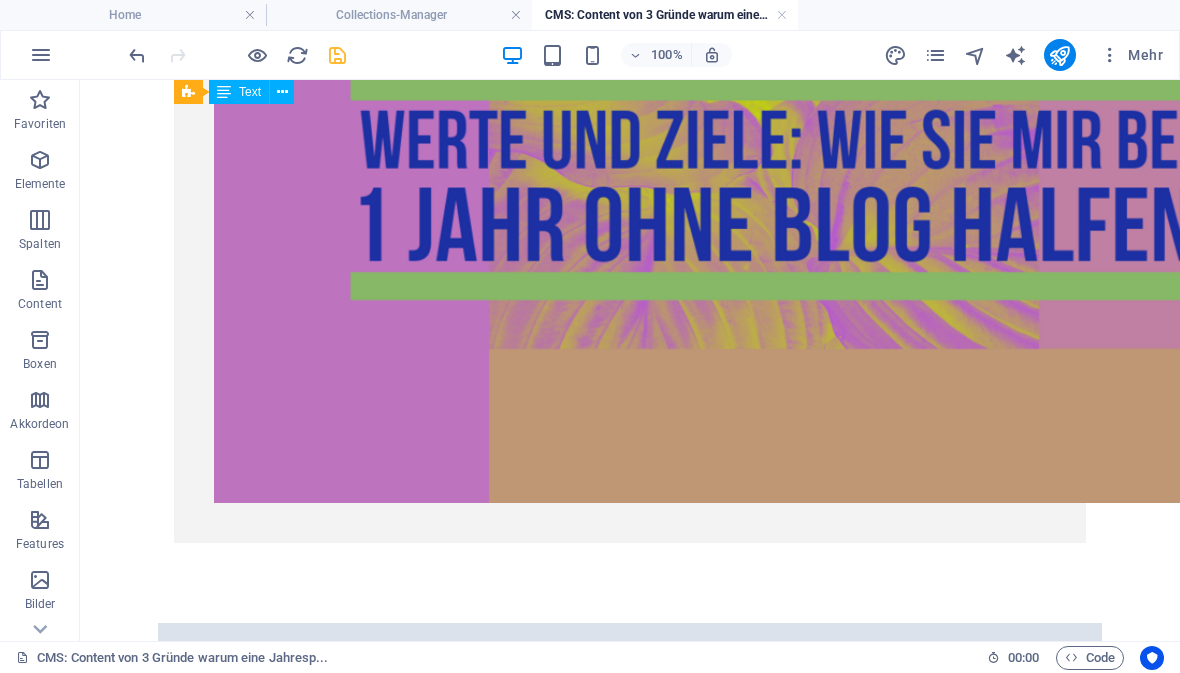 scroll, scrollTop: 4027, scrollLeft: 0, axis: vertical 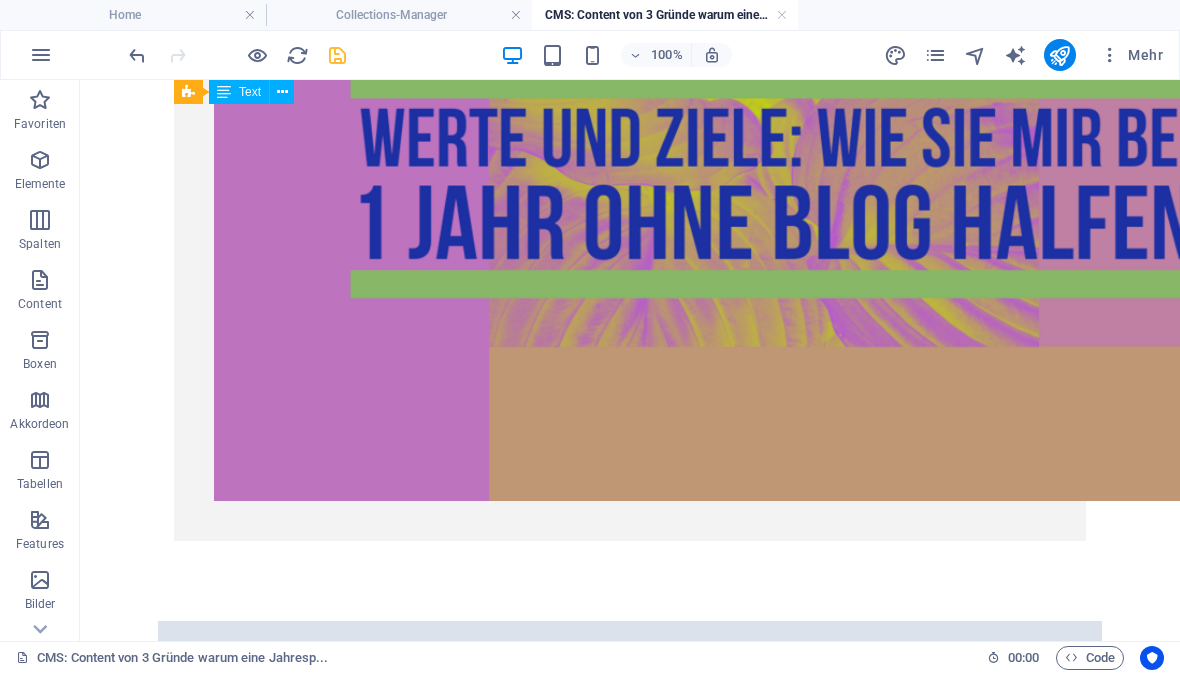 click at bounding box center (337, 55) 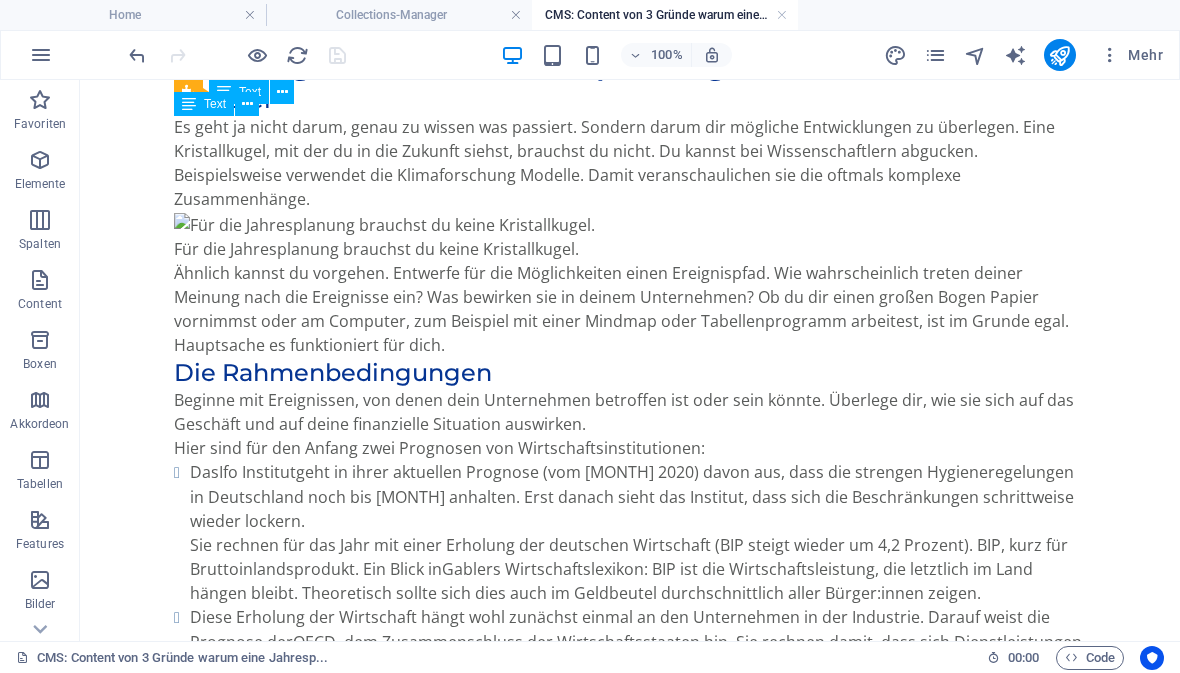 scroll, scrollTop: 1826, scrollLeft: 0, axis: vertical 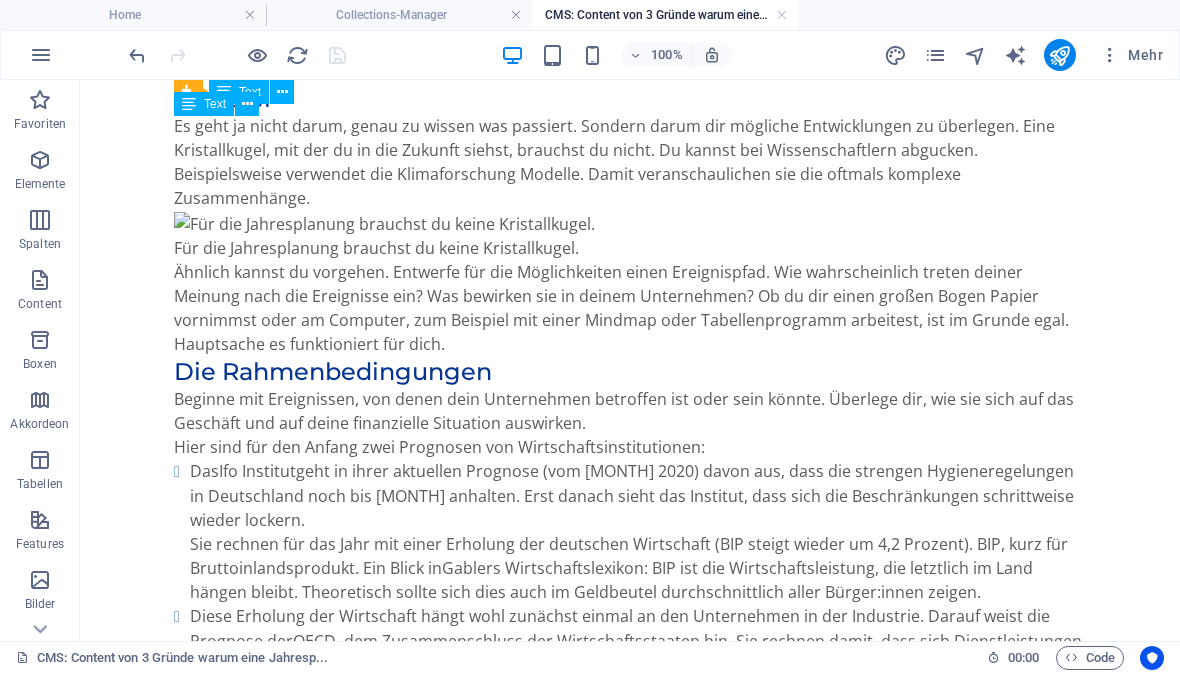 click on "Jede Wette! In keiner Jahresplanung kamen die Ereignisse des Jahres 2020 vor. Die Pandemie und der Shoutdown, keiner hatte sie so vorhergesehen. Auch 2021 wird es wohl noch nichts mit einem normalen Geschäftsjahr. Der Vorteil dieses zweiten Jahres, du weißt schon mehr über die Situation. Du hast jetzt erlebt, wie belastbar dein Geschäftsmodell ist, bist vielleicht sogar an seine Grenzen gekommen. Gerade deswegen ist es wichtig dir einen Plan für 2021 zu machen. Entwerfe darin den Weg, der dich sicher(er) durch  die nächsten 12 Monate führt." at bounding box center [630, -97] 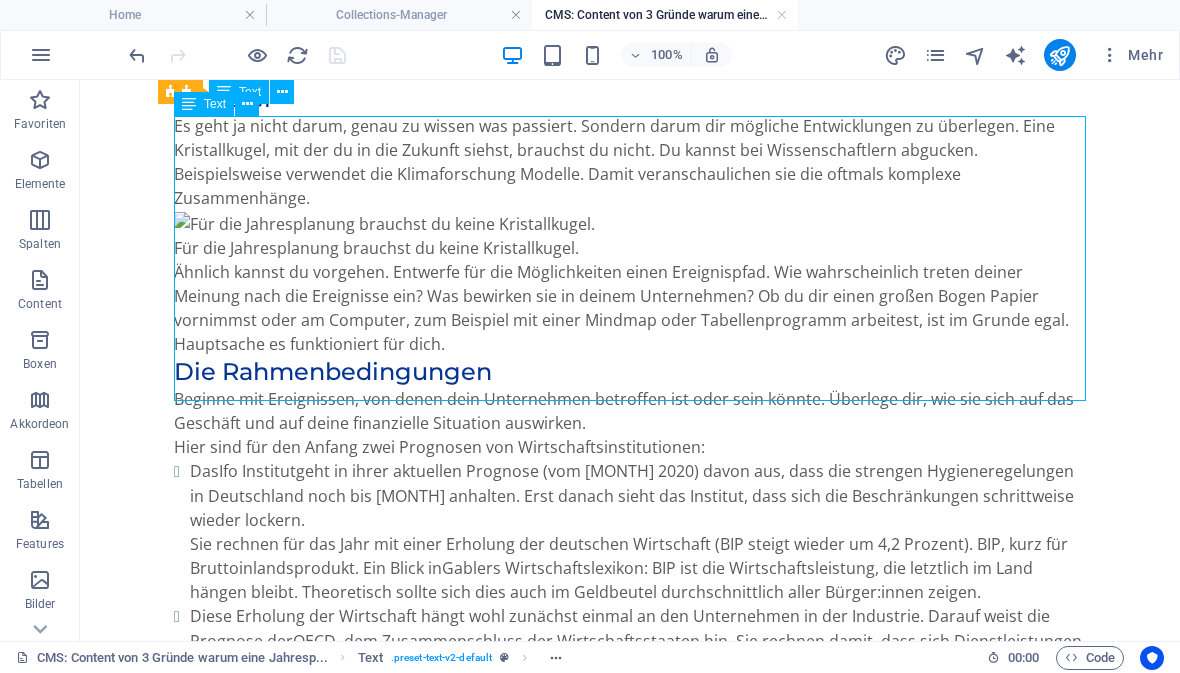click on "Jede Wette! In keiner Jahresplanung kamen die Ereignisse des Jahres 2020 vor. Die Pandemie und der Shoutdown, keiner hatte sie so vorhergesehen. Auch 2021 wird es wohl noch nichts mit einem normalen Geschäftsjahr. Der Vorteil dieses zweiten Jahres, du weißt schon mehr über die Situation. Du hast jetzt erlebt, wie belastbar dein Geschäftsmodell ist, bist vielleicht sogar an seine Grenzen gekommen. Gerade deswegen ist es wichtig dir einen Plan für 2021 zu machen. Entwerfe darin den Weg, der dich sicher(er) durch  die nächsten 12 Monate führt." at bounding box center (630, -97) 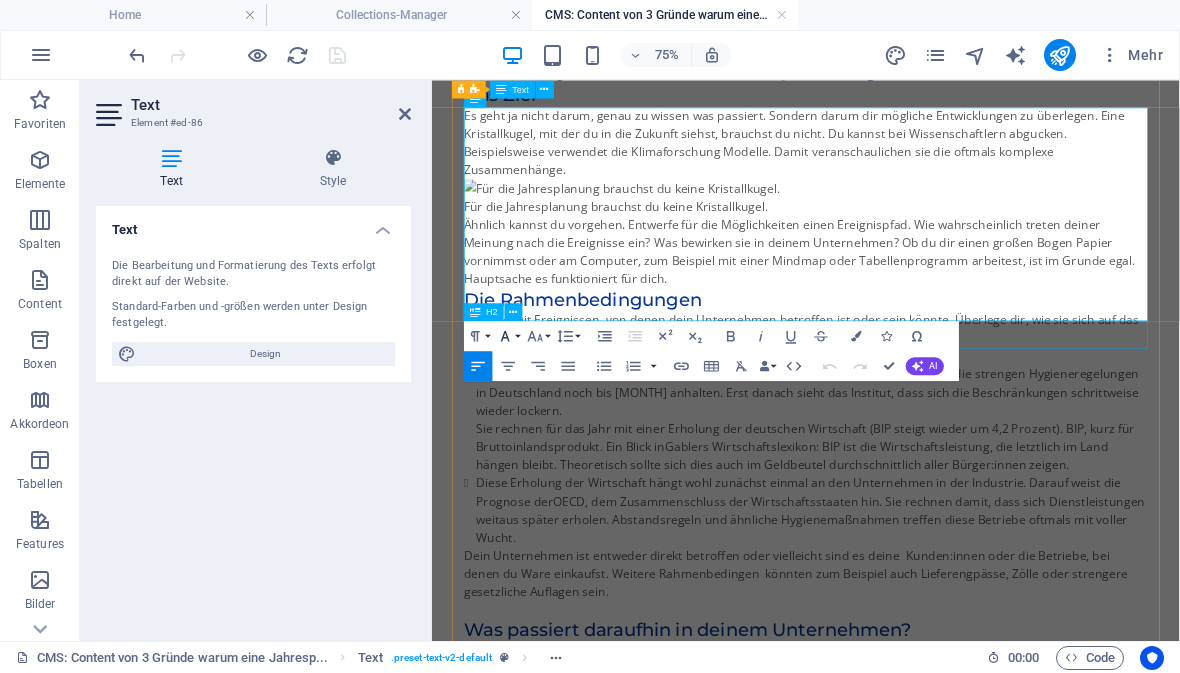 click 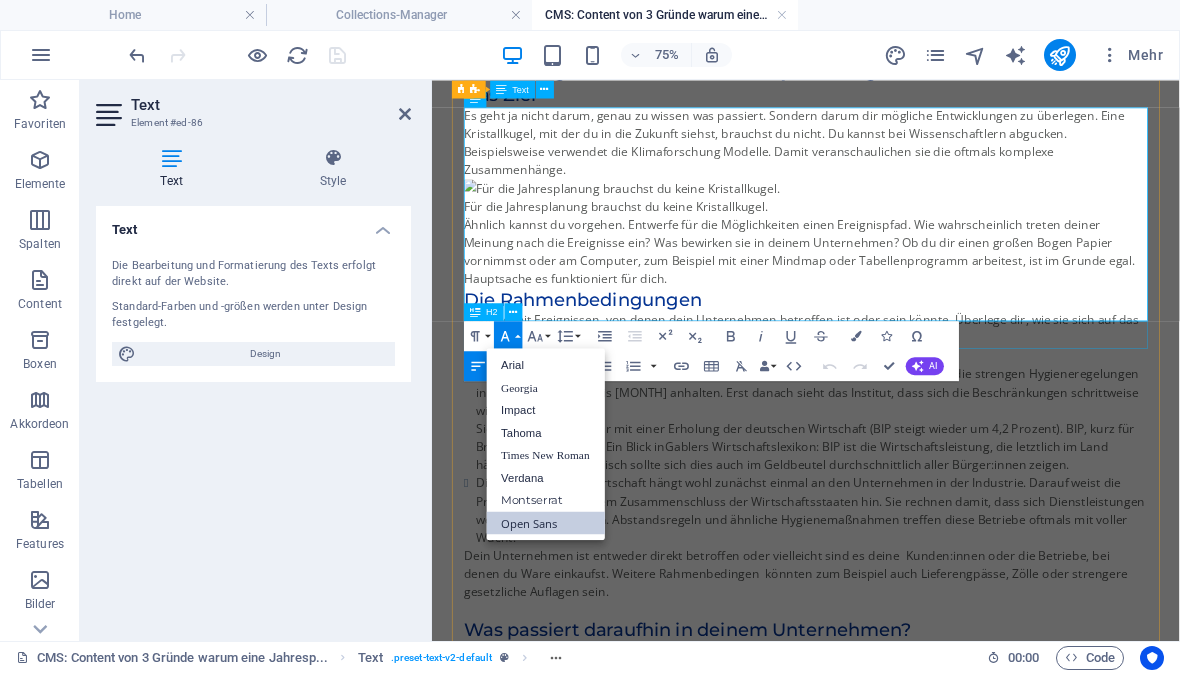 scroll, scrollTop: 0, scrollLeft: 0, axis: both 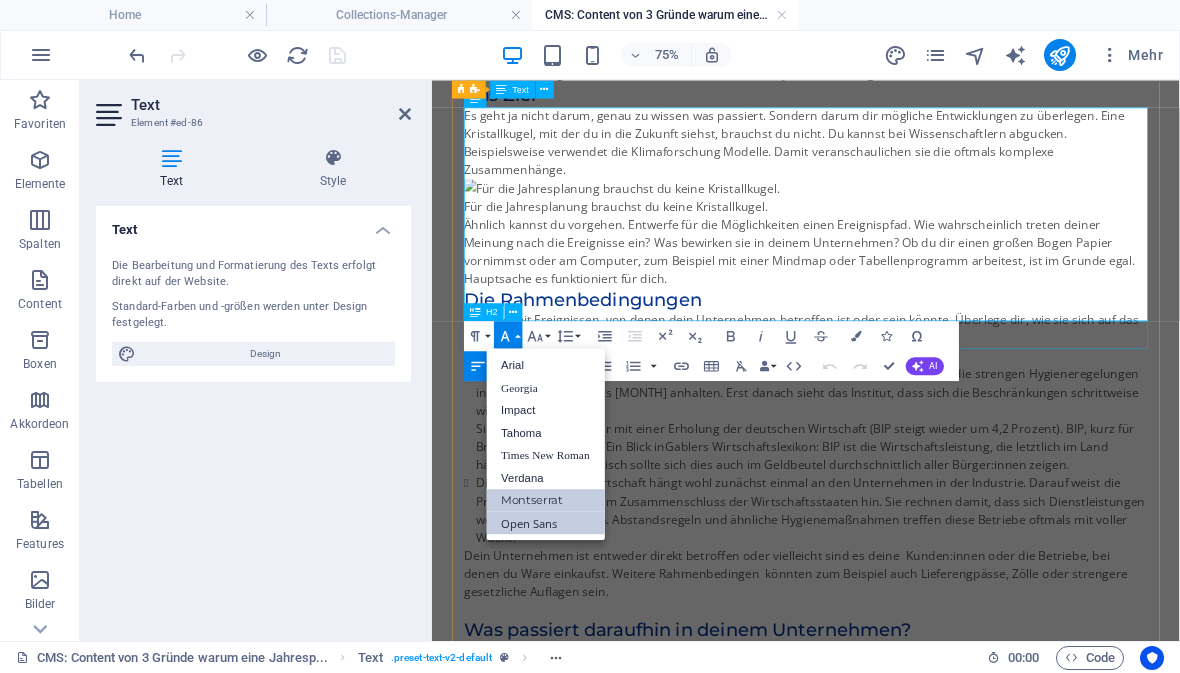 click on "Montserrat" at bounding box center (545, 500) 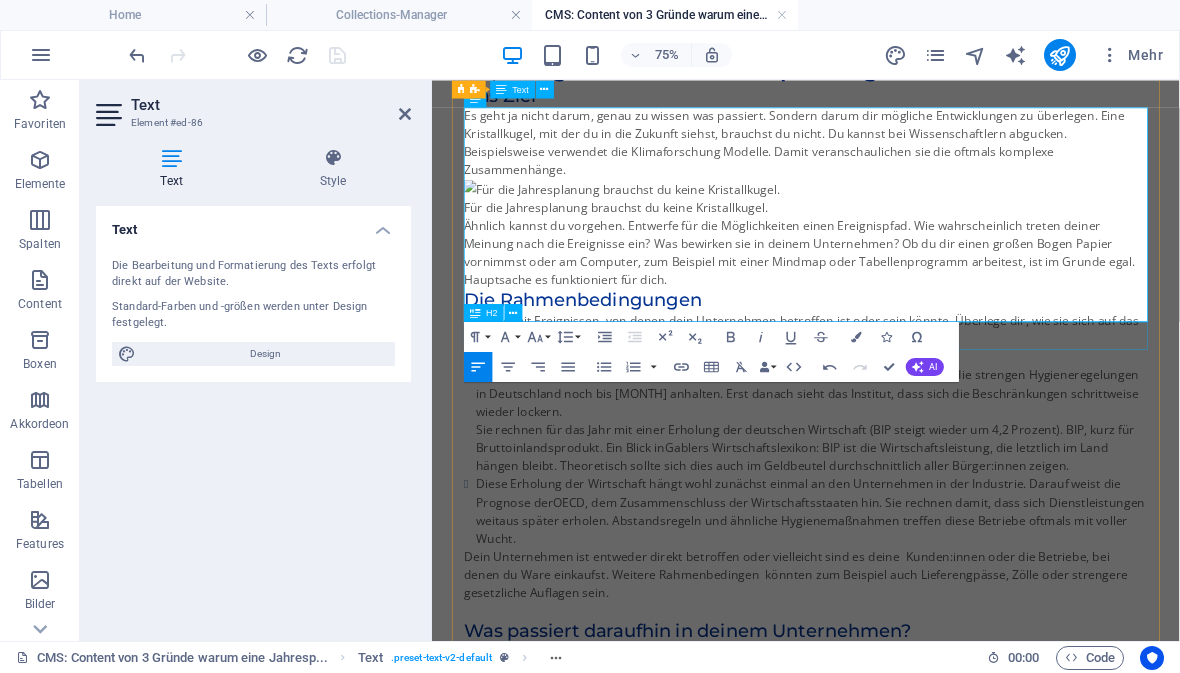 click on "Das Ziel Es geht ja nicht darum, genau zu wissen was passiert. Sondern darum dir mögliche Entwicklungen zu überlegen. Eine Kristallkugel, mit der du in die Zukunft siehst, brauchst du nicht. Du kannst bei Wissenschaftlern abgucken.  Beispielsweise verwendet die Klimaforschung Modelle. Damit veranschaulichen sie die oftmals komplexe Zusammenhänge.  Für die Jahresplanung brauchst du keine Kristallkugel. Ähnlich kannst du vorgehen. Entwerfe für die Möglichkeiten einen Ereignispfad. Wie wahrscheinlich treten deiner Meinung nach die Ereignisse ein? Was bewirken sie in deinem Unternehmen? Ob du dir einen großen Bogen Papier vornimmst oder am Computer, zum Beispiel mit einer Mindmap oder Tabellenprogramm arbeitest, ist im Grunde egal. Hauptsache es funktioniert für dich. Die Rahmenbedingungen  Beginne mit Ereignissen, von denen dein Unternehmen betroffen ist oder sein könnte. Überlege dir, wie sie sich auf das Geschäft und auf deine finanzielle Situation auswirken. Das  Ifo Institut OECD Umsatz Team" at bounding box center (931, 794) 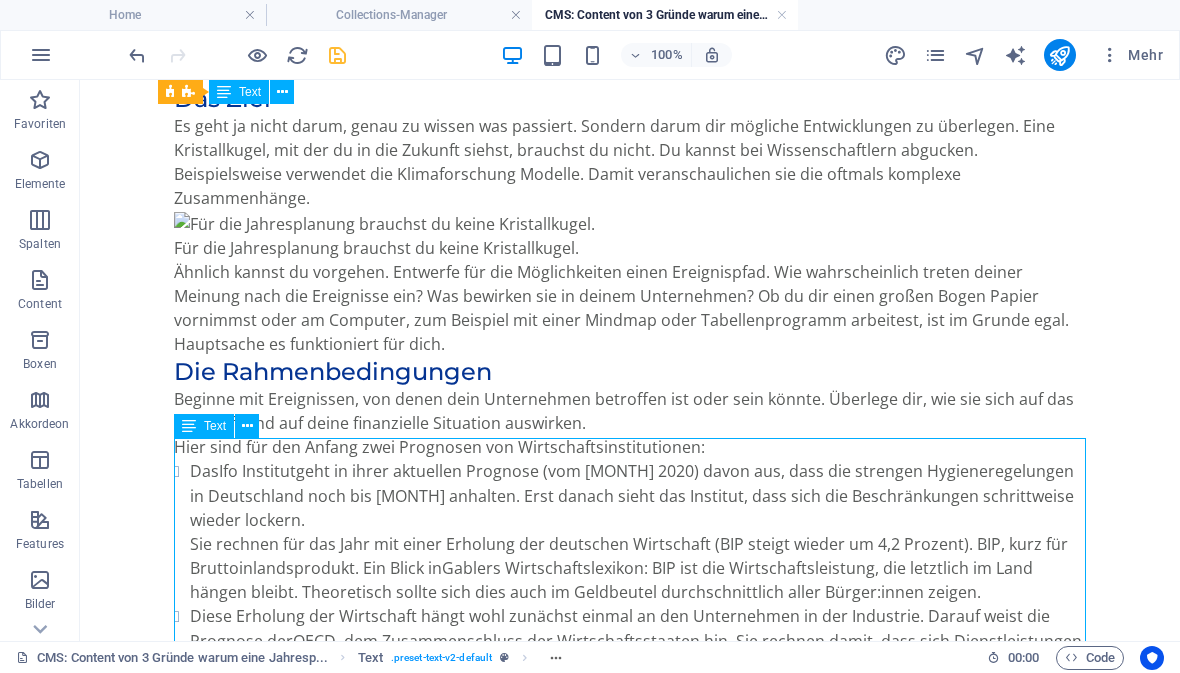 click on "Jahresplanung, ok. Aber keiner kann wissen, was passieren wird." at bounding box center [630, -277] 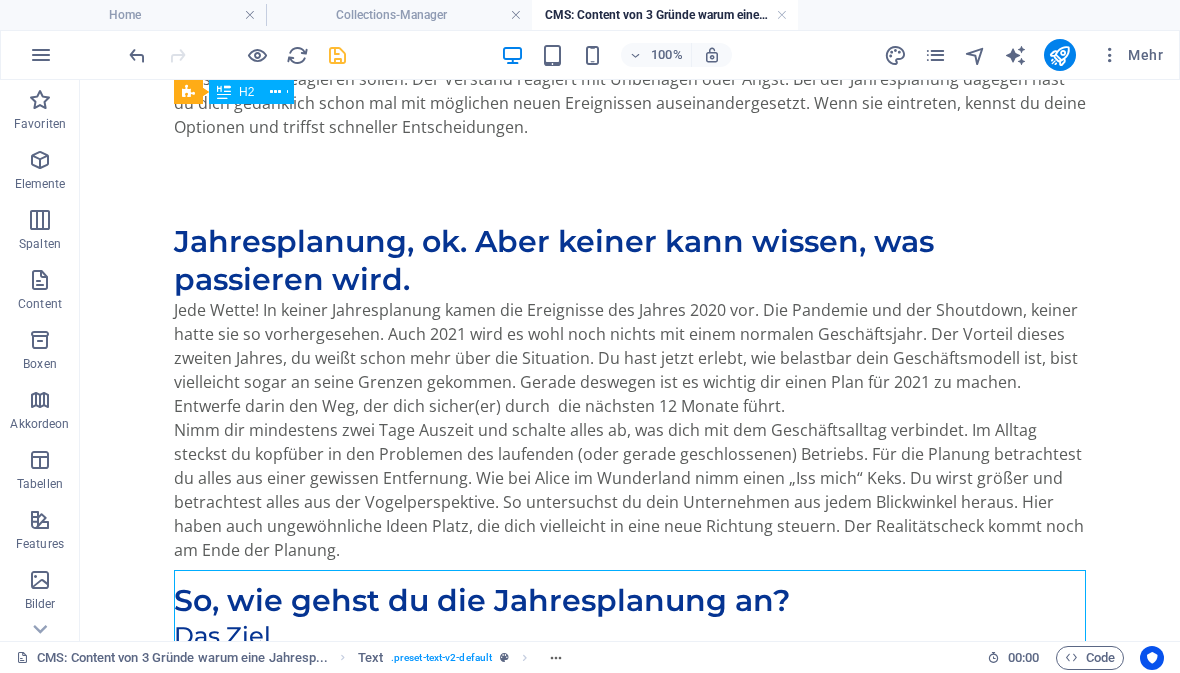 scroll, scrollTop: 1280, scrollLeft: 0, axis: vertical 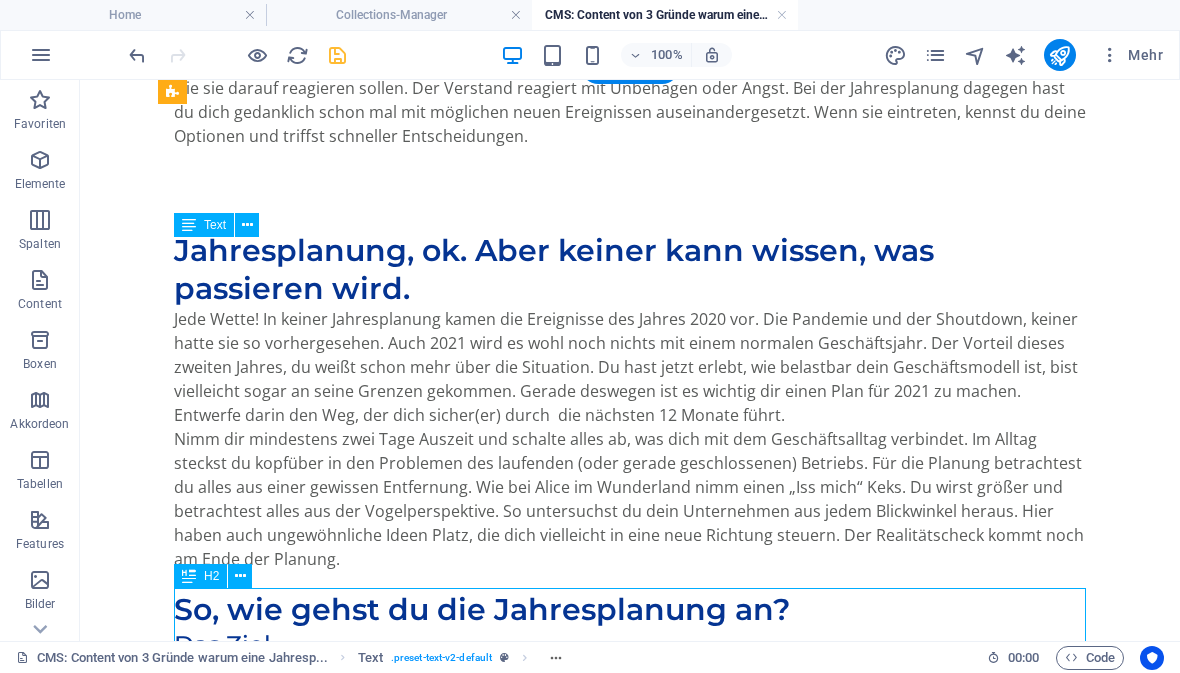 click at bounding box center [337, 55] 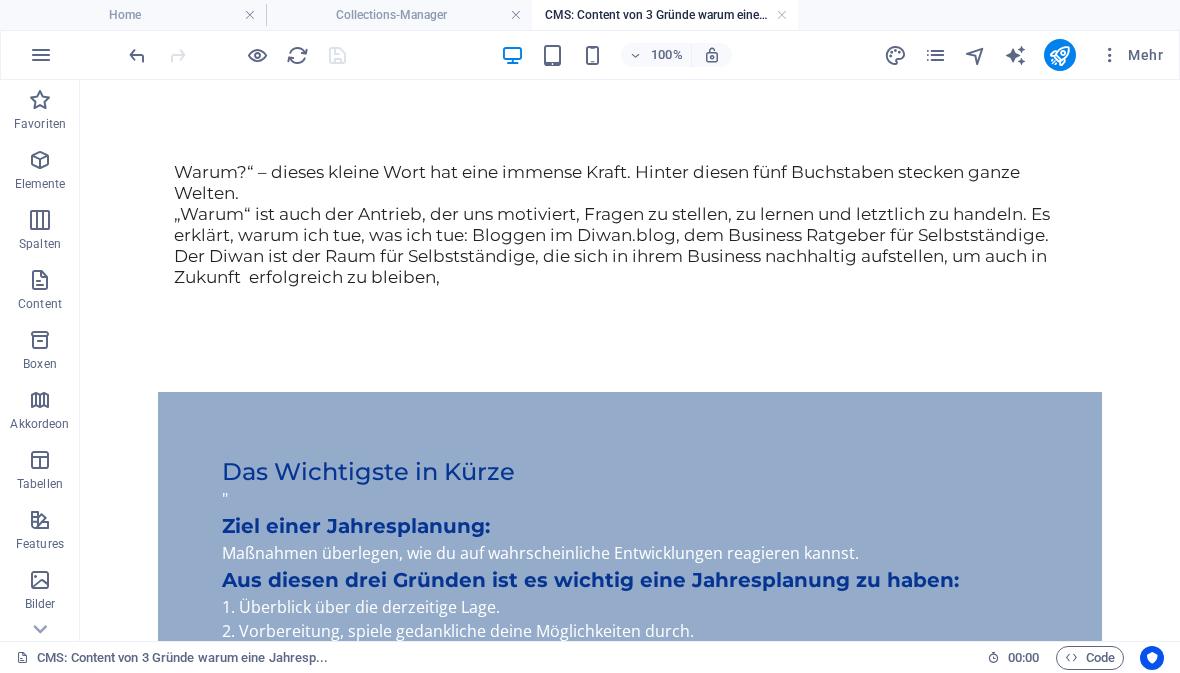 scroll, scrollTop: 88, scrollLeft: 0, axis: vertical 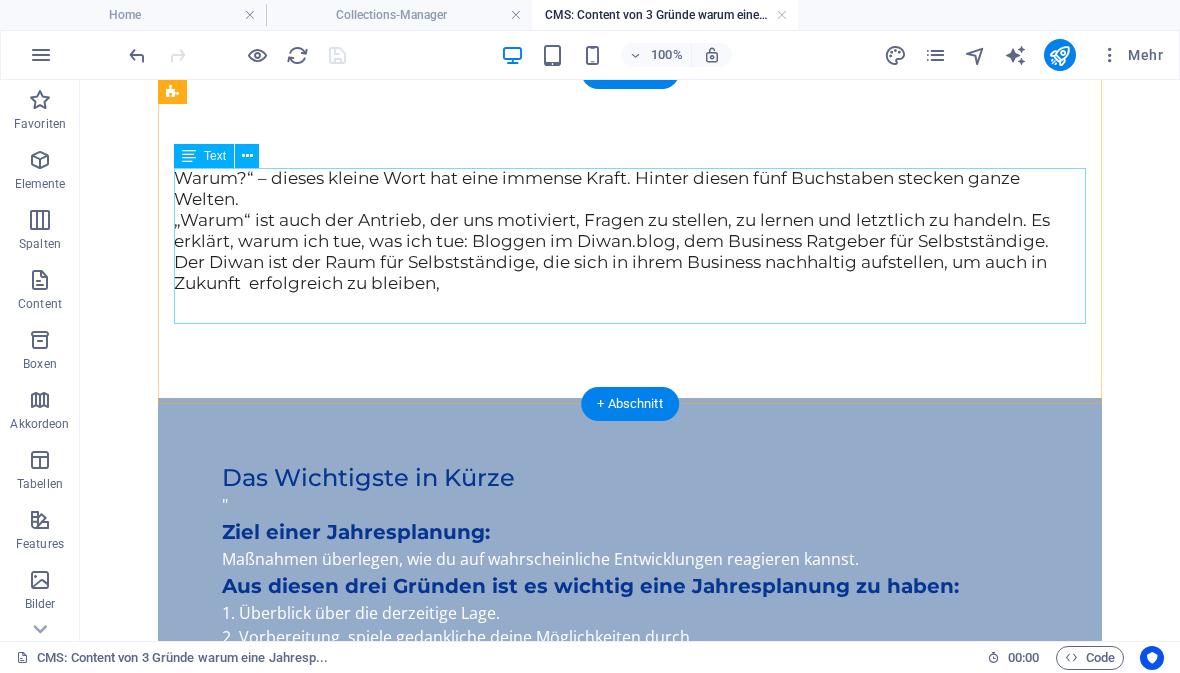 click on "Warum?“ – dieses kleine Wort hat eine immense Kraft. Hinter diesen fünf Buchstaben stecken ganze Welten.  „Warum“ ist auch der Antrieb, der uns motiviert, Fragen zu stellen, zu lernen und letztlich zu handeln. Es erklärt, warum ich tue, was ich tue: Bloggen im Diwan.blog, dem Business Ratgeber für Selbstständige. Der Diwan ist der Raum für Selbstständige, die sich in ihrem Business nachhaltig aufstellen, um auch in Zukunft  erfolgreich zu bleiben," at bounding box center (630, 243) 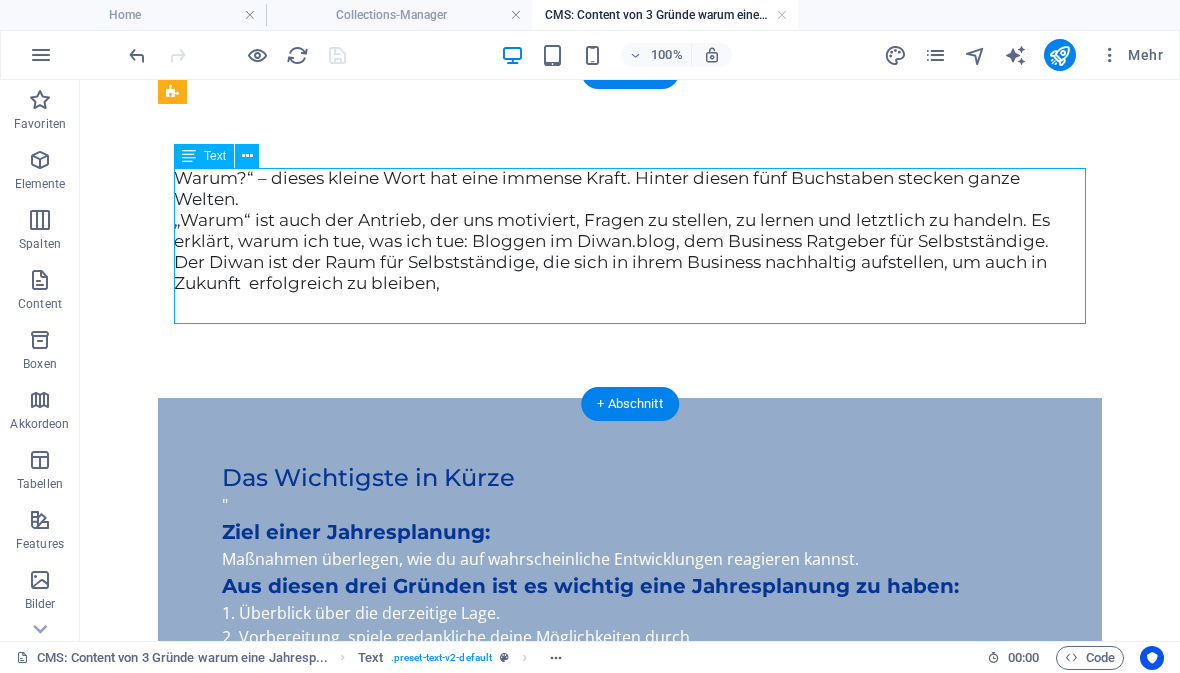 click on "Warum?“ – dieses kleine Wort hat eine immense Kraft. Hinter diesen fünf Buchstaben stecken ganze Welten.  „Warum“ ist auch der Antrieb, der uns motiviert, Fragen zu stellen, zu lernen und letztlich zu handeln. Es erklärt, warum ich tue, was ich tue: Bloggen im Diwan.blog, dem Business Ratgeber für Selbstständige. Der Diwan ist der Raum für Selbstständige, die sich in ihrem Business nachhaltig aufstellen, um auch in Zukunft  erfolgreich zu bleiben," at bounding box center [630, 243] 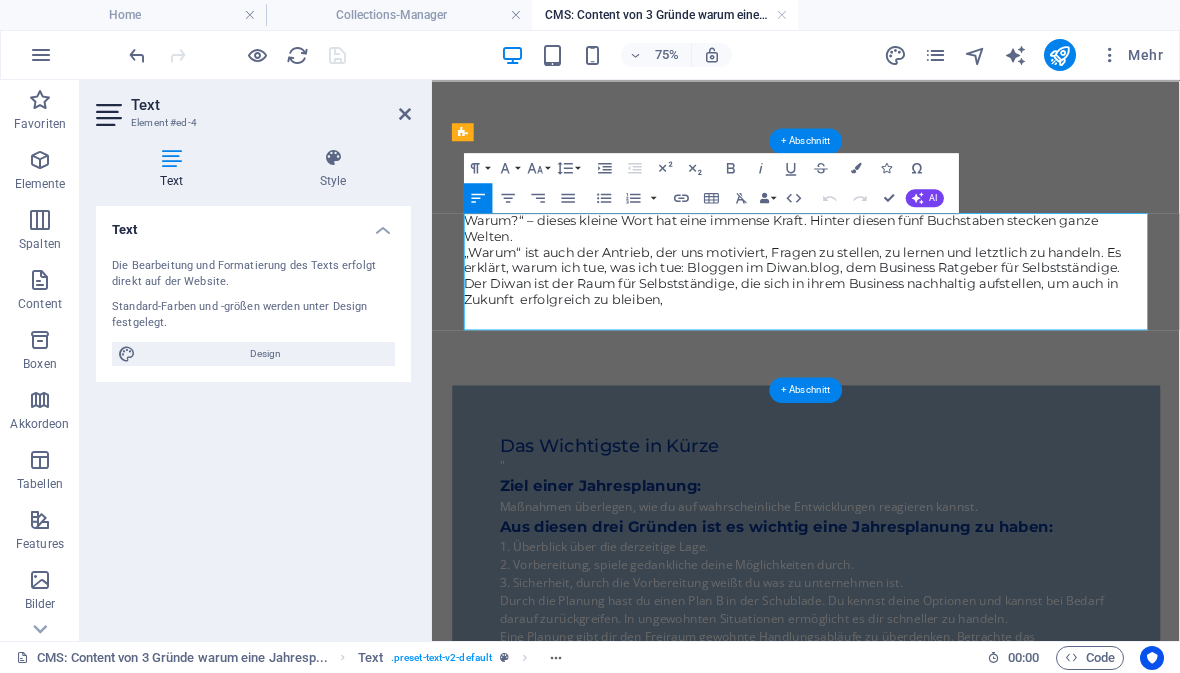 scroll, scrollTop: 0, scrollLeft: 0, axis: both 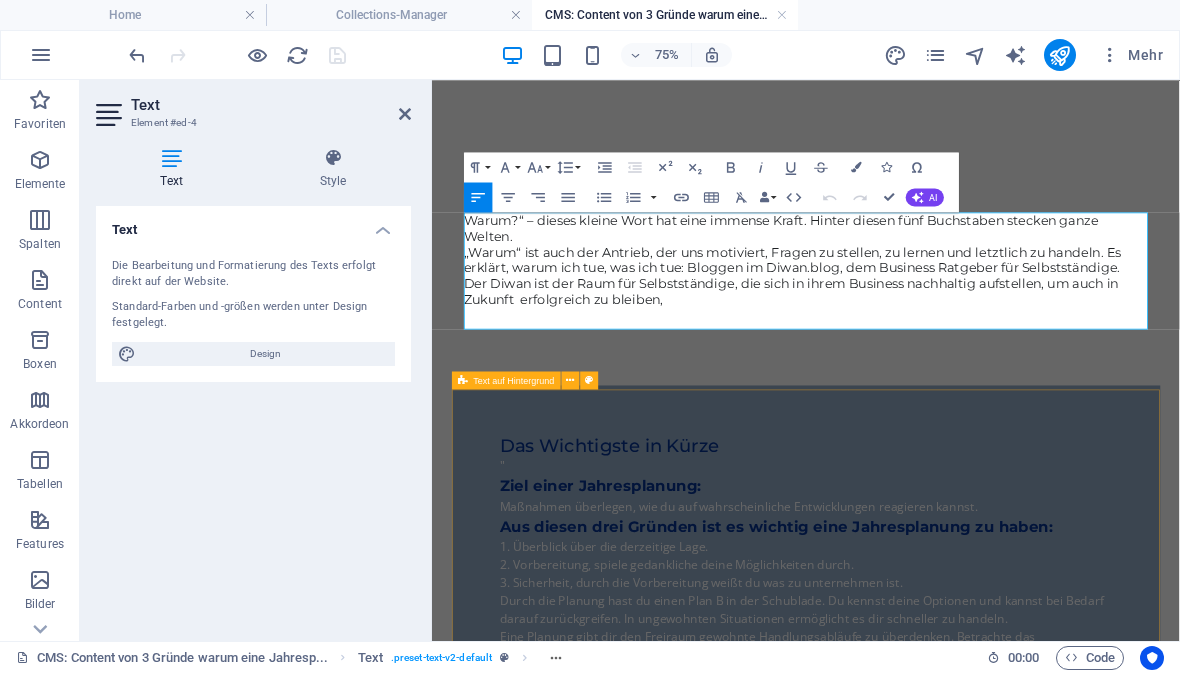 click on "Das Wichtigste in Kürze " Ziel einer Jahresplanung:    Maßnahmen überlegen, wie du auf wahrscheinliche Entwicklungen reagieren kannst. Aus diesen drei Gründen ist es wichtig eine Jahresplanung zu haben: Überblick über die derzeitige Lage. Vorbereitung, spiele gedankliche deine Möglichkeiten durch. Sicherheit, durch die Vorbereitung weißt du was zu unternehmen ist.  Durch die Planung hast du einen Plan B in der Schublade. Du kennst deine Optionen und kannst bei Bedarf darauf zurückgreifen. In ungewohnten Situationen ermöglicht es dir schneller zu handeln. Eine Planung gibt dir den Freiraum gewohnte Handlungsabläufe zu überdenken. Betrachte das Unternehmen aus unterschiedlichen Perspektiven. Das sind natürlich die finanziellen Fragen, aber vielleicht kannst du dein Unternehmen auch durch Umweltschutz oder fairen Handel positionieren. Damit zeigst du deinen Kunden:innen deine Kompetenz und Verantwortungsbewusstsein." at bounding box center (931, 739) 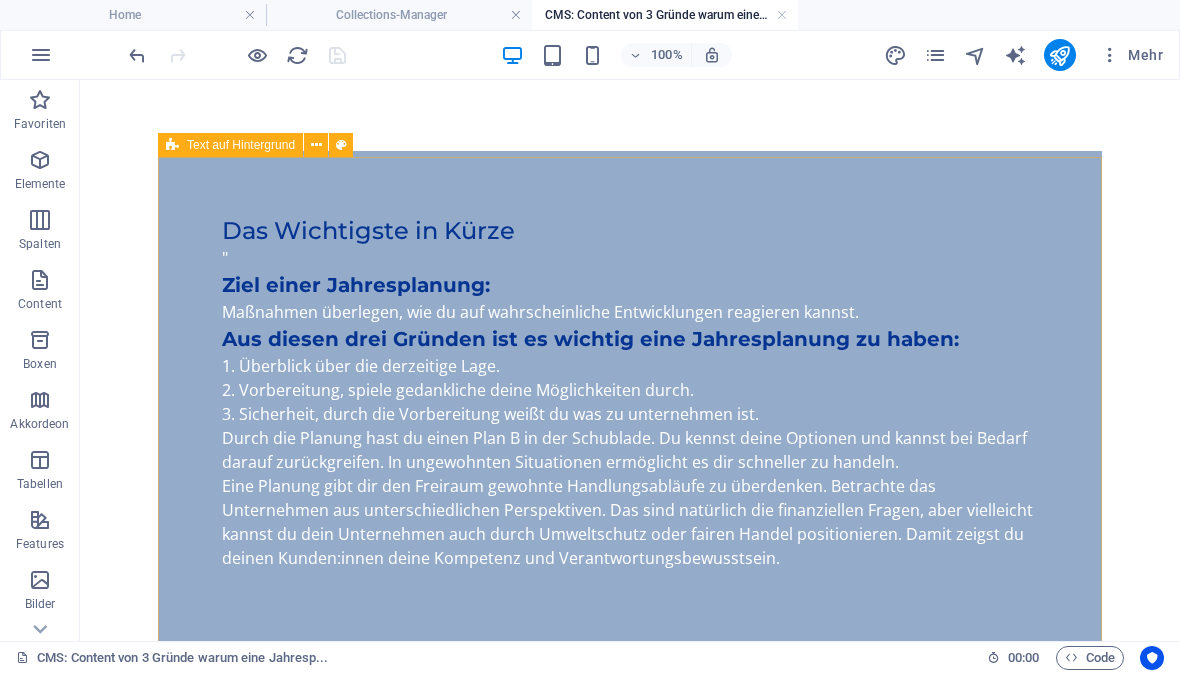 scroll, scrollTop: 358, scrollLeft: 0, axis: vertical 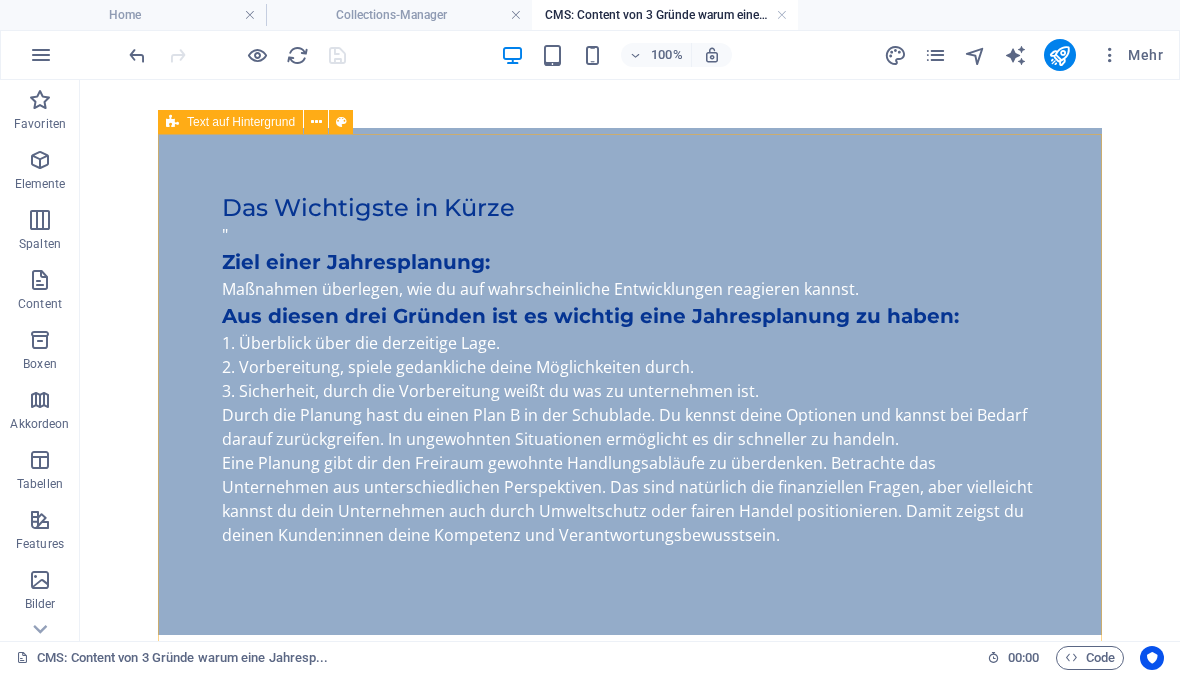 click on "" Ziel einer Jahresplanung:    Maßnahmen überlegen, wie du auf wahrscheinliche Entwicklungen reagieren kannst. Aus diesen drei Gründen ist es wichtig eine Jahresplanung zu haben: Überblick über die derzeitige Lage. Vorbereitung, spiele gedankliche deine Möglichkeiten durch. Sicherheit, durch die Vorbereitung weißt du was zu unternehmen ist.  Durch die Planung hast du einen Plan B in der Schublade. Du kennst deine Optionen und kannst bei Bedarf darauf zurückgreifen. In ungewohnten Situationen ermöglicht es dir schneller zu handeln. Eine Planung gibt dir den Freiraum gewohnte Handlungsabläufe zu überdenken. Betrachte das Unternehmen aus unterschiedlichen Perspektiven. Das sind natürlich die finanziellen Fragen, aber vielleicht kannst du dein Unternehmen auch durch Umweltschutz oder fairen Handel positionieren. Damit zeigst du deinen Kunden:innen deine Kompetenz und Verantwortungsbewusstsein." at bounding box center (630, 397) 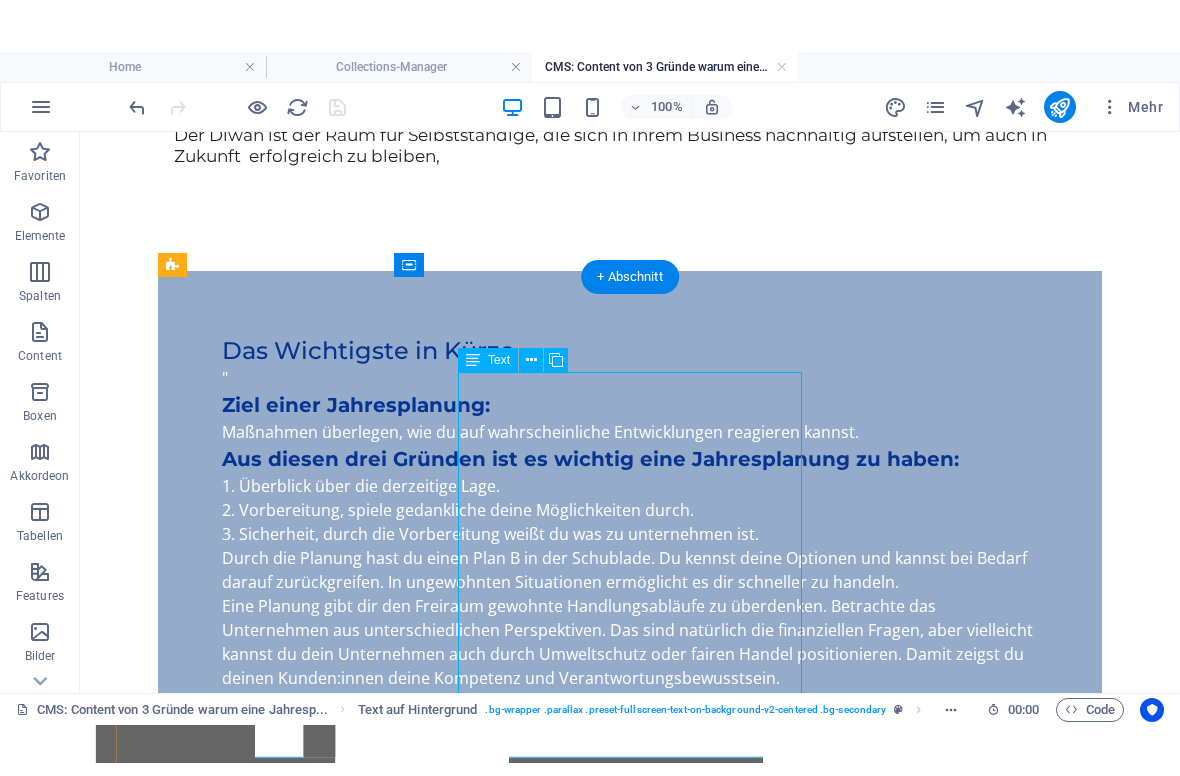 scroll, scrollTop: 287, scrollLeft: 0, axis: vertical 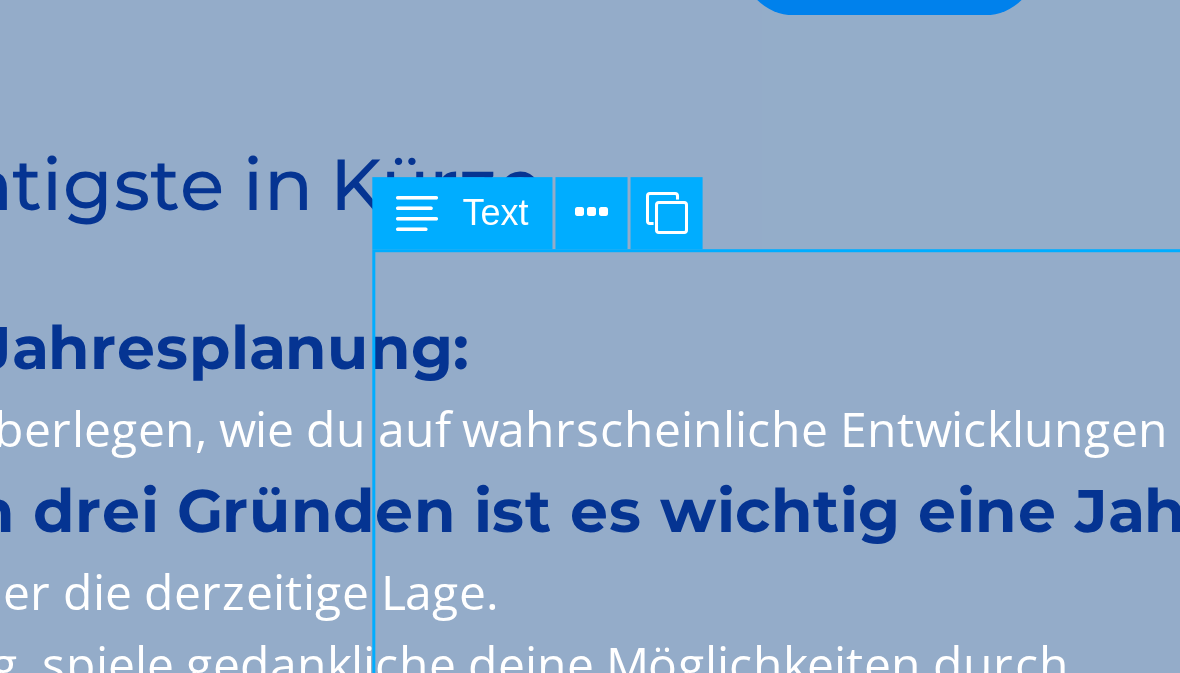 click on "" Ziel einer Jahresplanung:    Maßnahmen überlegen, wie du auf wahrscheinliche Entwicklungen reagieren kannst. Aus diesen drei Gründen ist es wichtig eine Jahresplanung zu haben: Überblick über die derzeitige Lage. Vorbereitung, spiele gedankliche deine Möglichkeiten durch. Sicherheit, durch die Vorbereitung weißt du was zu unternehmen ist.  Durch die Planung hast du einen Plan B in der Schublade. Du kennst deine Optionen und kannst bei Bedarf darauf zurückgreifen. In ungewohnten Situationen ermöglicht es dir schneller zu handeln. Eine Planung gibt dir den Freiraum gewohnte Handlungsabläufe zu überdenken. Betrachte das Unternehmen aus unterschiedlichen Perspektiven. Das sind natürlich die finanziellen Fragen, aber vielleicht kannst du dein Unternehmen auch durch Umweltschutz oder fairen Handel positionieren. Damit zeigst du deinen Kunden:innen deine Kompetenz und Verantwortungsbewusstsein." at bounding box center (-212, -23) 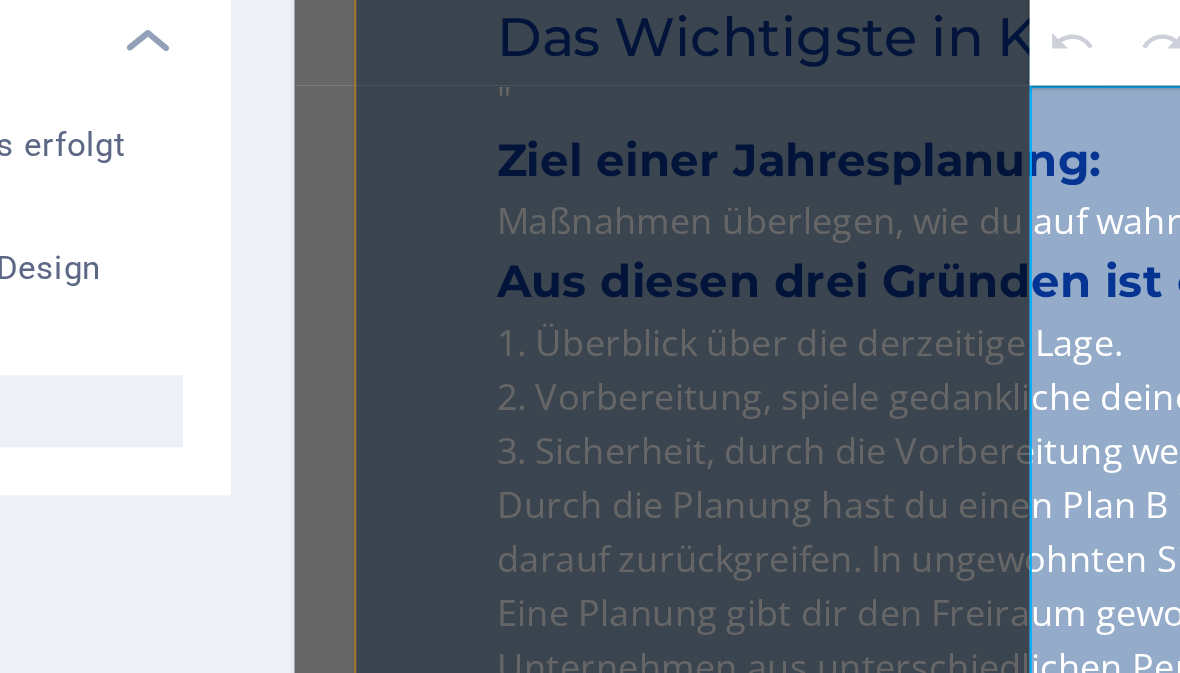click on "Das Wichtigste in Kürze " Ziel einer Jahresplanung:    Maßnahmen überlegen, wie du auf wahrscheinliche Entwicklungen reagieren kannst. Aus diesen drei Gründen ist es wichtig eine Jahresplanung zu haben: Überblick über die derzeitige Lage. Vorbereitung, spiele gedankliche deine Möglichkeiten durch. Sicherheit, durch die Vorbereitung weißt du was zu unternehmen ist.  Durch die Planung hast du einen Plan B in der Schublade. Du kennst deine Optionen und kannst bei Bedarf darauf zurückgreifen. In ungewohnten Situationen ermöglicht es dir schneller zu handeln. Eine Planung gibt dir den Freiraum gewohnte Handlungsabläufe zu überdenken. Betrachte das Unternehmen aus unterschiedlichen Perspektiven. Das sind natürlich die finanziellen Fragen, aber vielleicht kannst du dein Unternehmen auch durch Umweltschutz oder fairen Handel positionieren. Damit zeigst du deinen Kunden:innen deine Kompetenz und Verantwortungsbewusstsein." at bounding box center [793, -39] 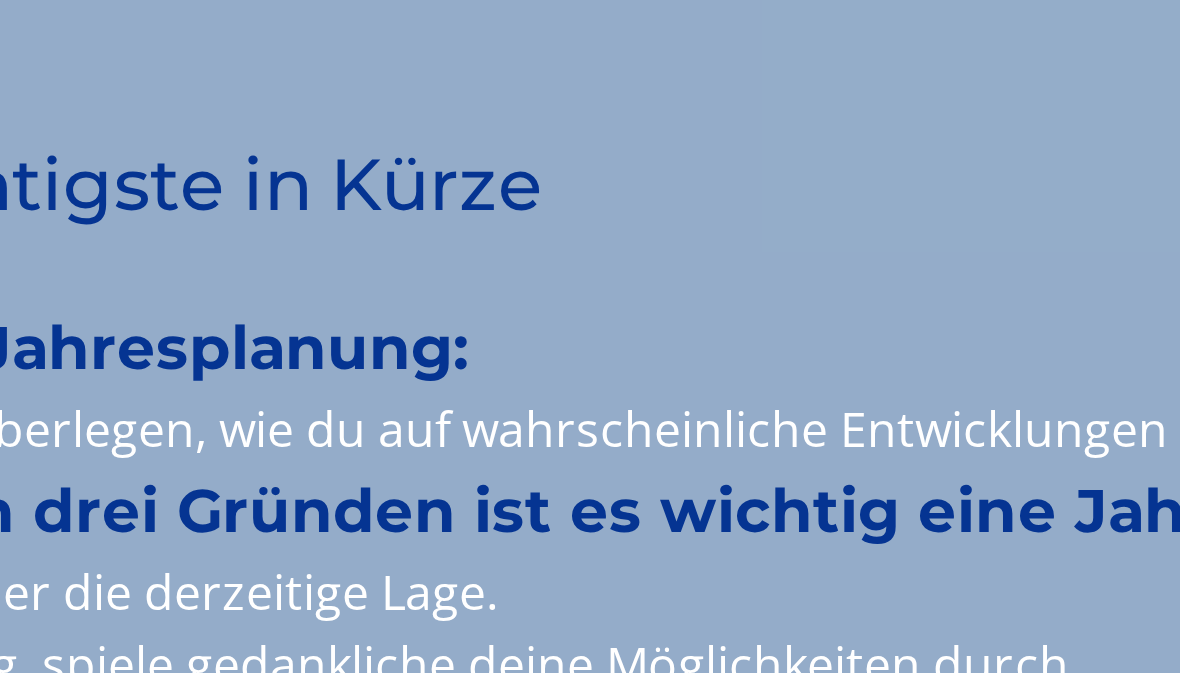 click on "" Ziel einer Jahresplanung:    Maßnahmen überlegen, wie du auf wahrscheinliche Entwicklungen reagieren kannst. Aus diesen drei Gründen ist es wichtig eine Jahresplanung zu haben: Überblick über die derzeitige Lage. Vorbereitung, spiele gedankliche deine Möglichkeiten durch. Sicherheit, durch die Vorbereitung weißt du was zu unternehmen ist.  Durch die Planung hast du einen Plan B in der Schublade. Du kennst deine Optionen und kannst bei Bedarf darauf zurückgreifen. In ungewohnten Situationen ermöglicht es dir schneller zu handeln. Eine Planung gibt dir den Freiraum gewohnte Handlungsabläufe zu überdenken. Betrachte das Unternehmen aus unterschiedlichen Perspektiven. Das sind natürlich die finanziellen Fragen, aber vielleicht kannst du dein Unternehmen auch durch Umweltschutz oder fairen Handel positionieren. Damit zeigst du deinen Kunden:innen deine Kompetenz und Verantwortungsbewusstsein." at bounding box center (-212, -23) 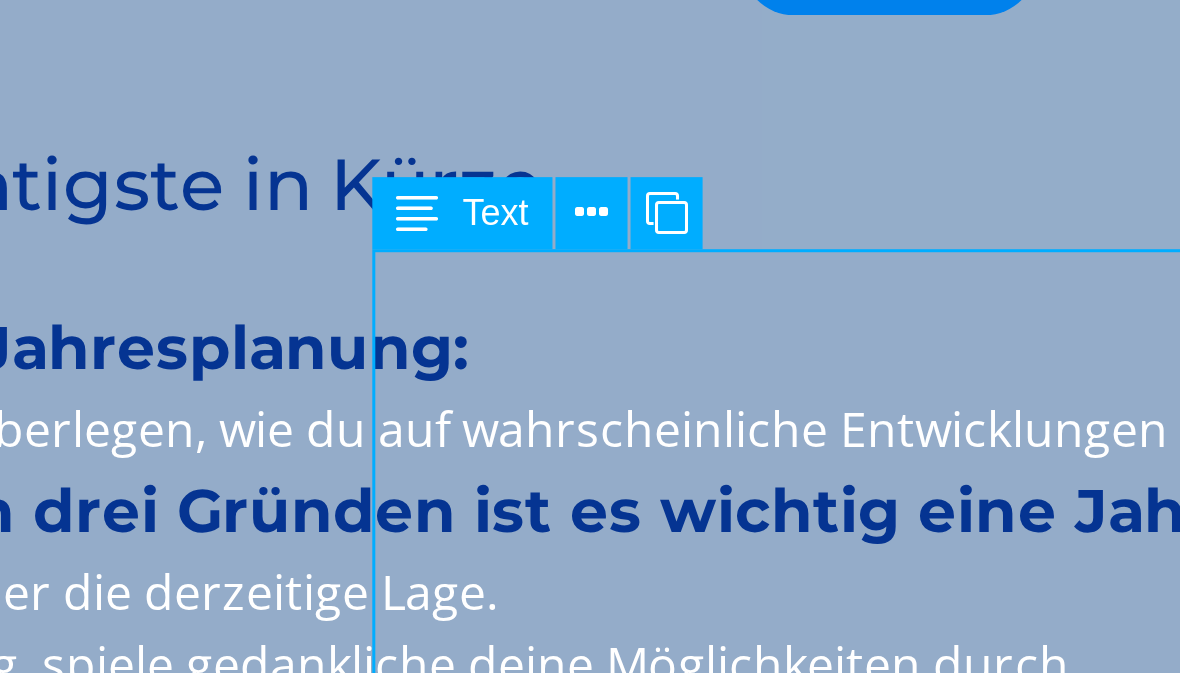 click on "" Ziel einer Jahresplanung:    Maßnahmen überlegen, wie du auf wahrscheinliche Entwicklungen reagieren kannst. Aus diesen drei Gründen ist es wichtig eine Jahresplanung zu haben: Überblick über die derzeitige Lage. Vorbereitung, spiele gedankliche deine Möglichkeiten durch. Sicherheit, durch die Vorbereitung weißt du was zu unternehmen ist.  Durch die Planung hast du einen Plan B in der Schublade. Du kennst deine Optionen und kannst bei Bedarf darauf zurückgreifen. In ungewohnten Situationen ermöglicht es dir schneller zu handeln. Eine Planung gibt dir den Freiraum gewohnte Handlungsabläufe zu überdenken. Betrachte das Unternehmen aus unterschiedlichen Perspektiven. Das sind natürlich die finanziellen Fragen, aber vielleicht kannst du dein Unternehmen auch durch Umweltschutz oder fairen Handel positionieren. Damit zeigst du deinen Kunden:innen deine Kompetenz und Verantwortungsbewusstsein." at bounding box center [-212, -23] 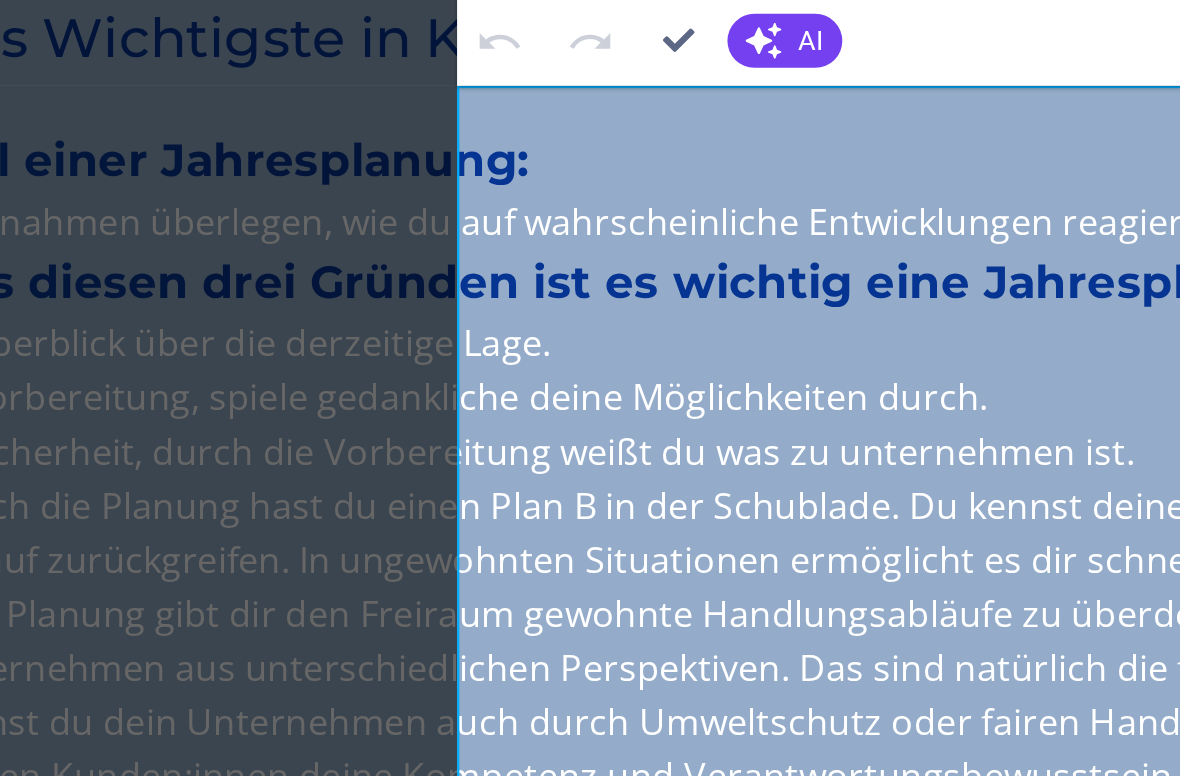 click on """ at bounding box center (221, -182) 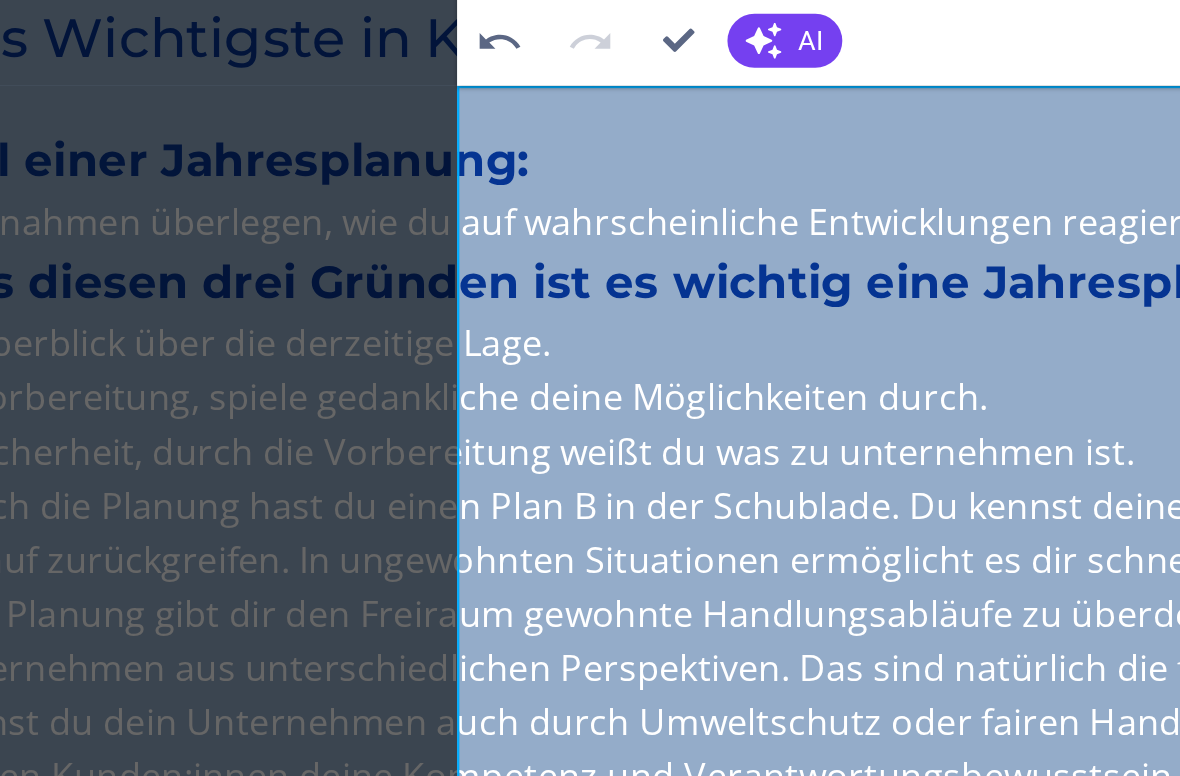 click at bounding box center (221, -182) 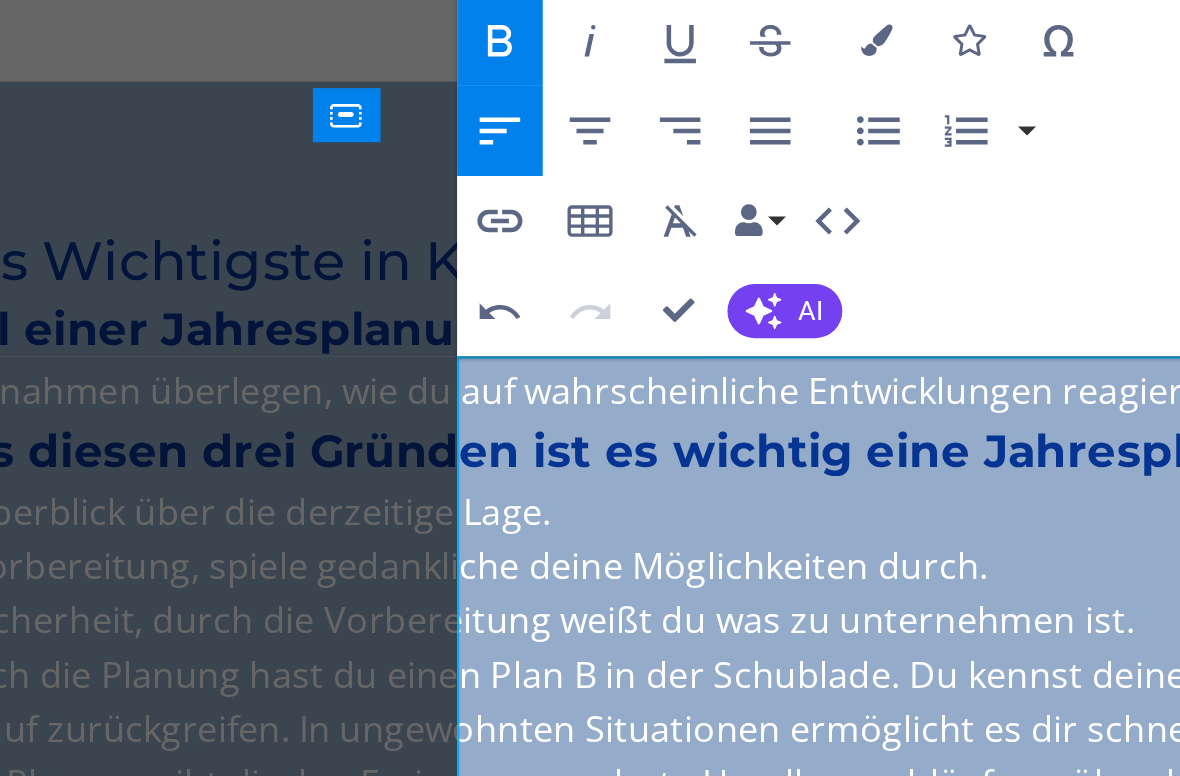scroll, scrollTop: 164, scrollLeft: 0, axis: vertical 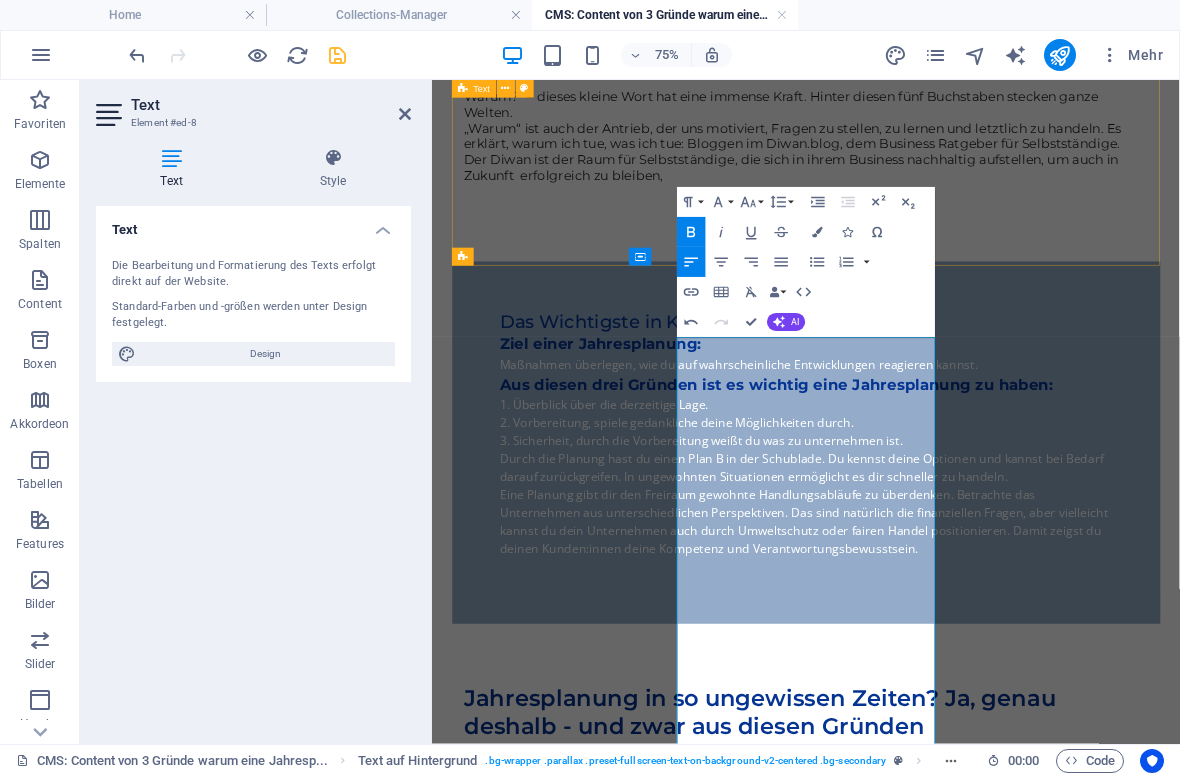 click on "Warum?“ – dieses kleine Wort hat eine immense Kraft. Hinter diesen fünf Buchstaben stecken ganze Welten.  „Warum“ ist auch der Antrieb, der uns motiviert, Fragen zu stellen, zu lernen und letztlich zu handeln. Es erklärt, warum ich tue, was ich tue: Bloggen im Diwan.blog, dem Business Ratgeber für Selbstständige. Der Diwan ist der Raum für Selbstständige, die sich in ihrem Business nachhaltig aufstellen, um auch in Zukunft  erfolgreich zu bleiben," at bounding box center [931, 159] 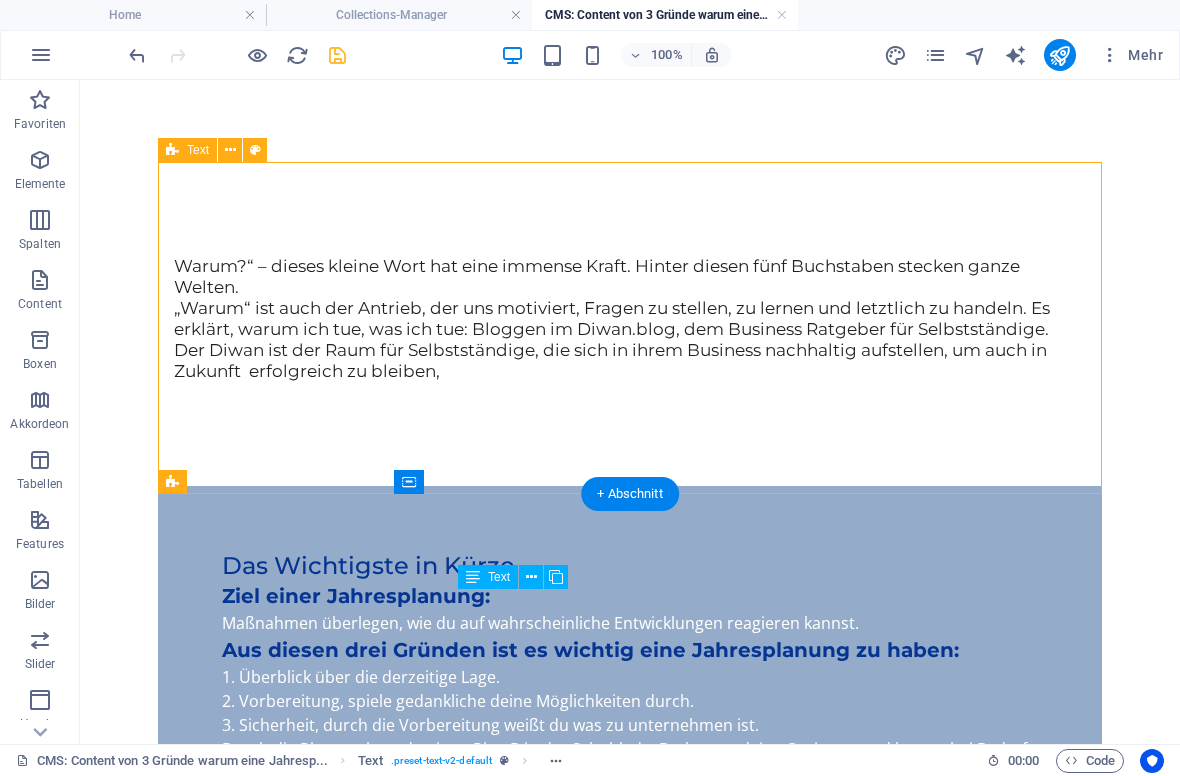 scroll, scrollTop: 0, scrollLeft: 0, axis: both 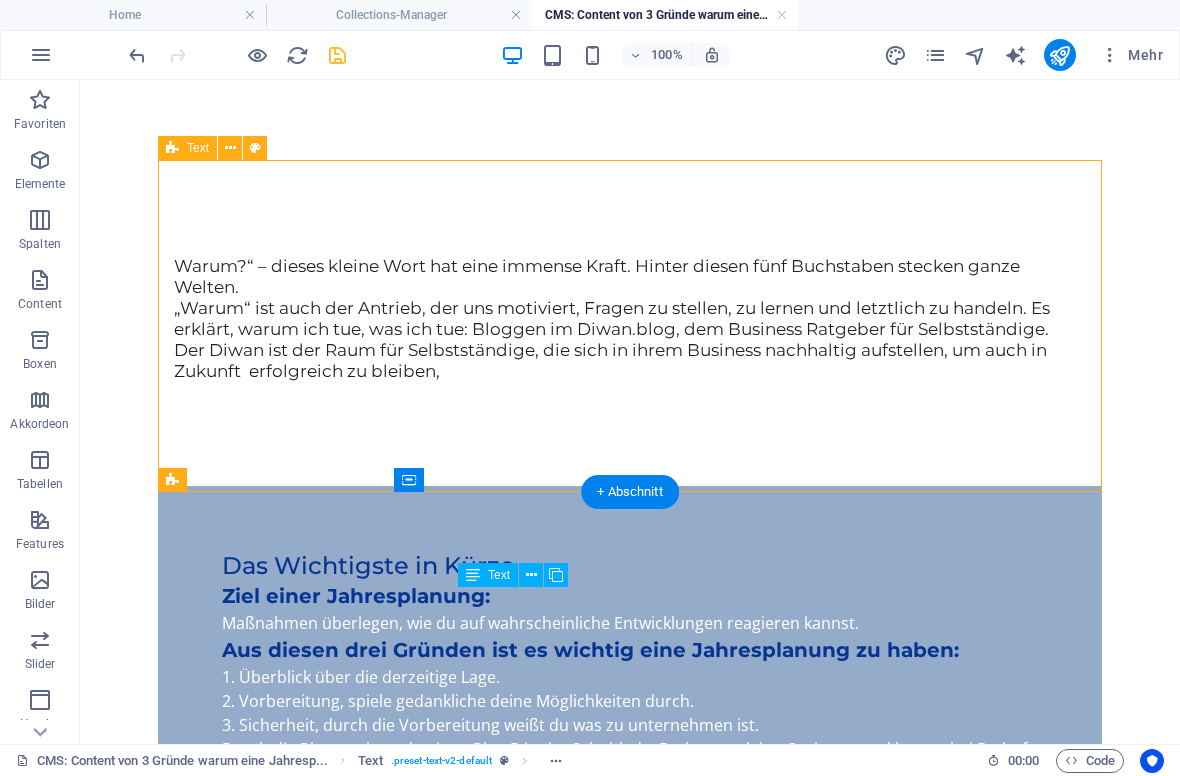 click at bounding box center [337, 55] 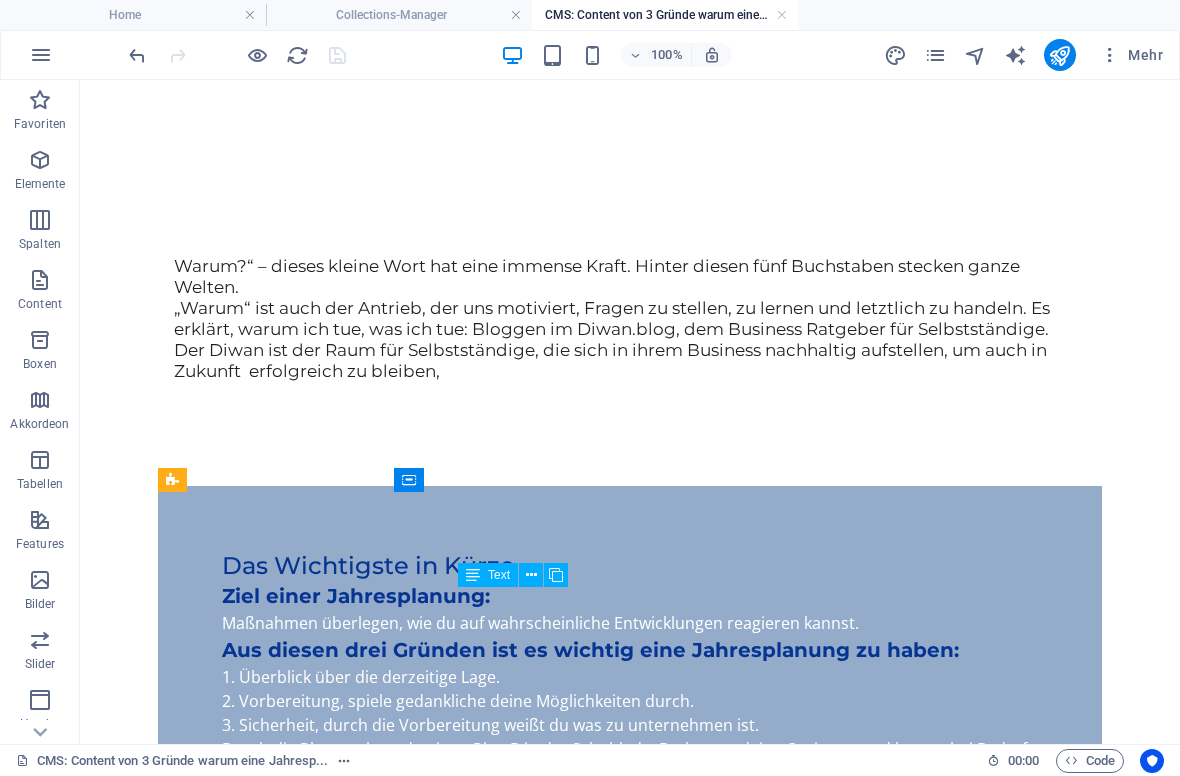 click on "CMS: Content von 3 Gründe warum eine Jahresp..." at bounding box center [665, 15] 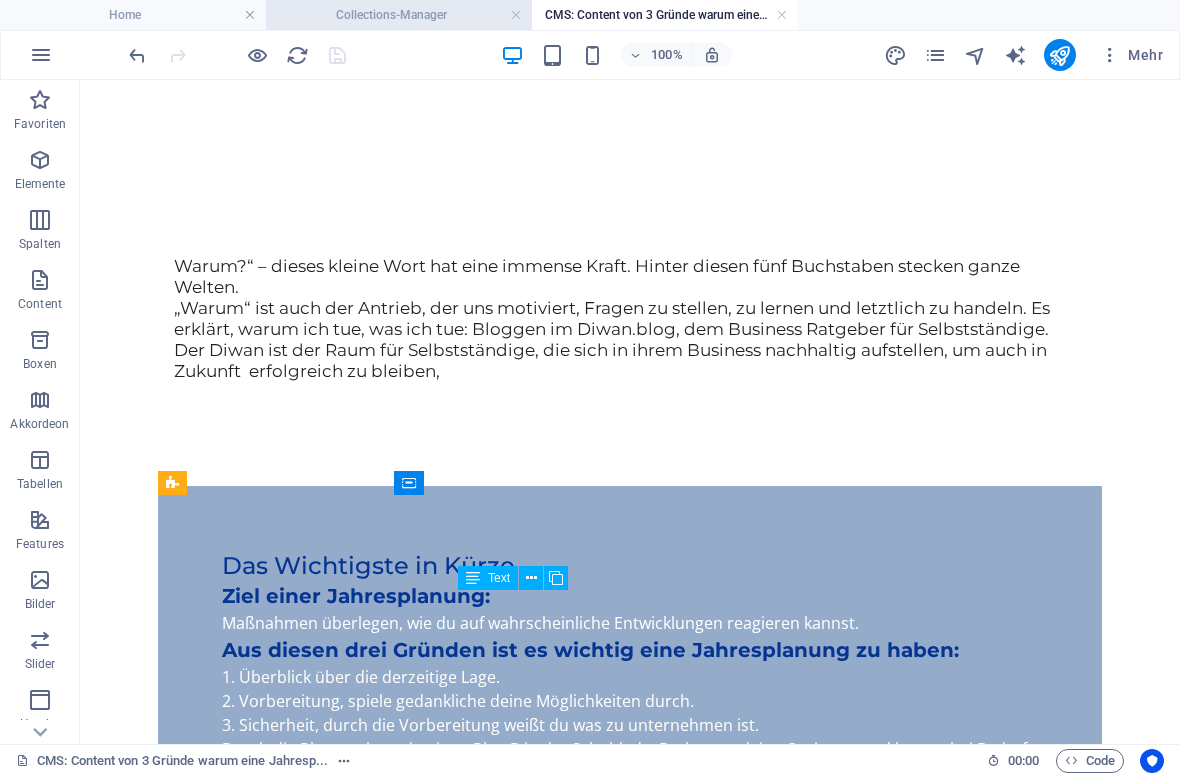 scroll, scrollTop: -1, scrollLeft: 0, axis: vertical 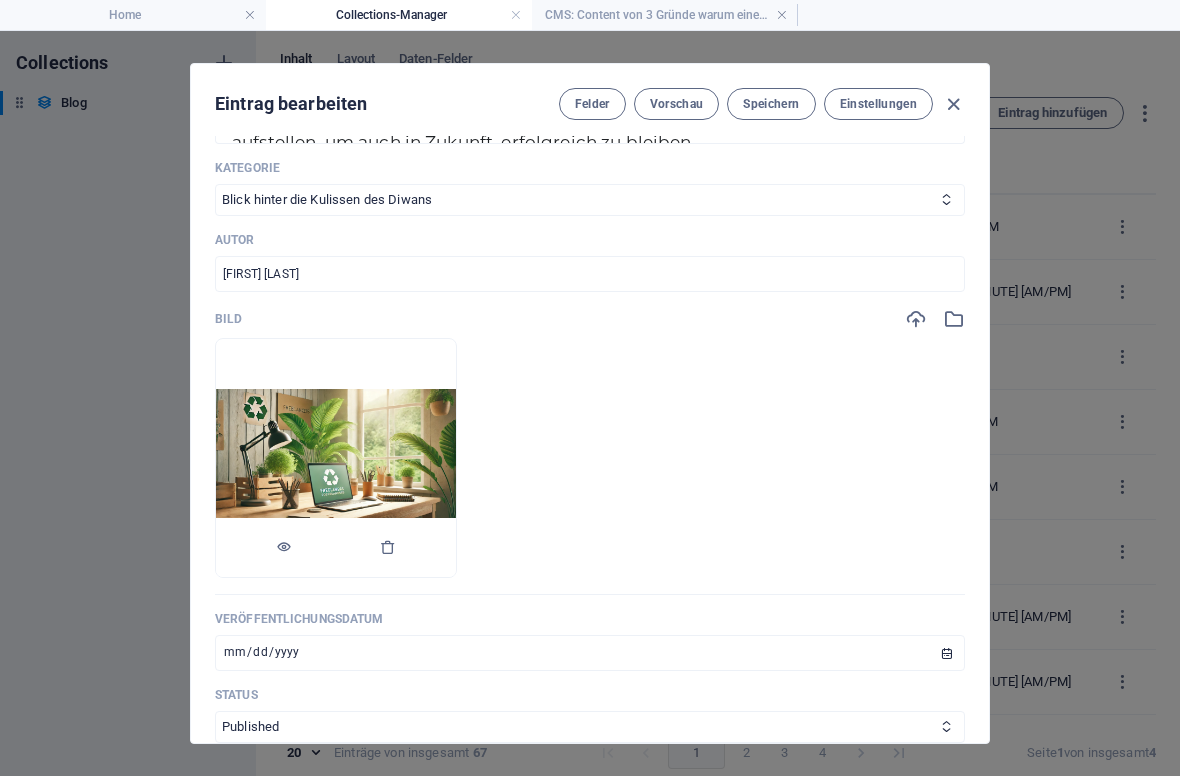 click at bounding box center [336, 457] 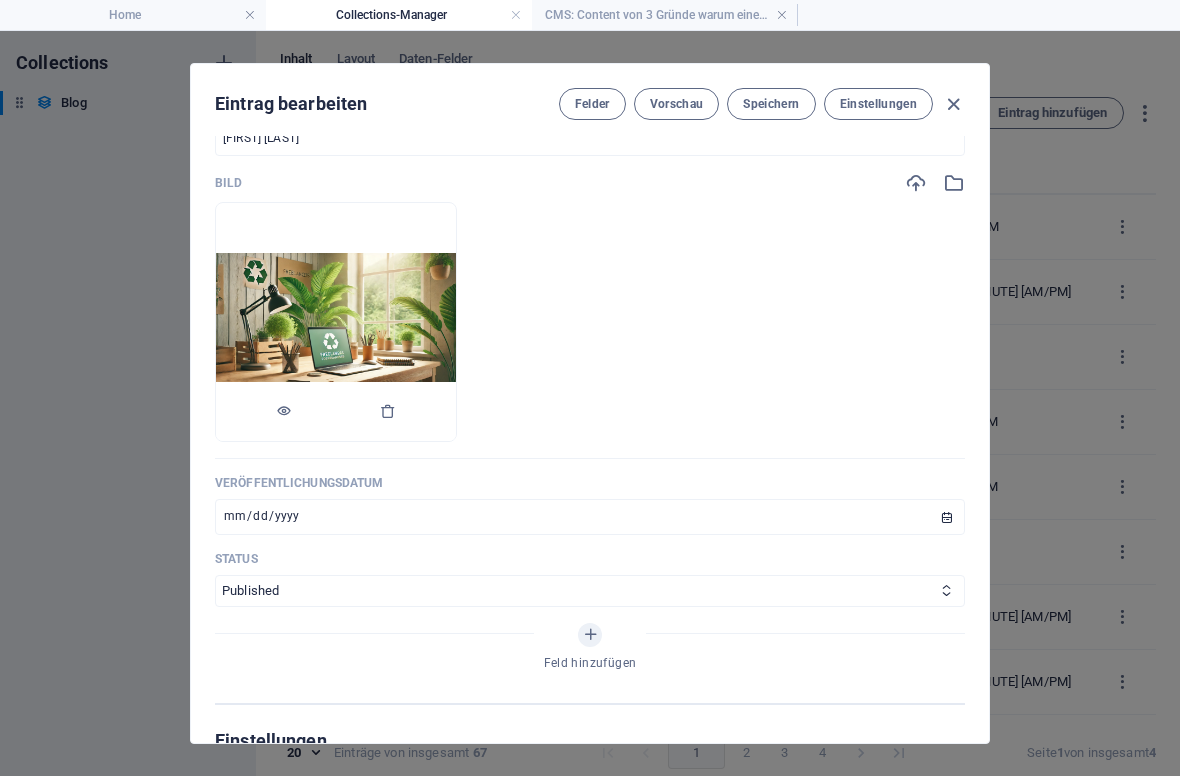 scroll, scrollTop: 661, scrollLeft: 0, axis: vertical 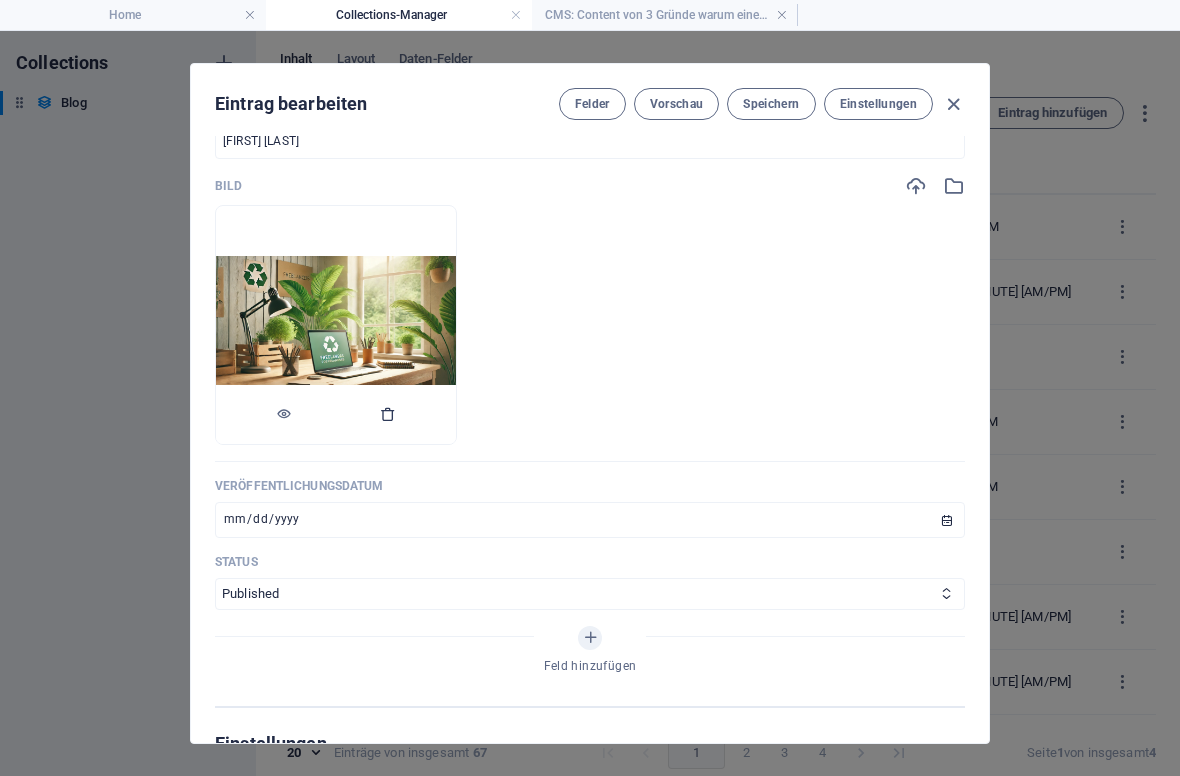 click at bounding box center [388, 414] 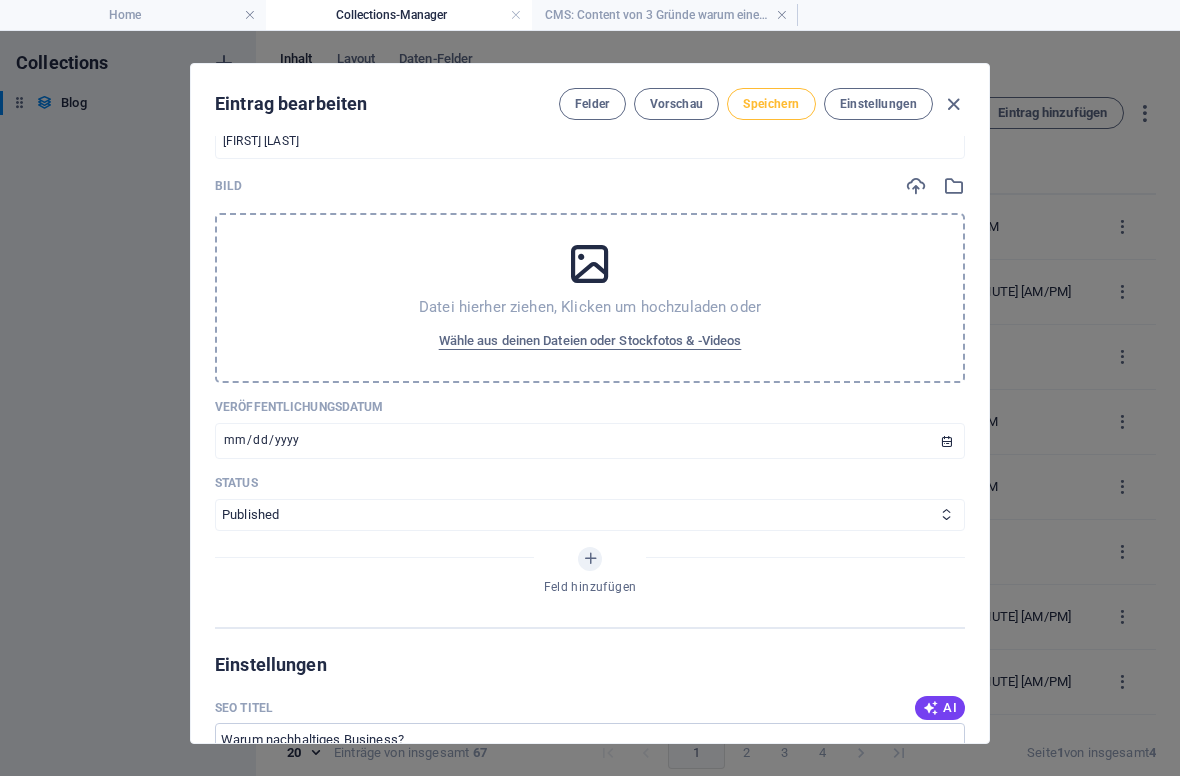 click on "Speichern" at bounding box center (771, 104) 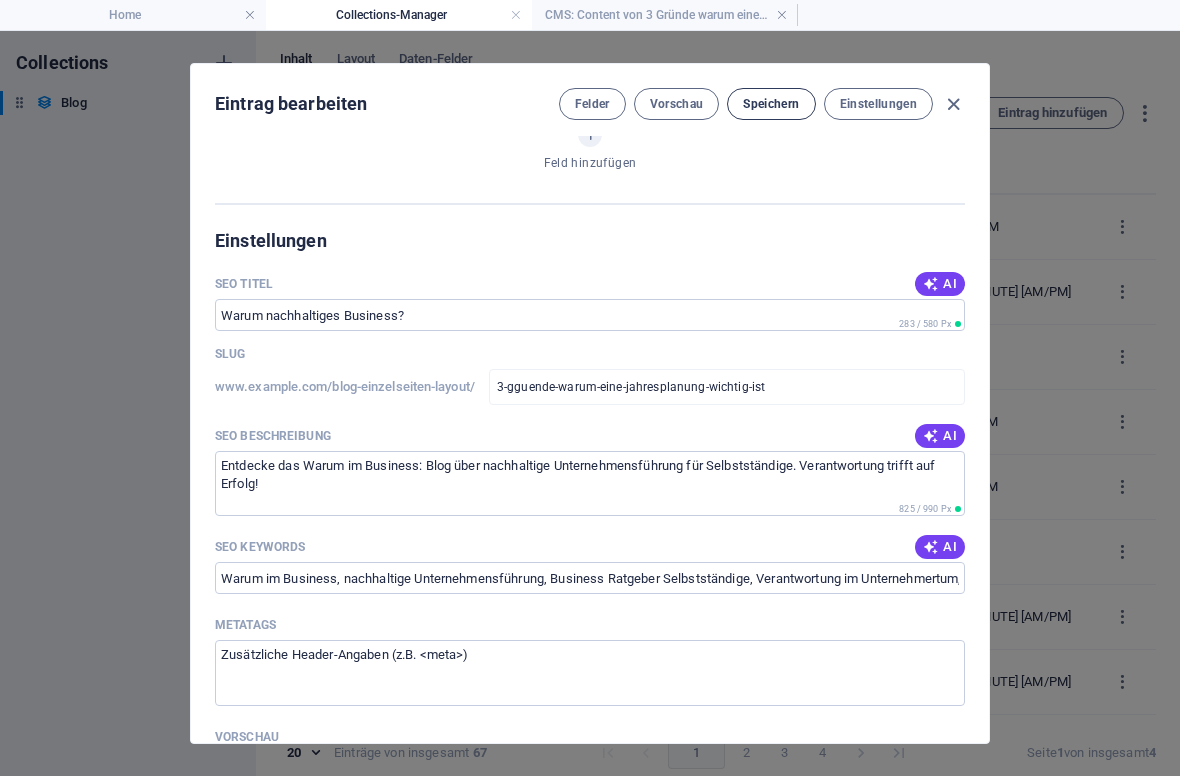 scroll, scrollTop: 1086, scrollLeft: 0, axis: vertical 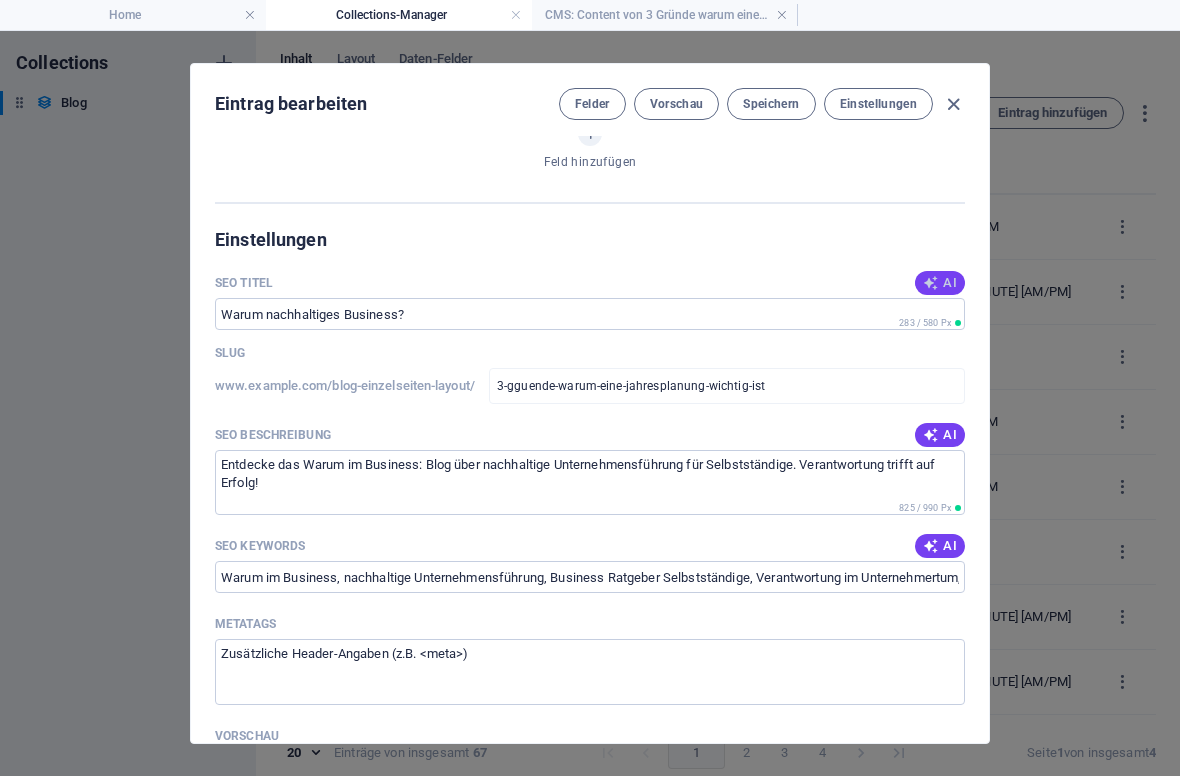 click at bounding box center (931, 283) 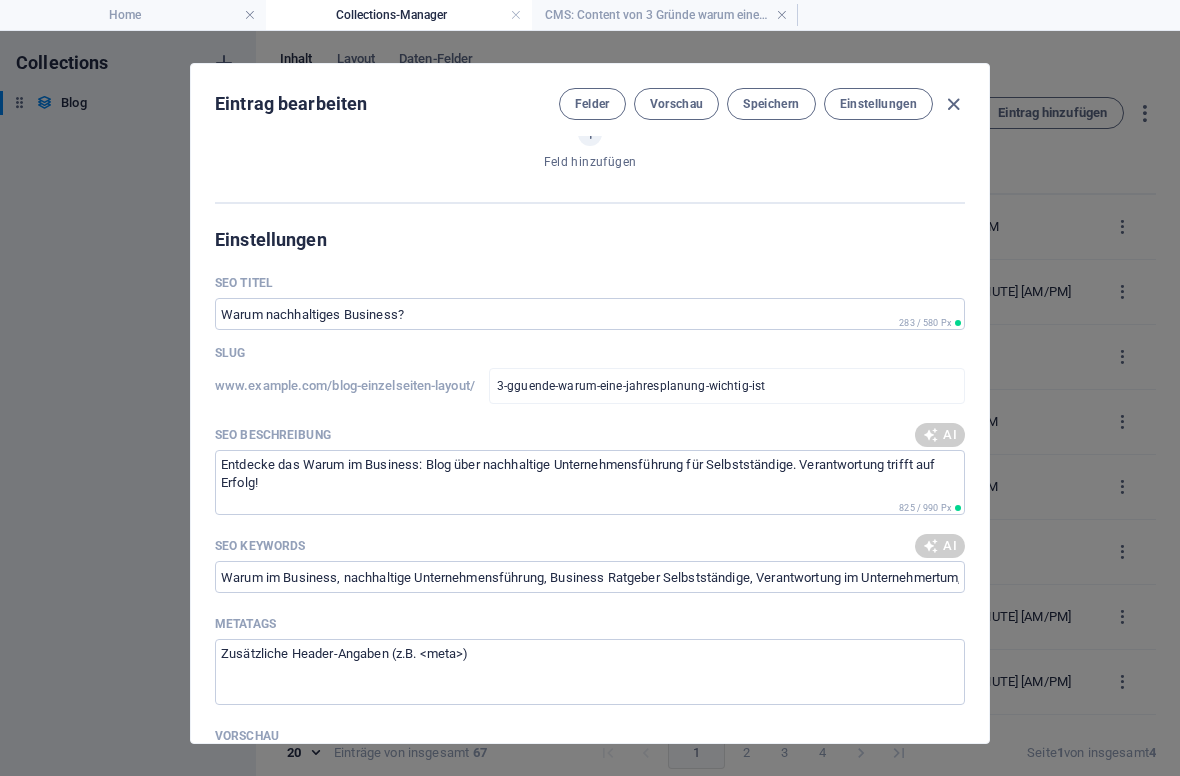 type on "**Jahresplanung: 3 wichtige Gründe**" 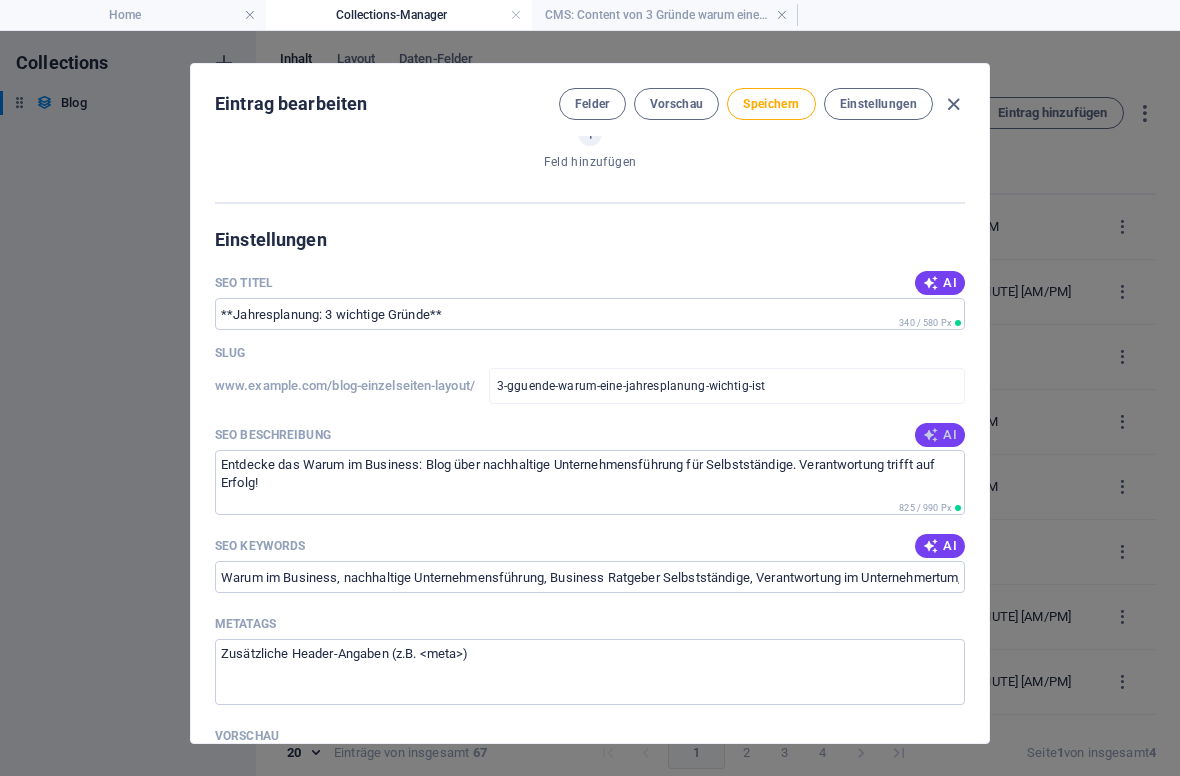 click on "AI" at bounding box center [940, 435] 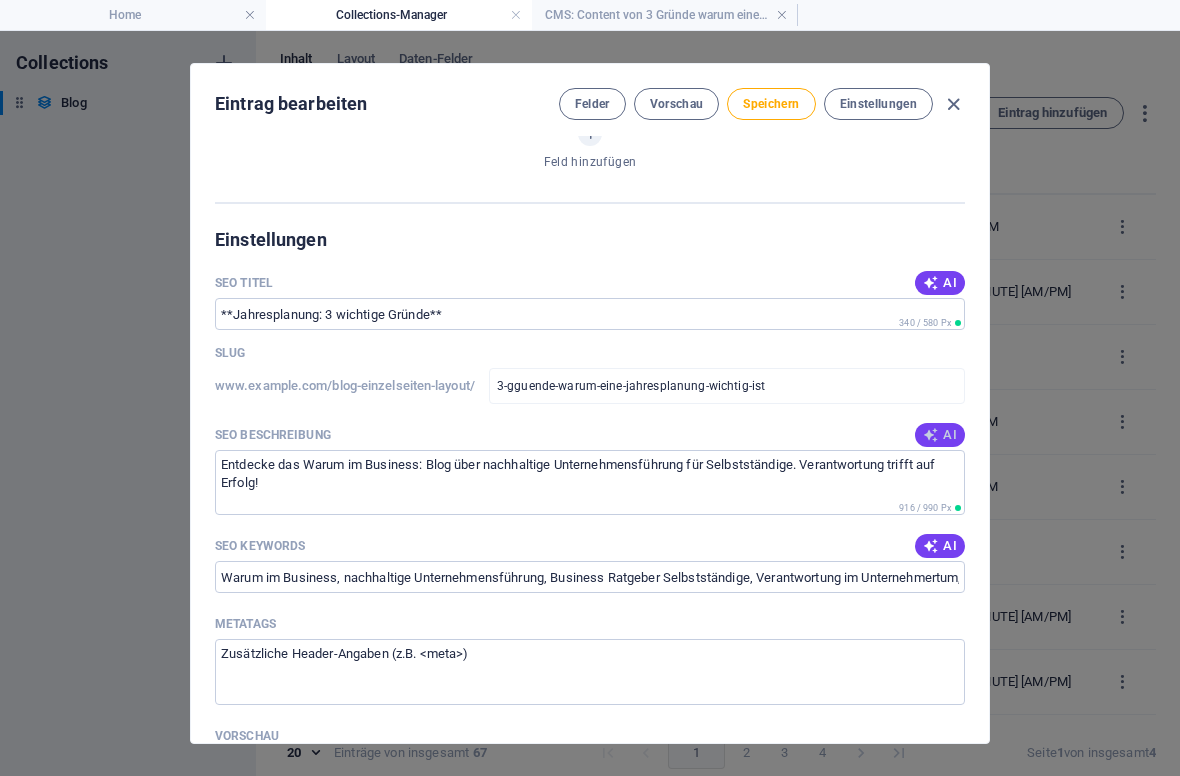 type on "Entdecke 3 Gründe, warum Jahresplanung für Selbstständige entscheidend ist: Übersicht, Sicherheit und gezielte Maßnahmen für deinen Erfolg!" 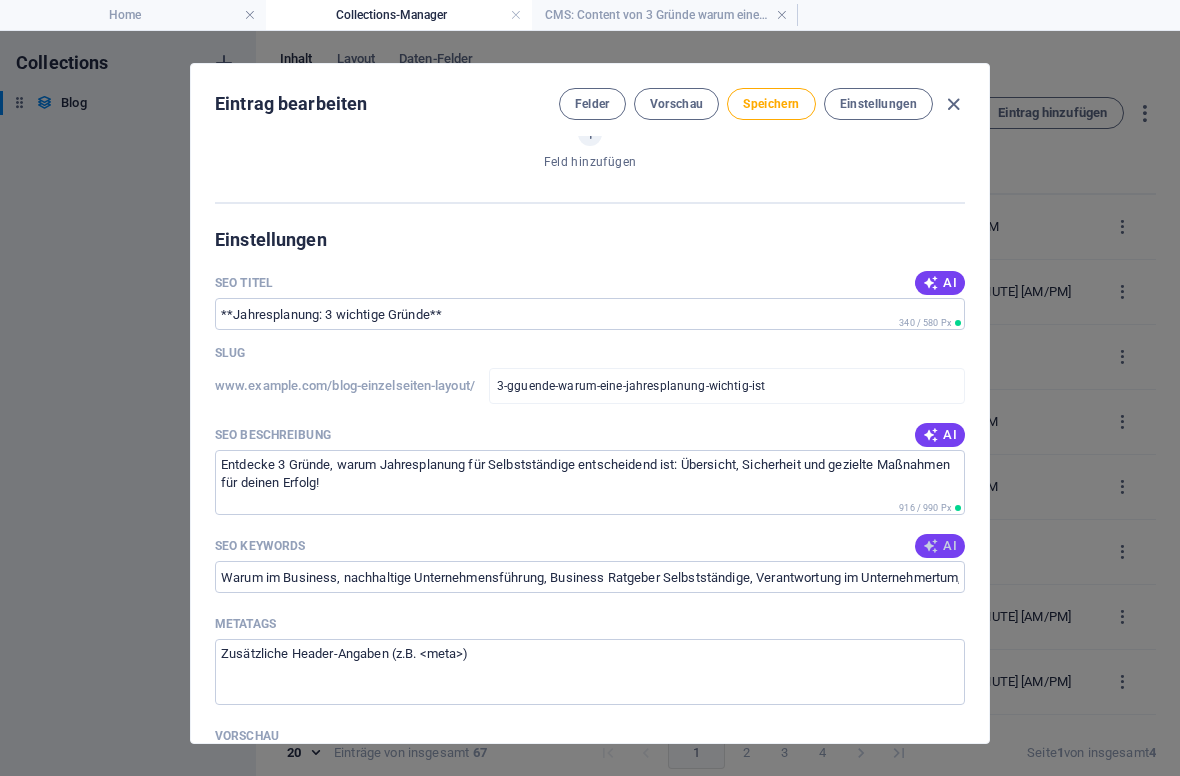 click on "AI" at bounding box center [940, 546] 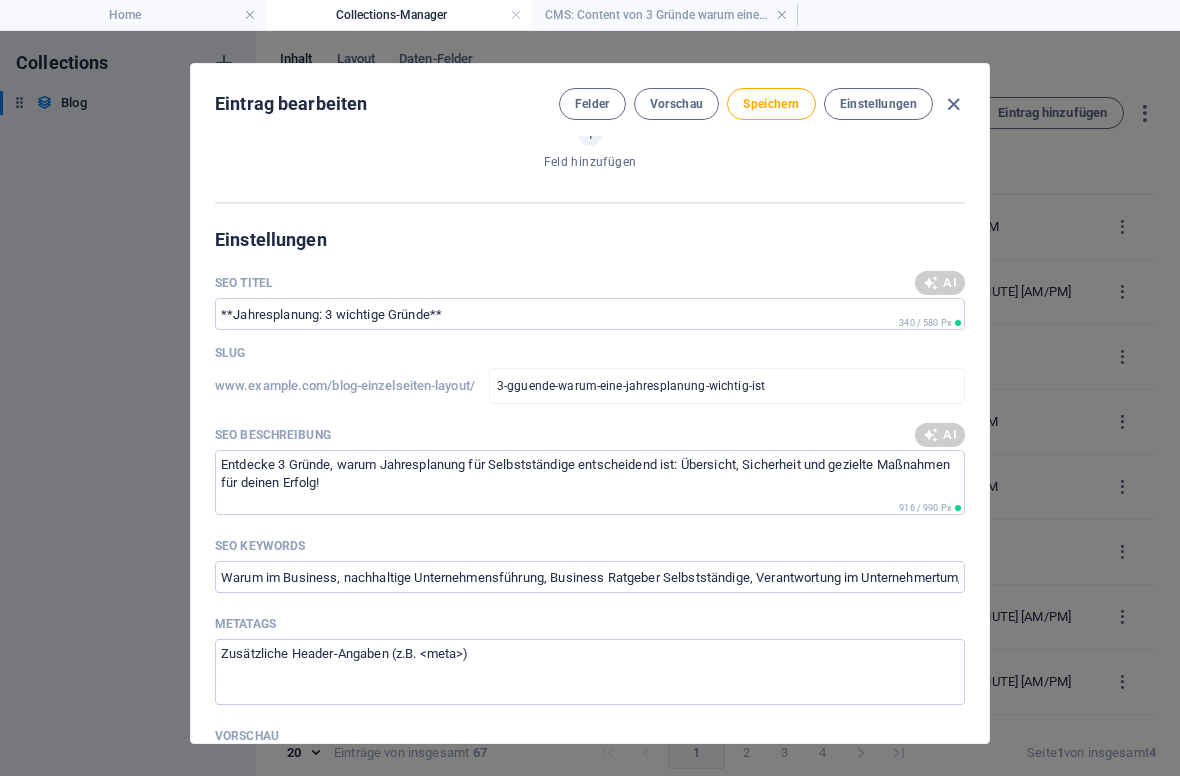 type on "Jahresplanung, nachhaltige Unternehmensführung, Erfolg im Business, Selbstständige, Unternehmensstrategie, Verantwortung im Geschäft" 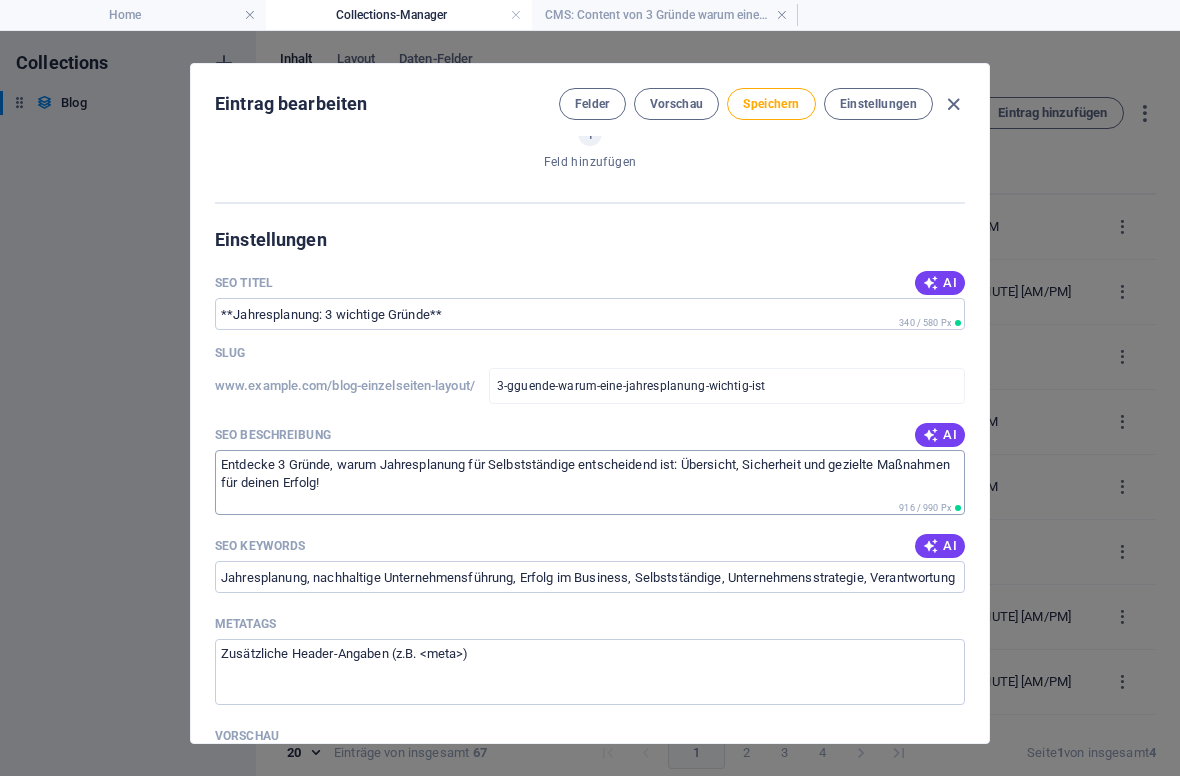 click on "Entdecke 3 Gründe, warum Jahresplanung für Selbstständige entscheidend ist: Übersicht, Sicherheit und gezielte Maßnahmen für deinen Erfolg!" at bounding box center (590, 482) 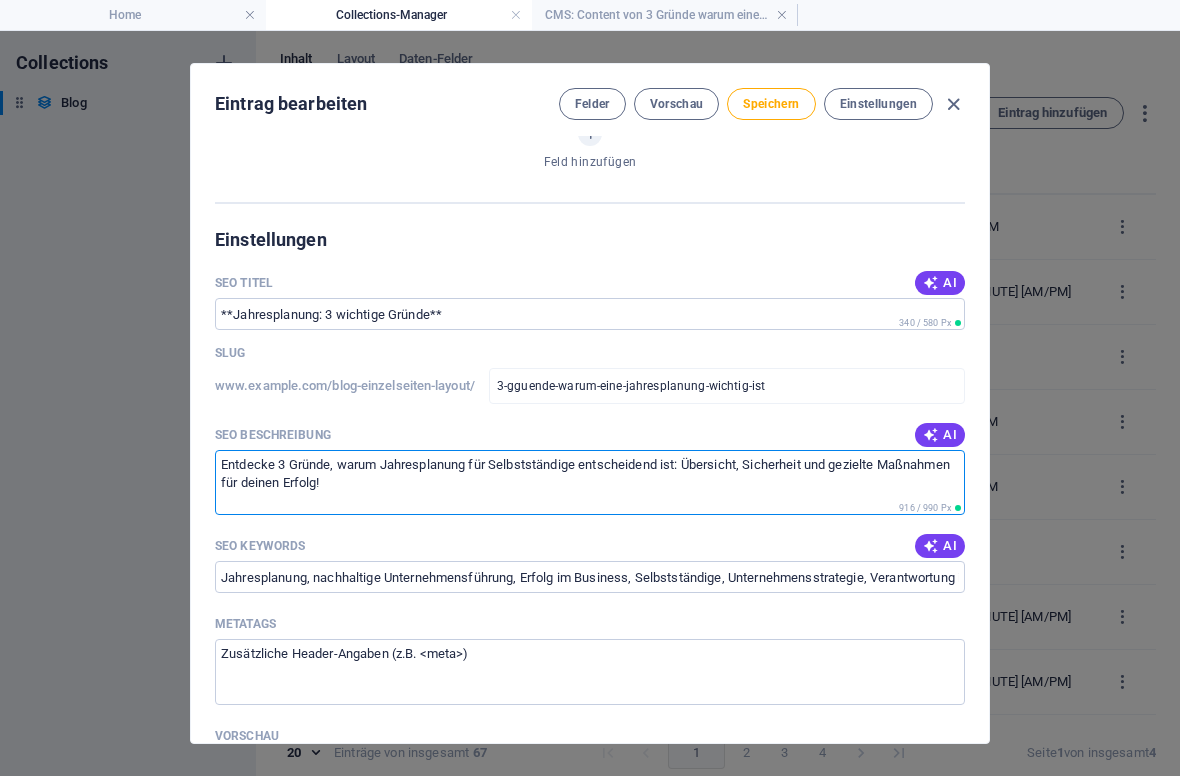 click on "Entdecke 3 Gründe, warum Jahresplanung für Selbstständige entscheidend ist: Übersicht, Sicherheit und gezielte Maßnahmen für deinen Erfolg!" at bounding box center [590, 482] 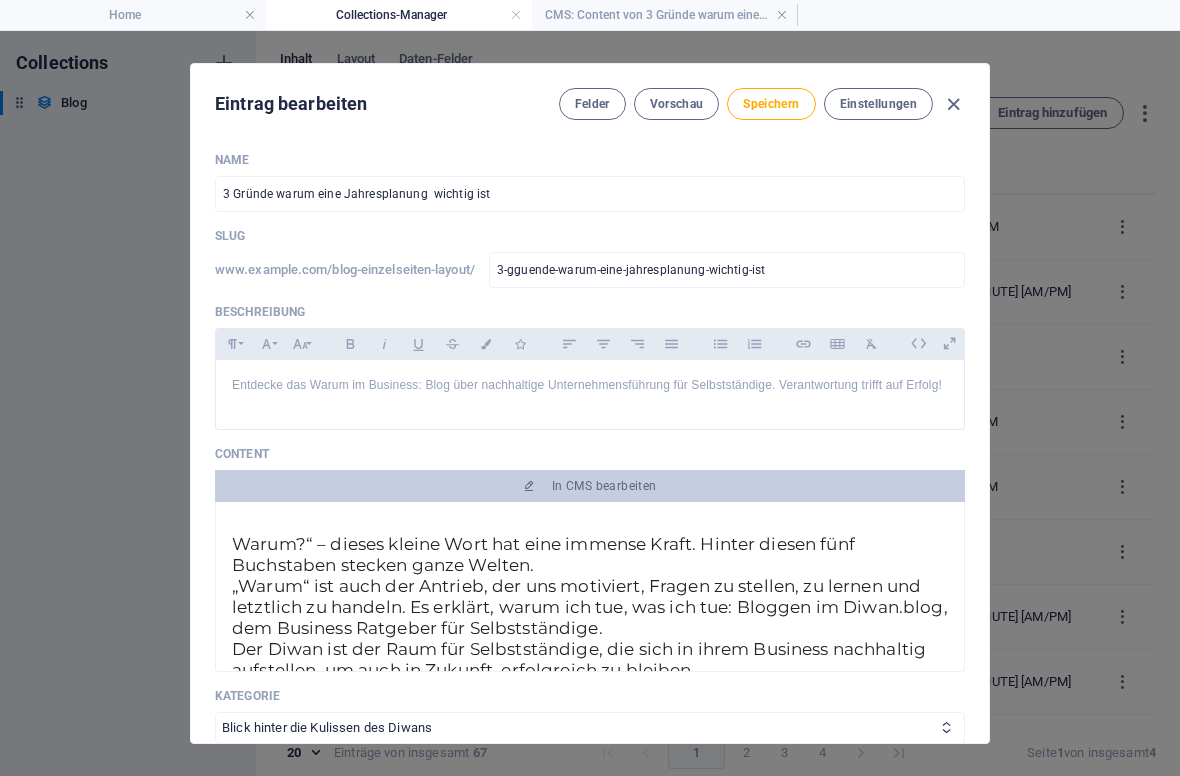 scroll, scrollTop: 0, scrollLeft: 0, axis: both 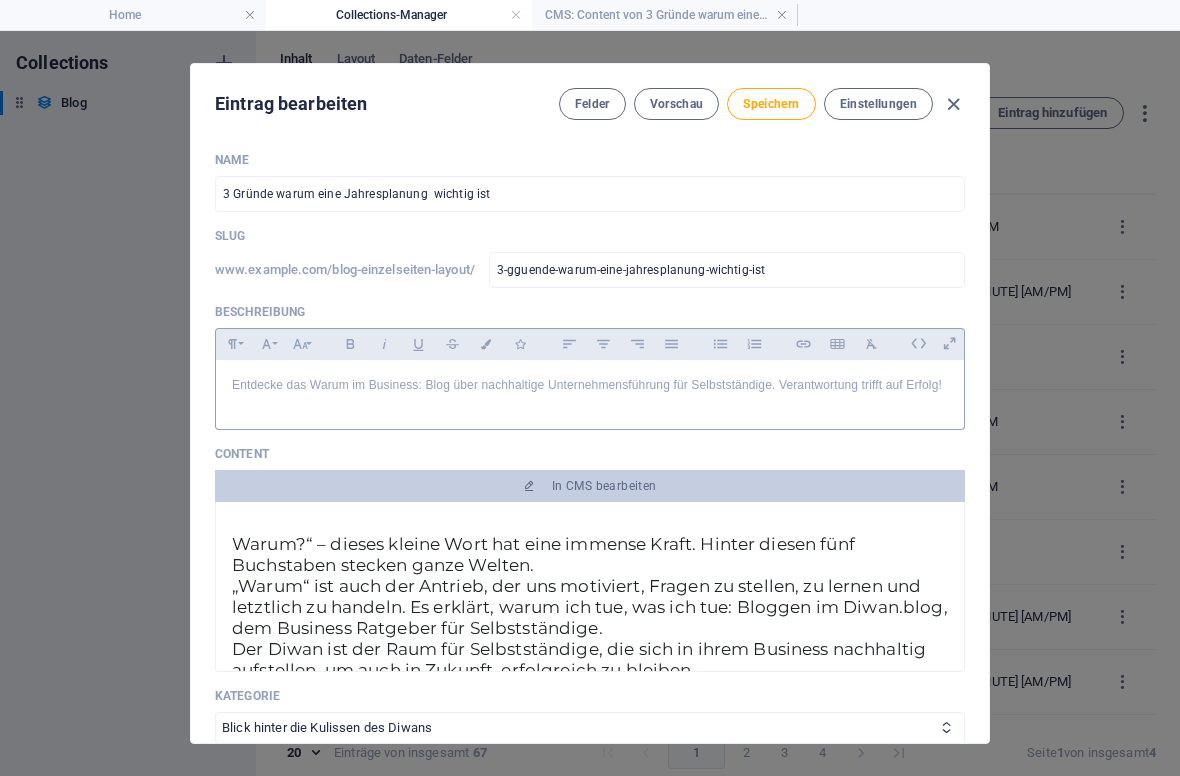 click on "Entdecke das Warum im Business: Blog über nachhaltige Unternehmensführung für Selbstständige. Verantwortung trifft auf Erfolg!" at bounding box center (590, 385) 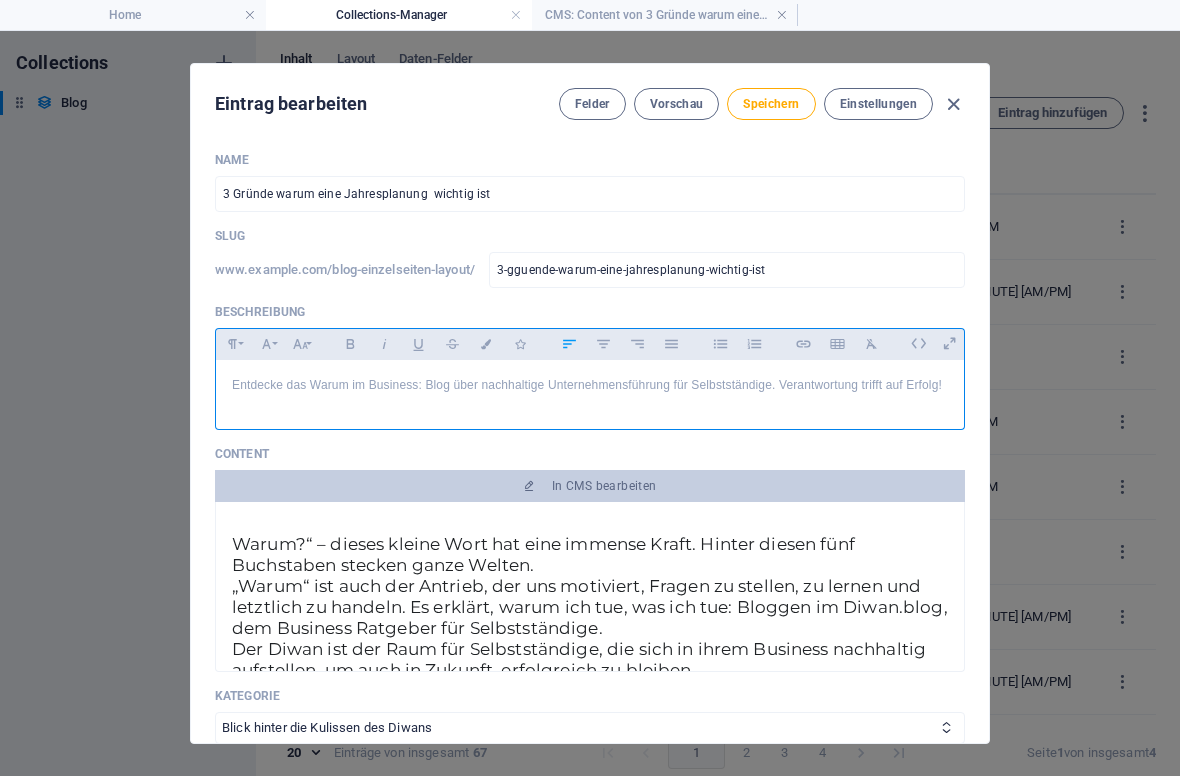 click on "Entdecke das Warum im Business: Blog über nachhaltige Unternehmensführung für Selbstständige. Verantwortung trifft auf Erfolg!" at bounding box center [590, 385] 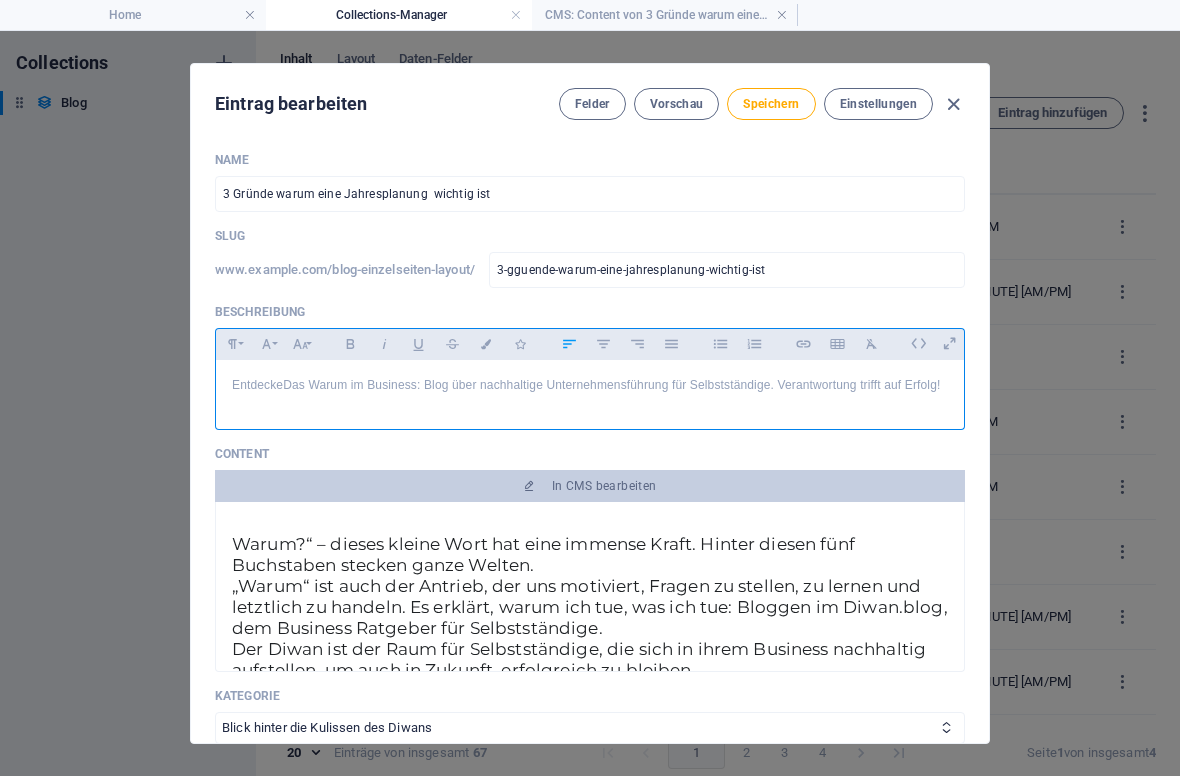scroll, scrollTop: 1438, scrollLeft: 3, axis: both 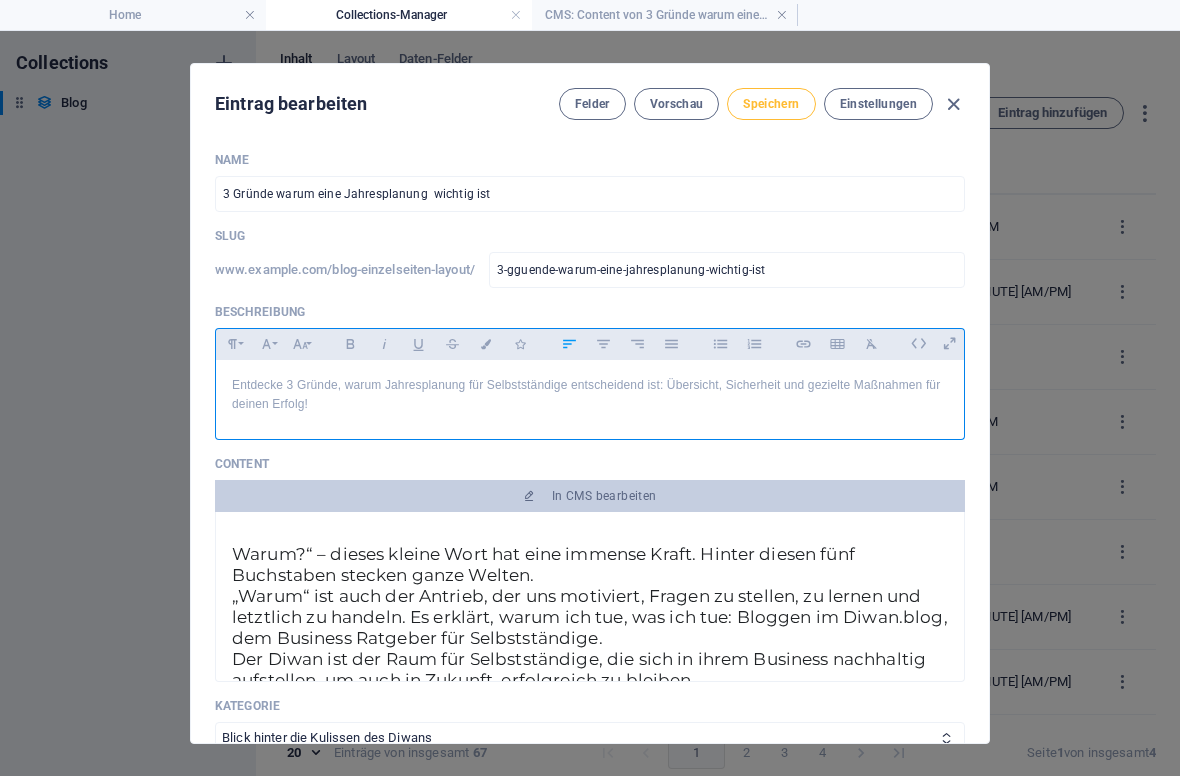 click on "Speichern" at bounding box center [771, 104] 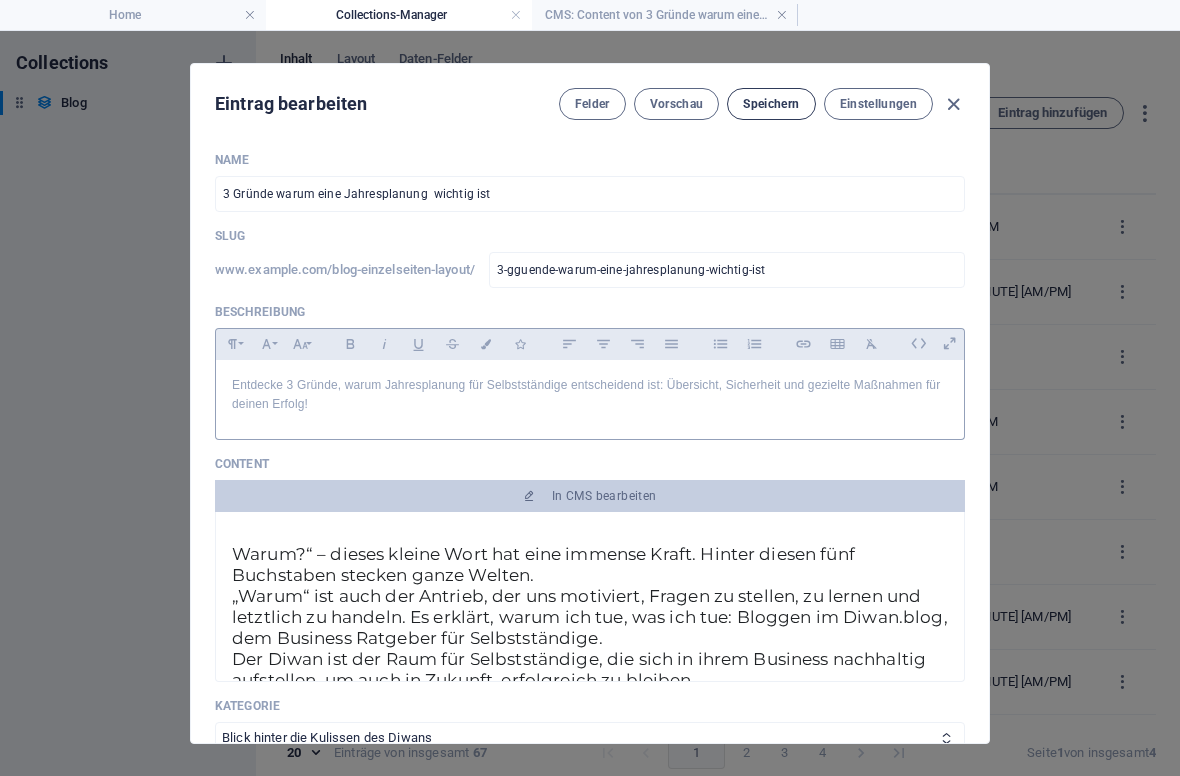scroll, scrollTop: 78, scrollLeft: 0, axis: vertical 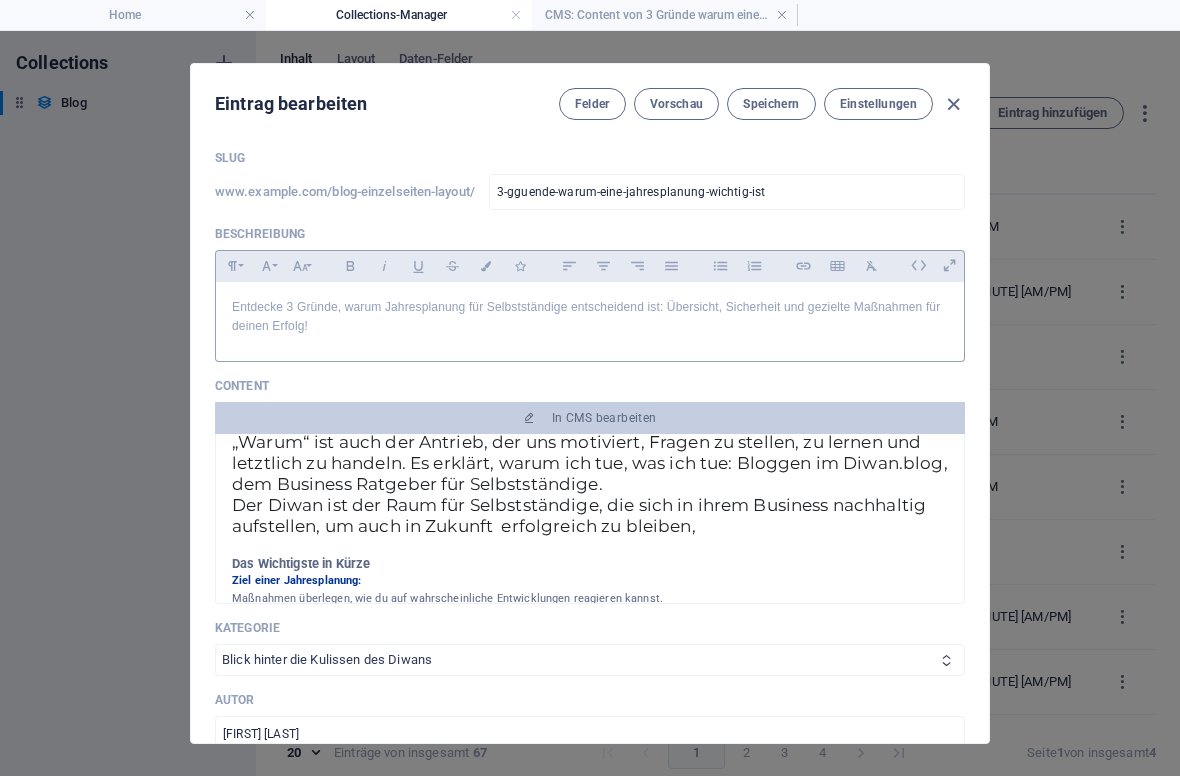 click on "Strategie Finanzen Rechtliches Blick hinter die Kulissen des Diwans" at bounding box center (590, 660) 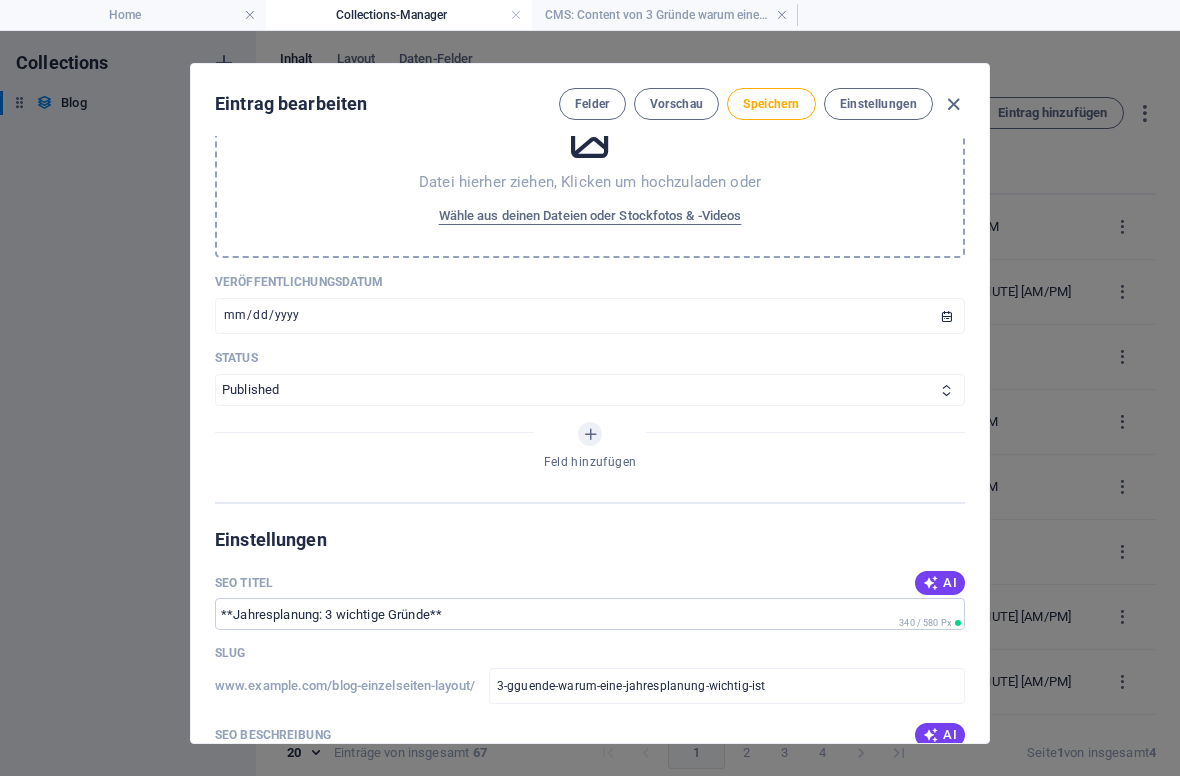 scroll, scrollTop: 799, scrollLeft: 0, axis: vertical 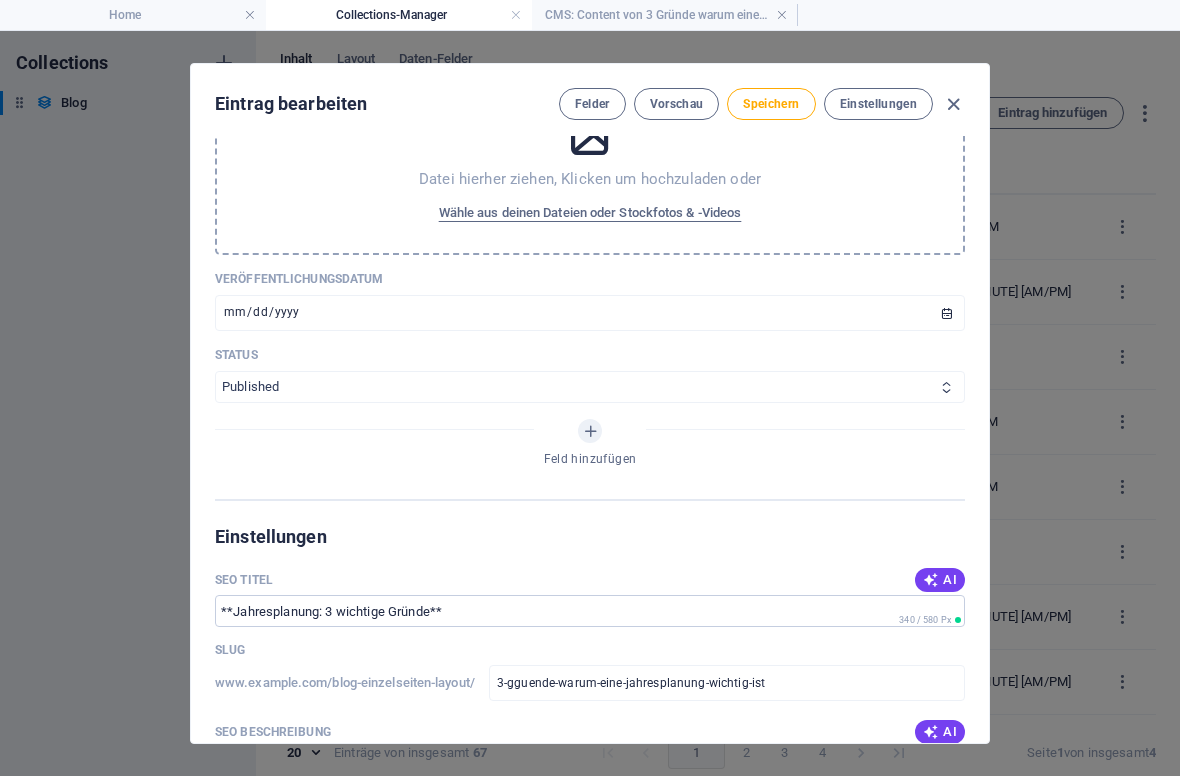 click on "Draft Published" at bounding box center [590, 387] 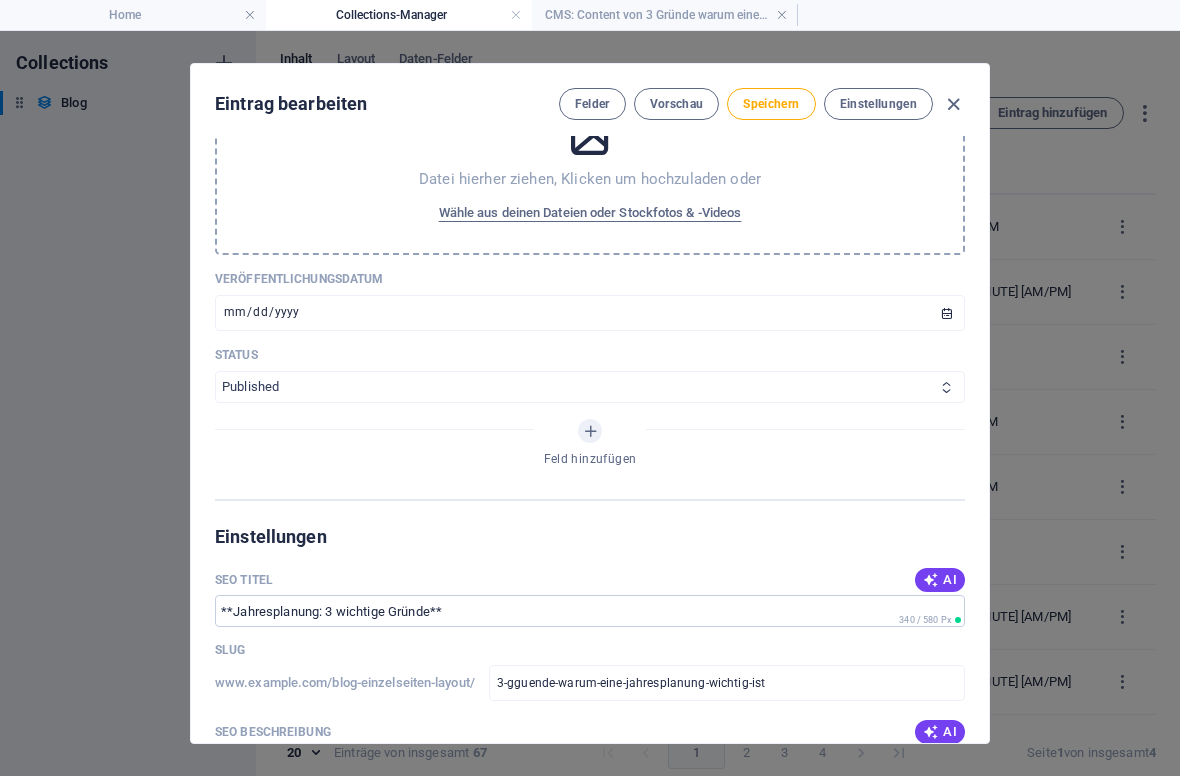 select on "Draft" 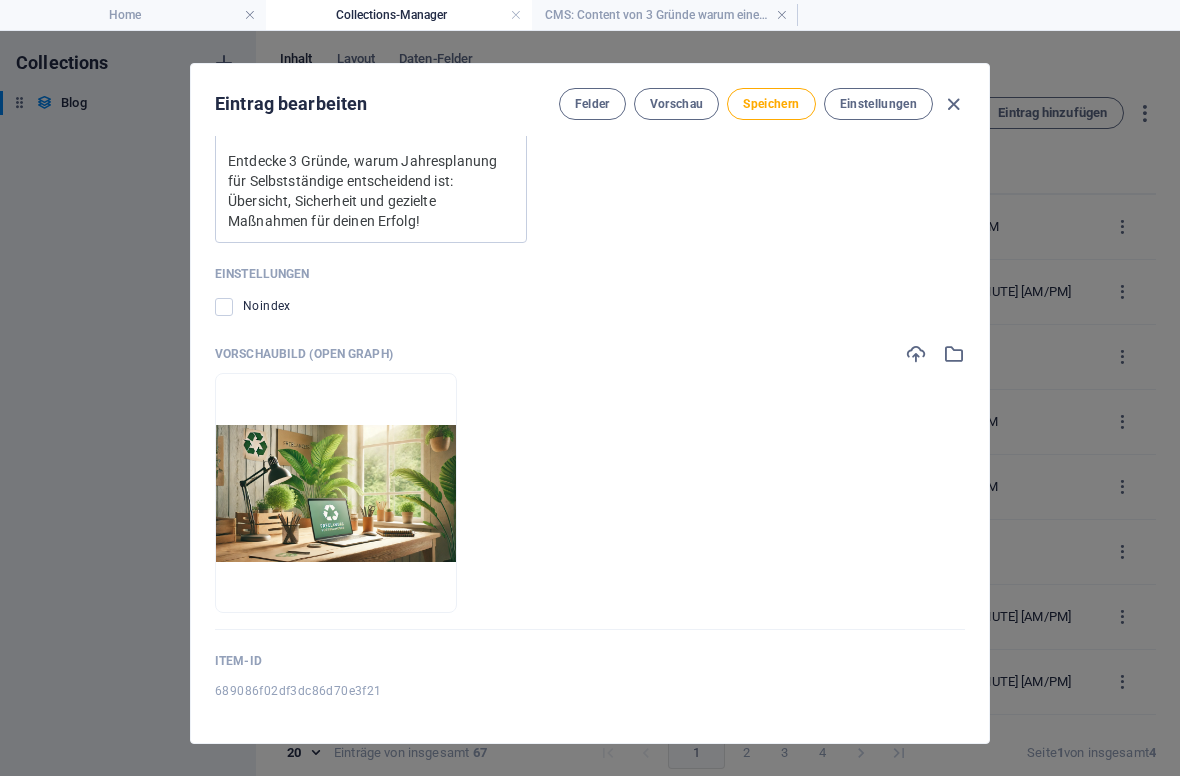 scroll, scrollTop: 1864, scrollLeft: 0, axis: vertical 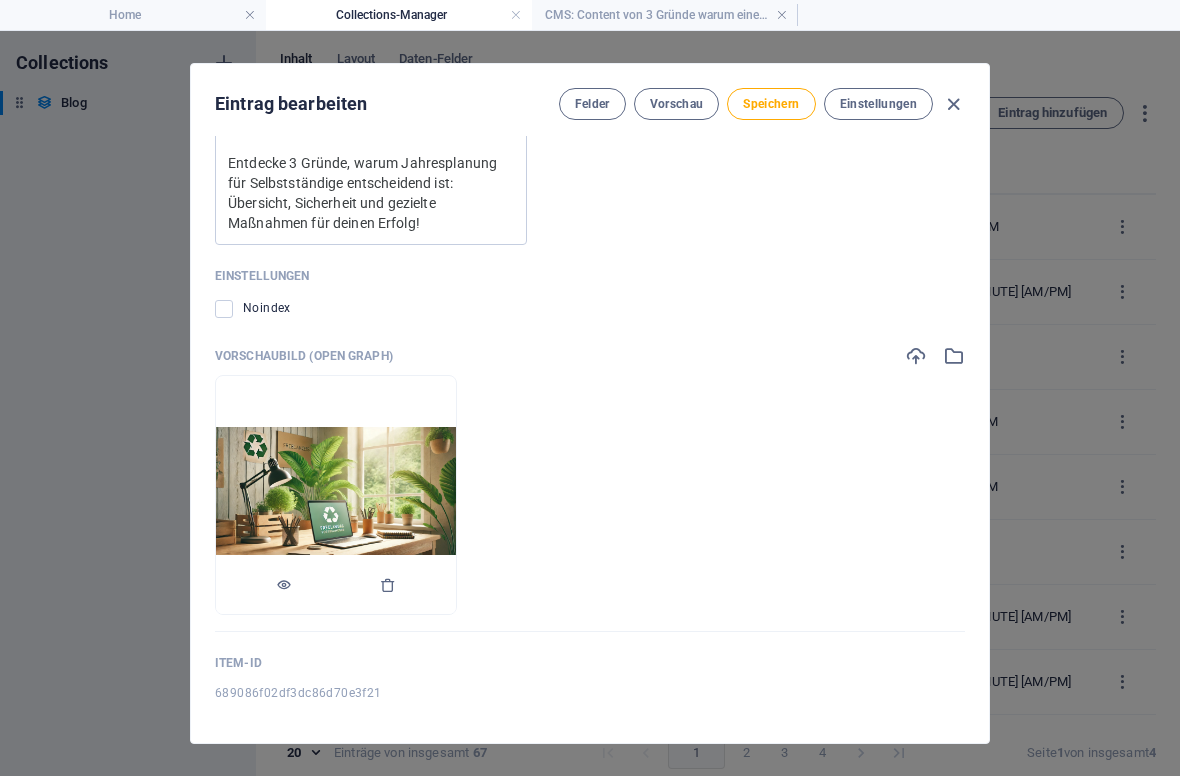 click at bounding box center [336, 495] 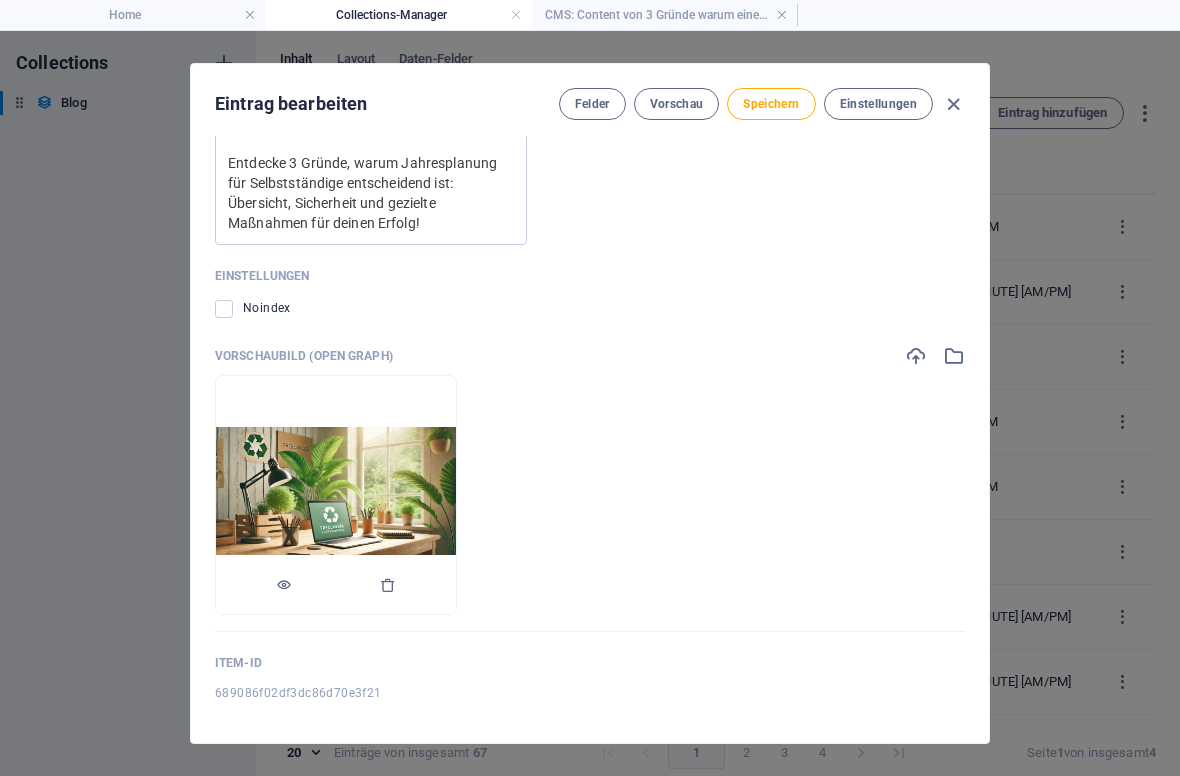 click at bounding box center [336, 495] 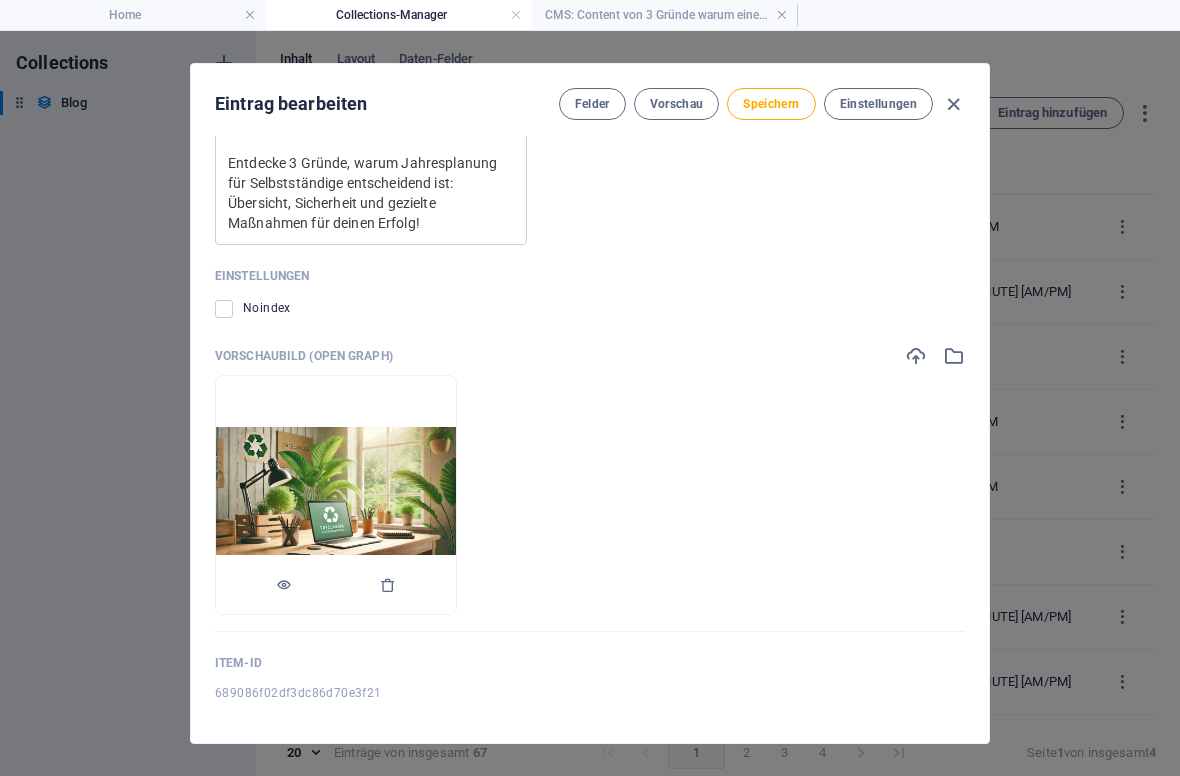 click at bounding box center (336, 495) 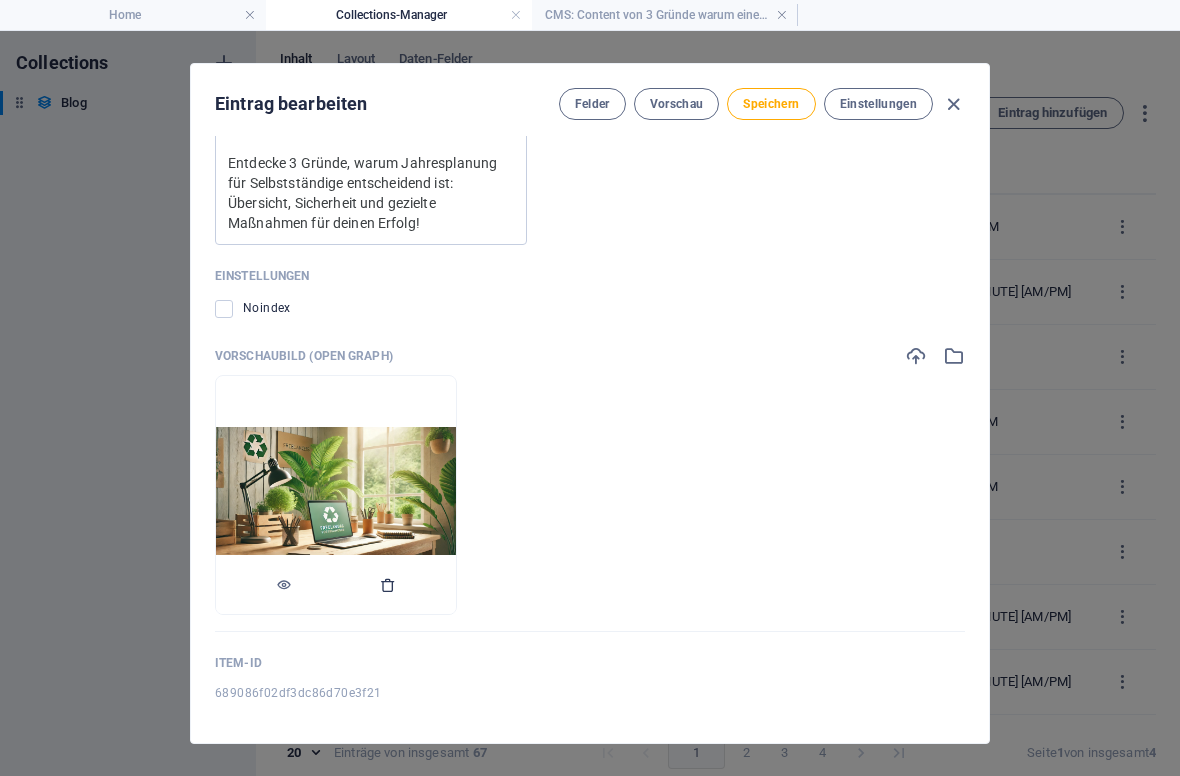 click at bounding box center (388, 585) 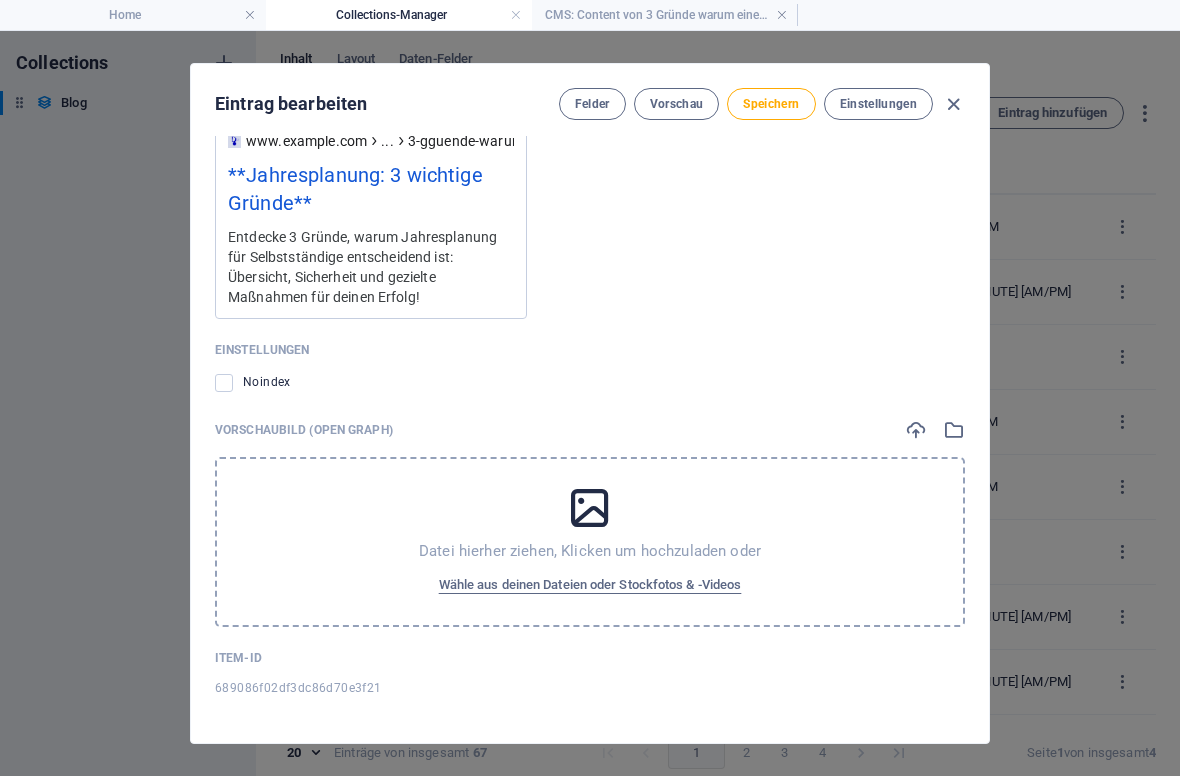 scroll, scrollTop: 1785, scrollLeft: 0, axis: vertical 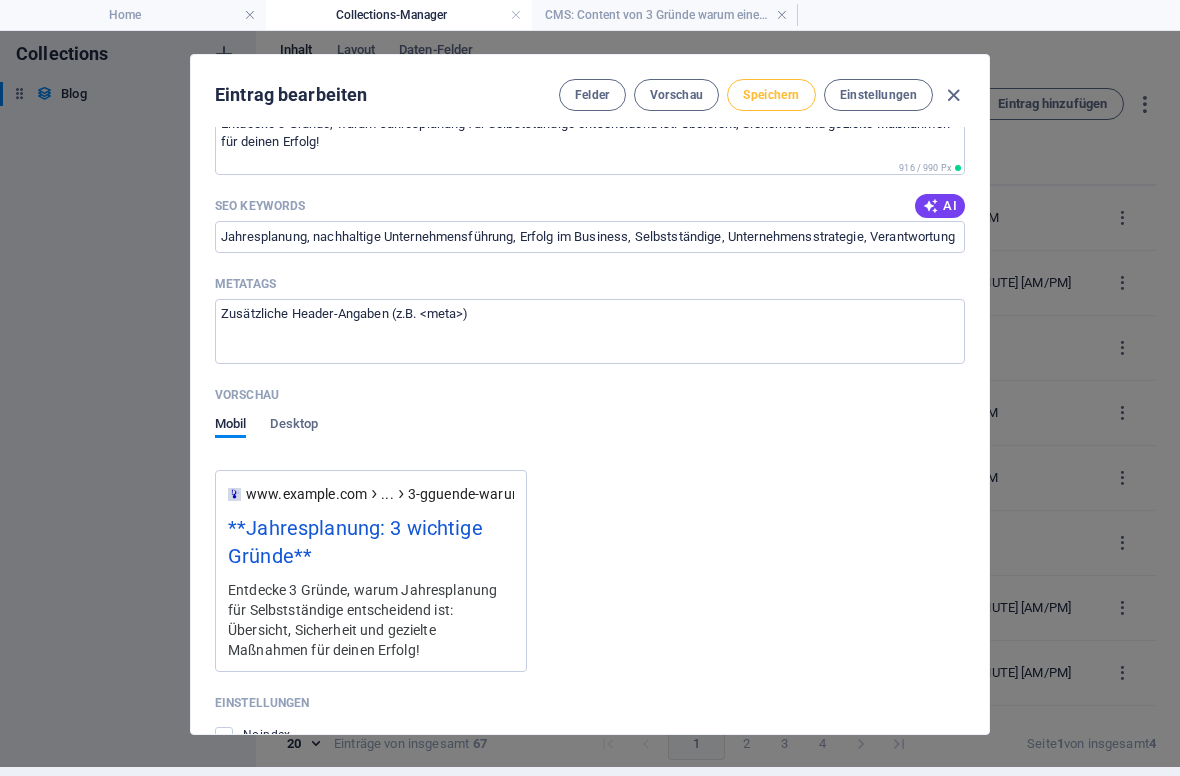 click on "Speichern" at bounding box center (771, 95) 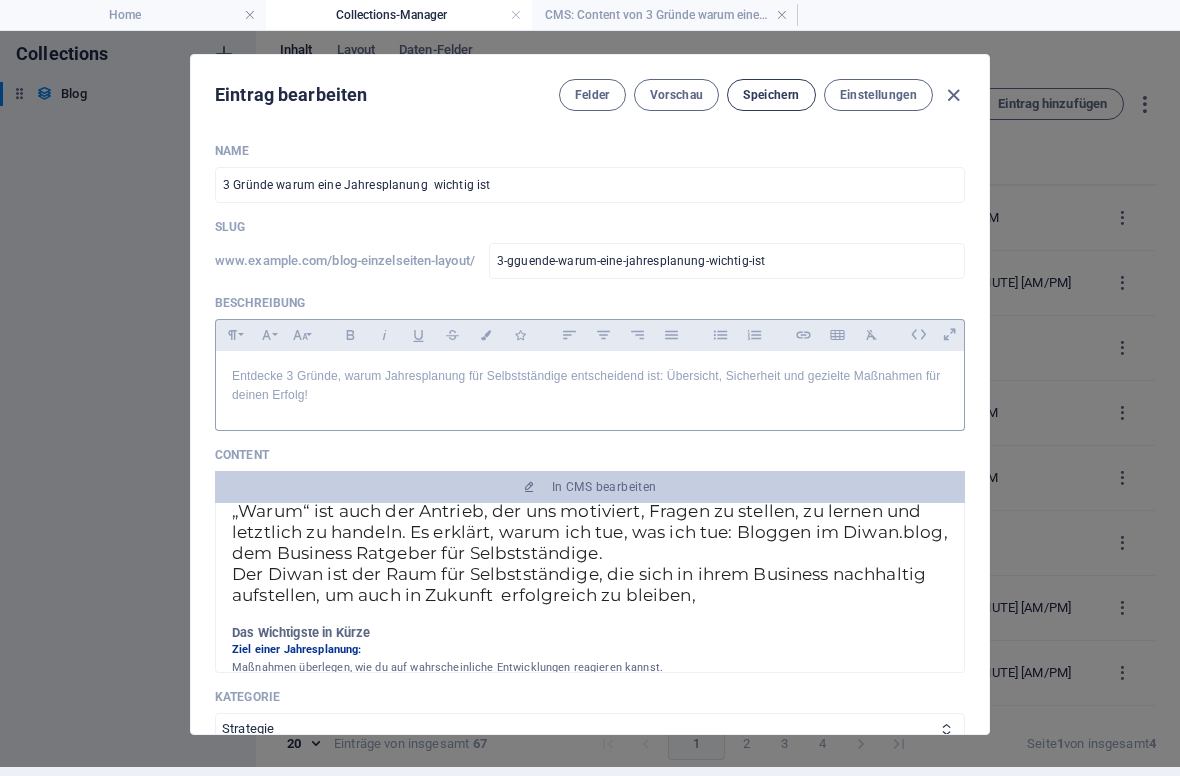 scroll, scrollTop: 0, scrollLeft: 0, axis: both 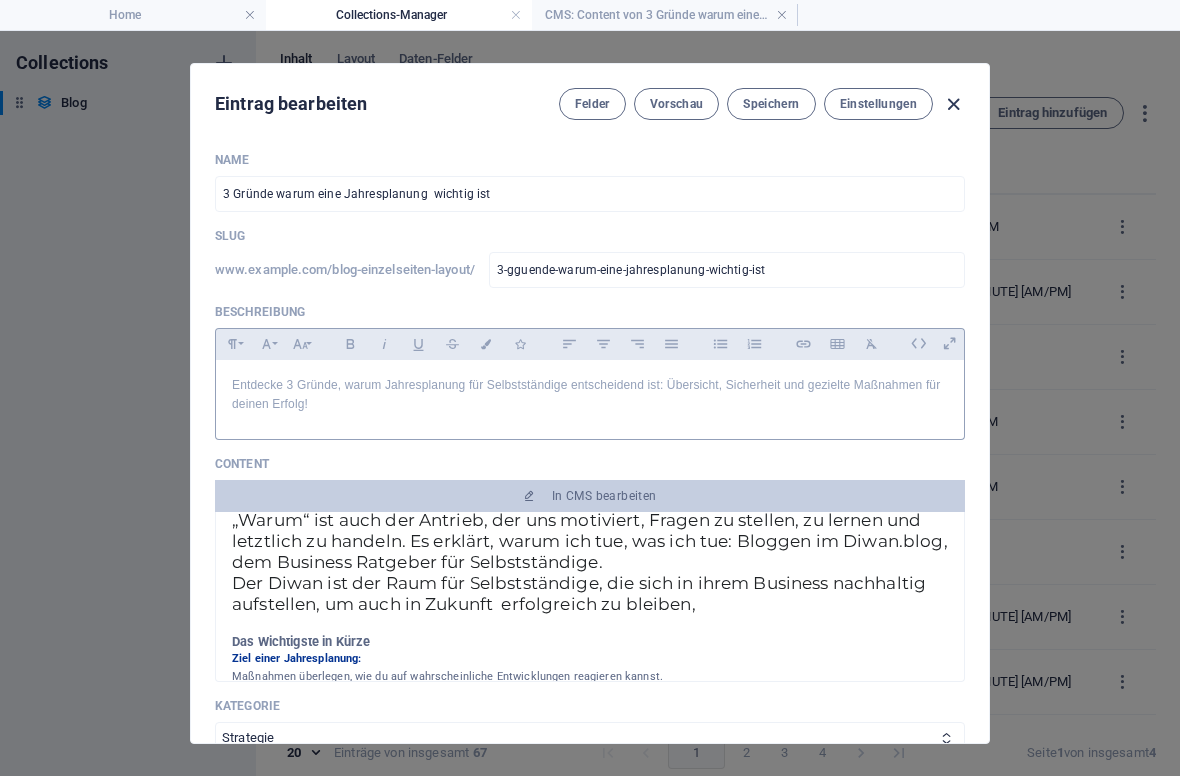 click at bounding box center [953, 104] 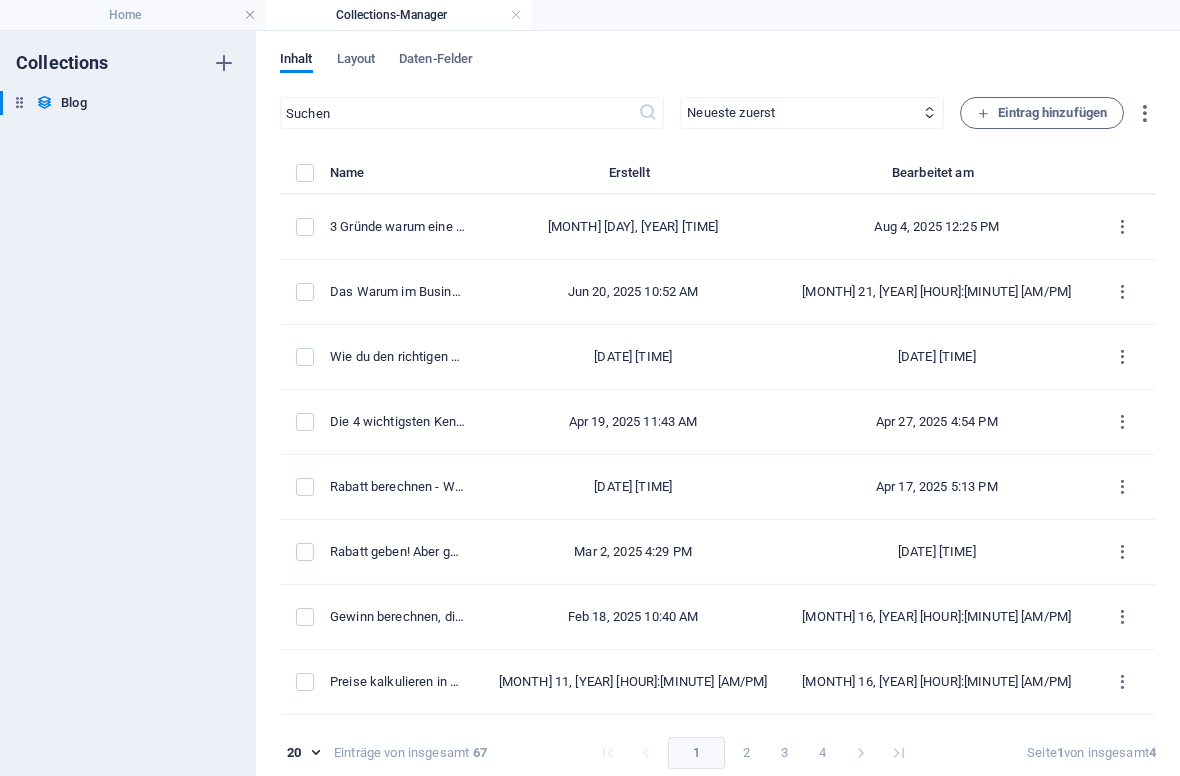 scroll, scrollTop: 0, scrollLeft: 0, axis: both 